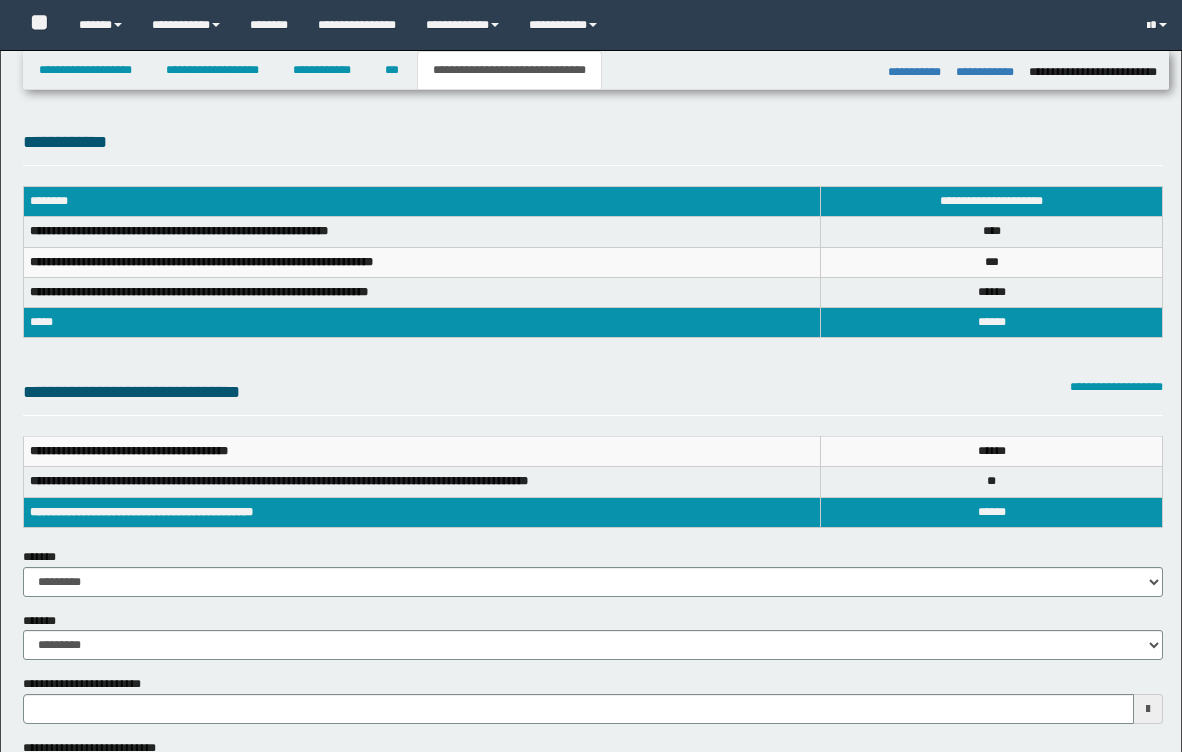 select on "*" 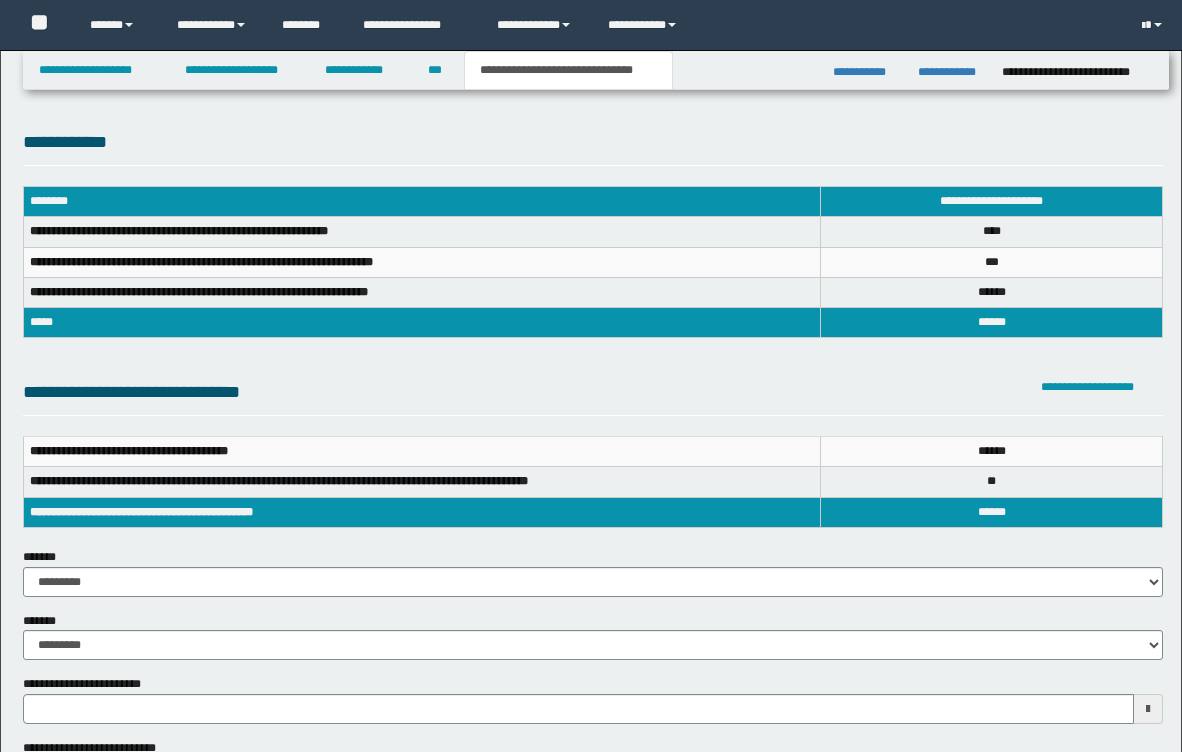 scroll, scrollTop: 1009, scrollLeft: 0, axis: vertical 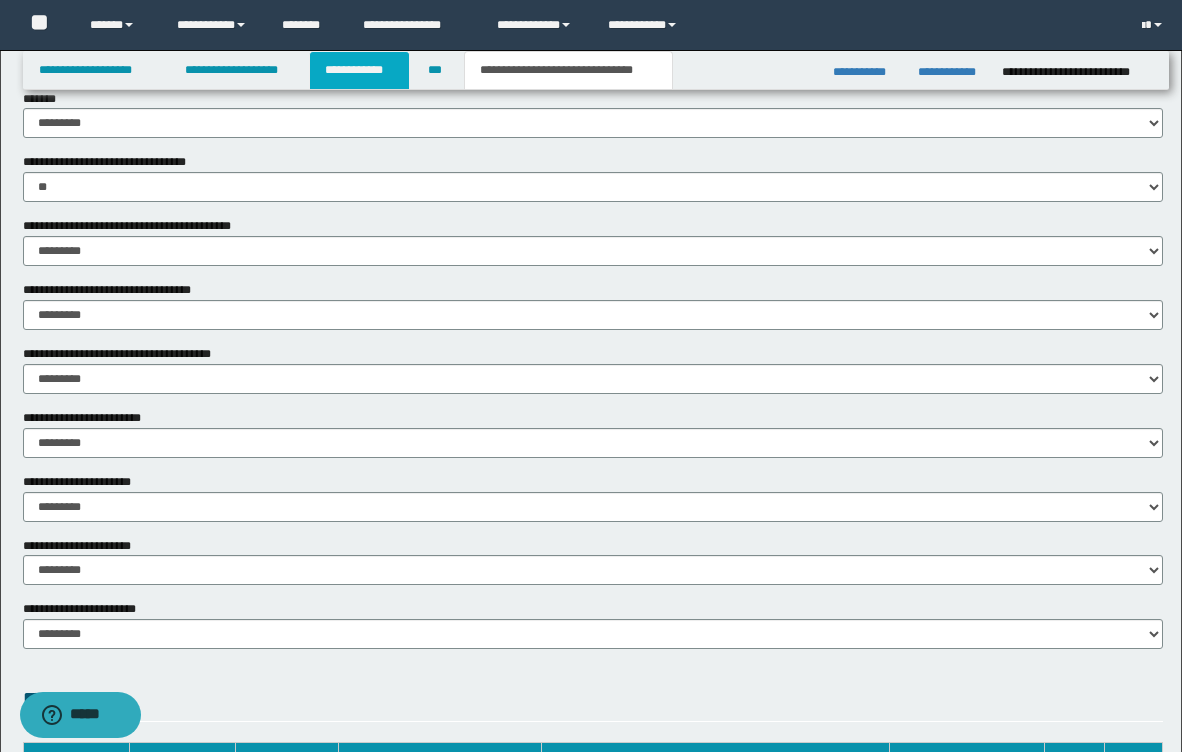 click on "**********" at bounding box center (359, 70) 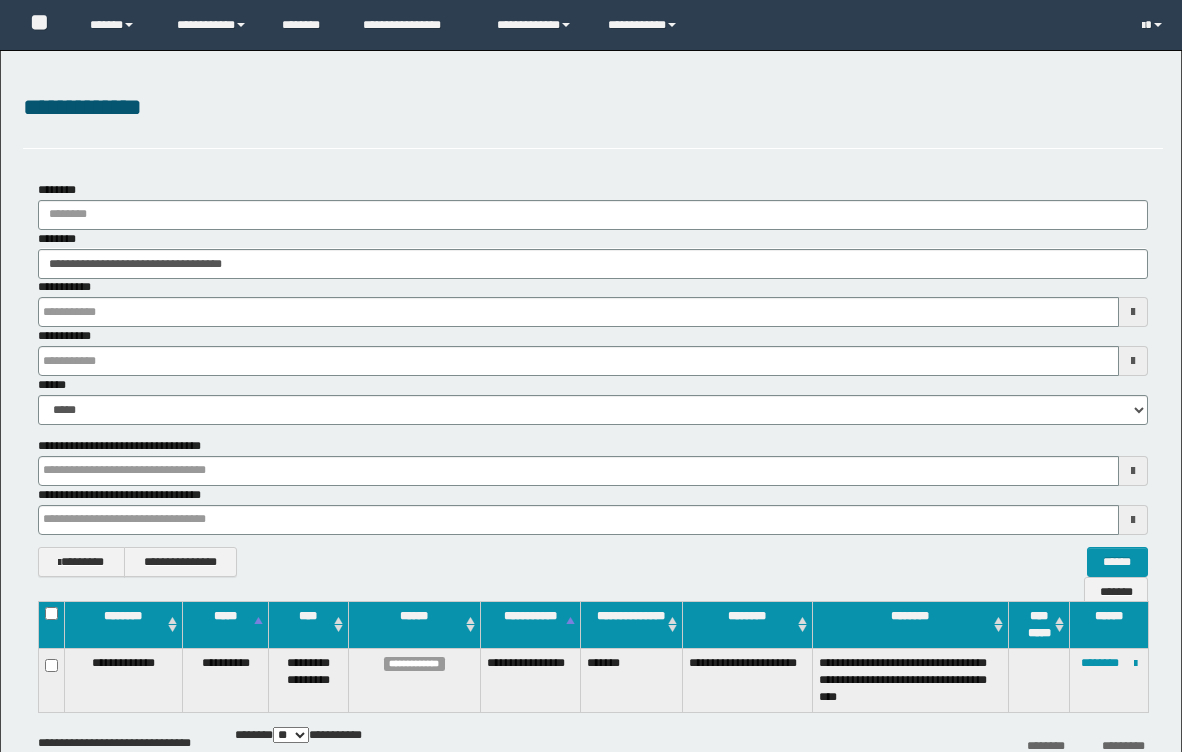 scroll, scrollTop: 0, scrollLeft: 0, axis: both 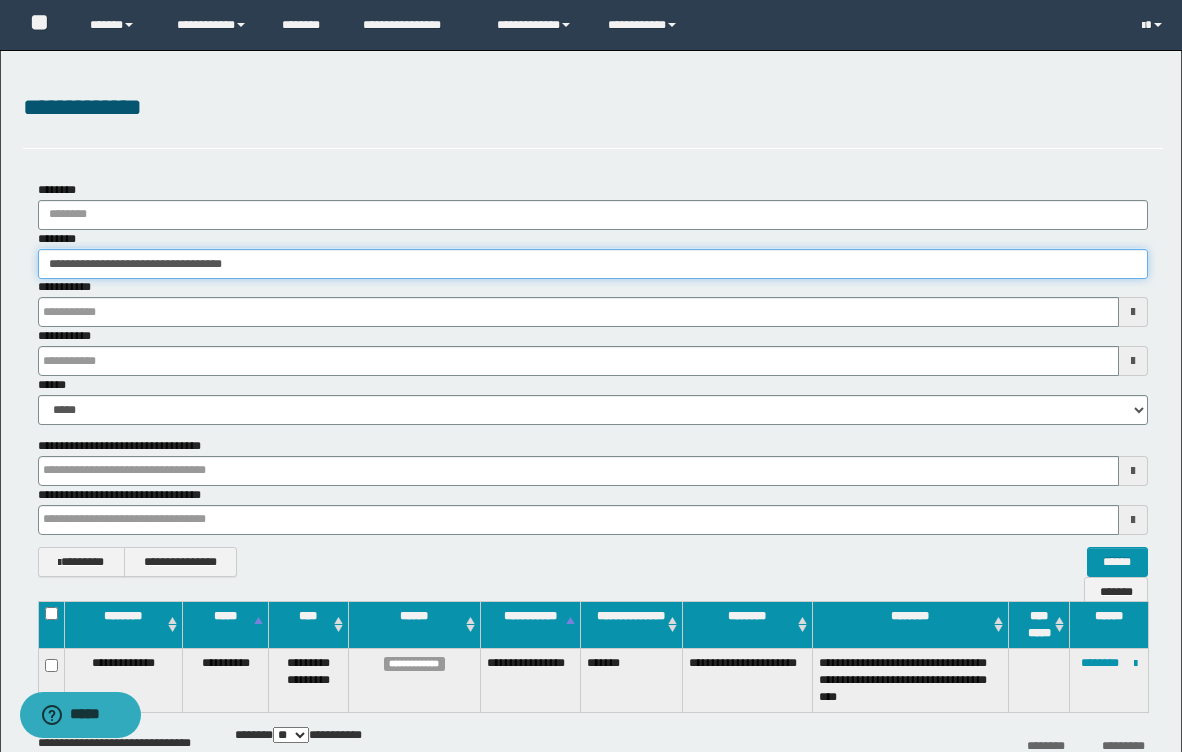 drag, startPoint x: 291, startPoint y: 262, endPoint x: -13, endPoint y: 280, distance: 304.53244 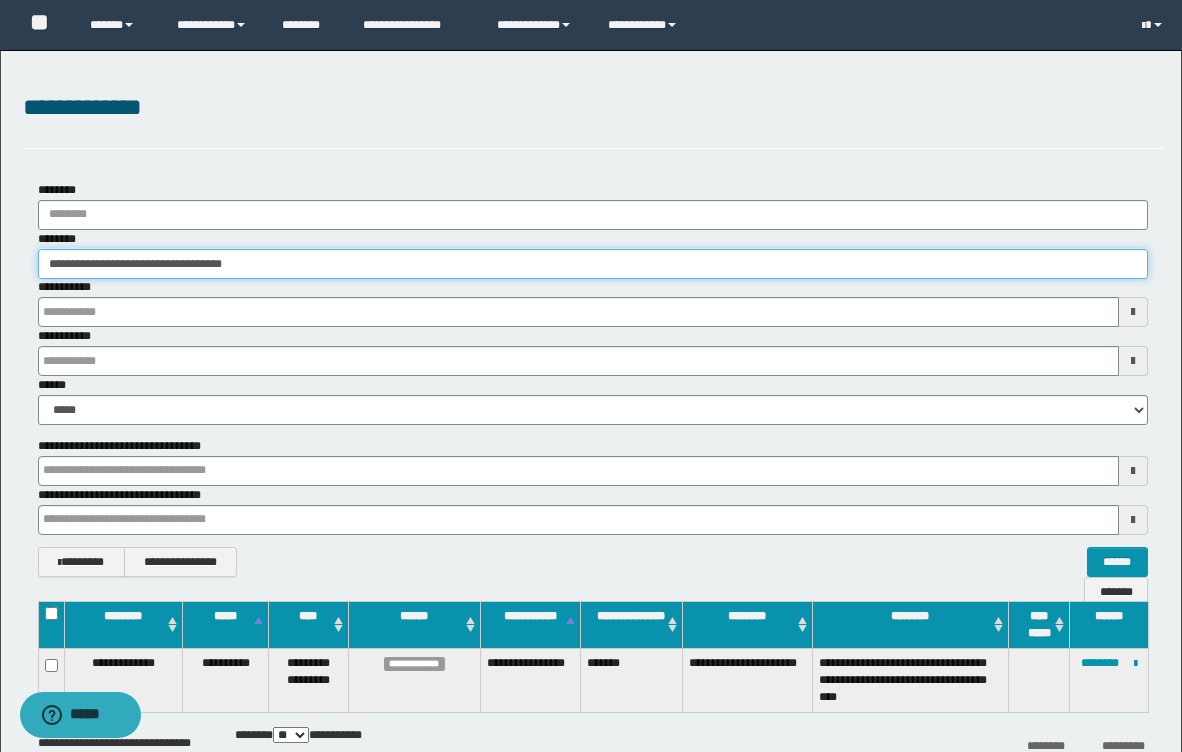 click on "**********" at bounding box center (591, 376) 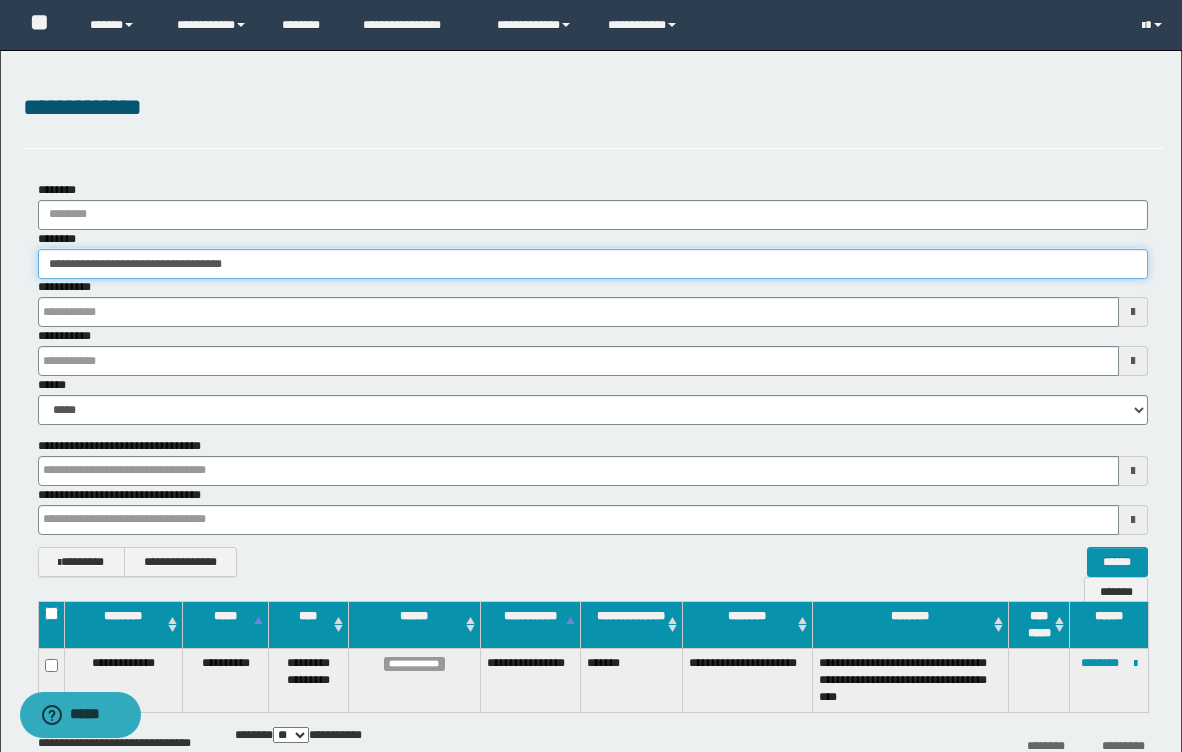 drag, startPoint x: 281, startPoint y: 265, endPoint x: -16, endPoint y: 251, distance: 297.32977 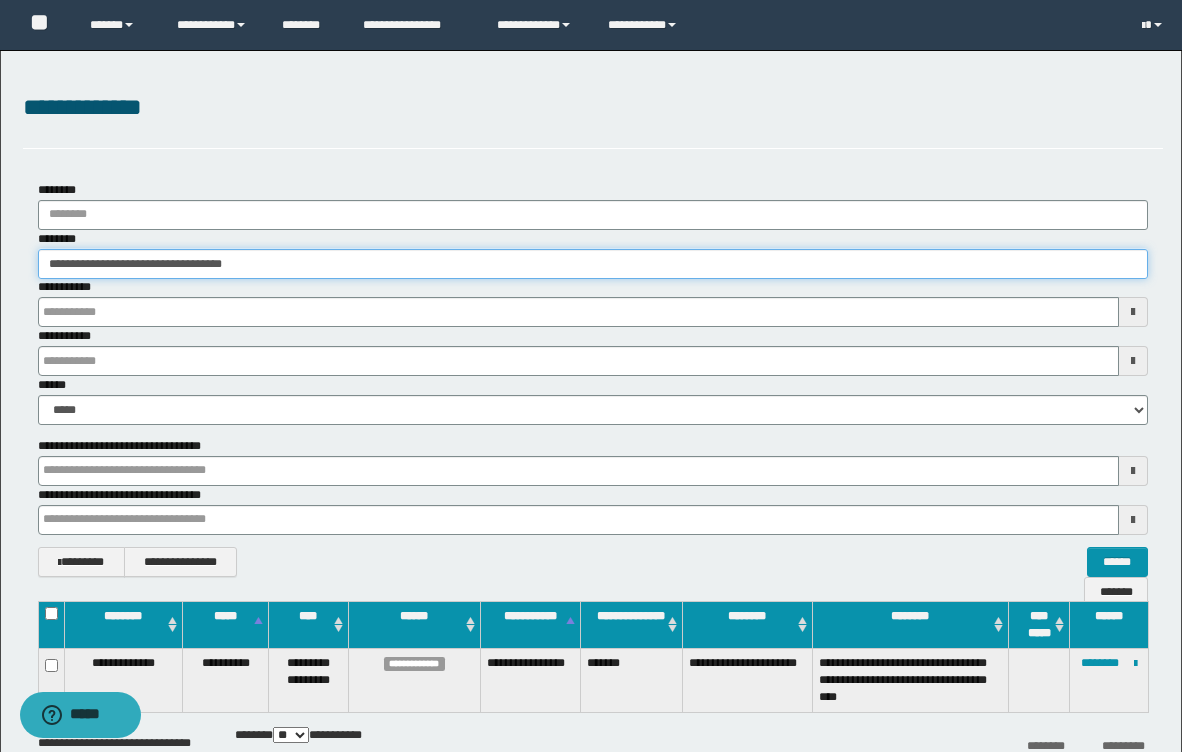 click on "**********" at bounding box center (591, 376) 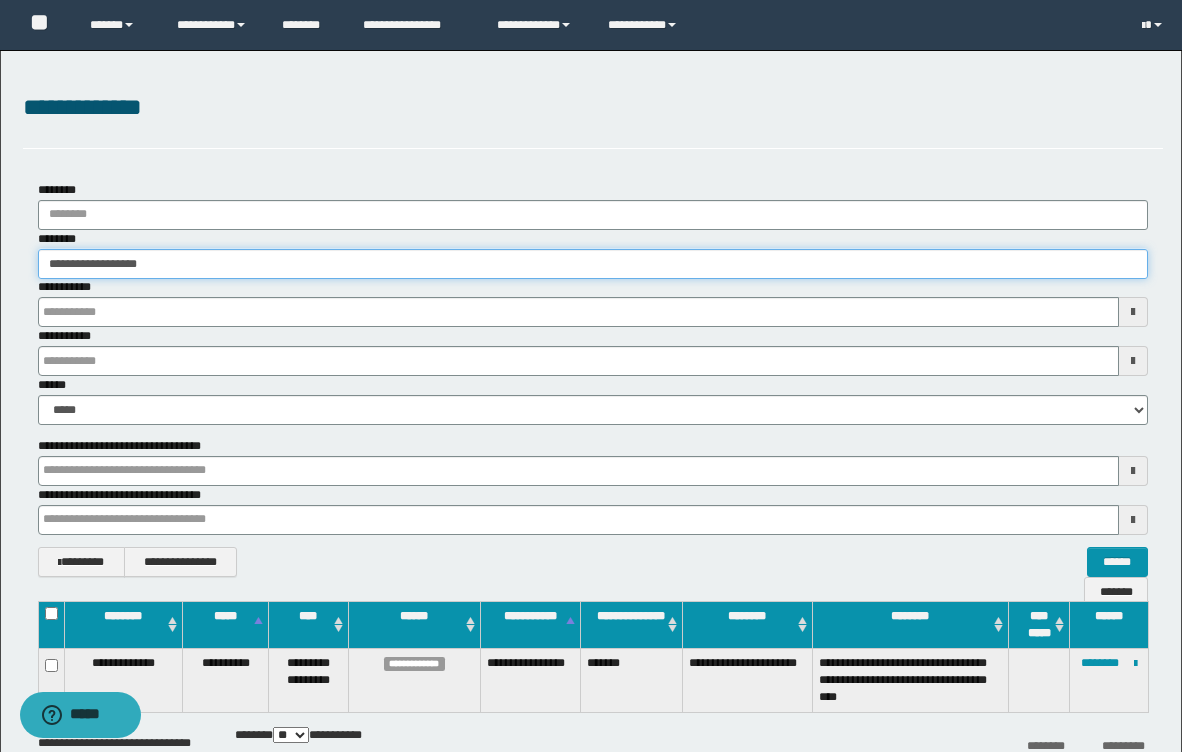 type on "**********" 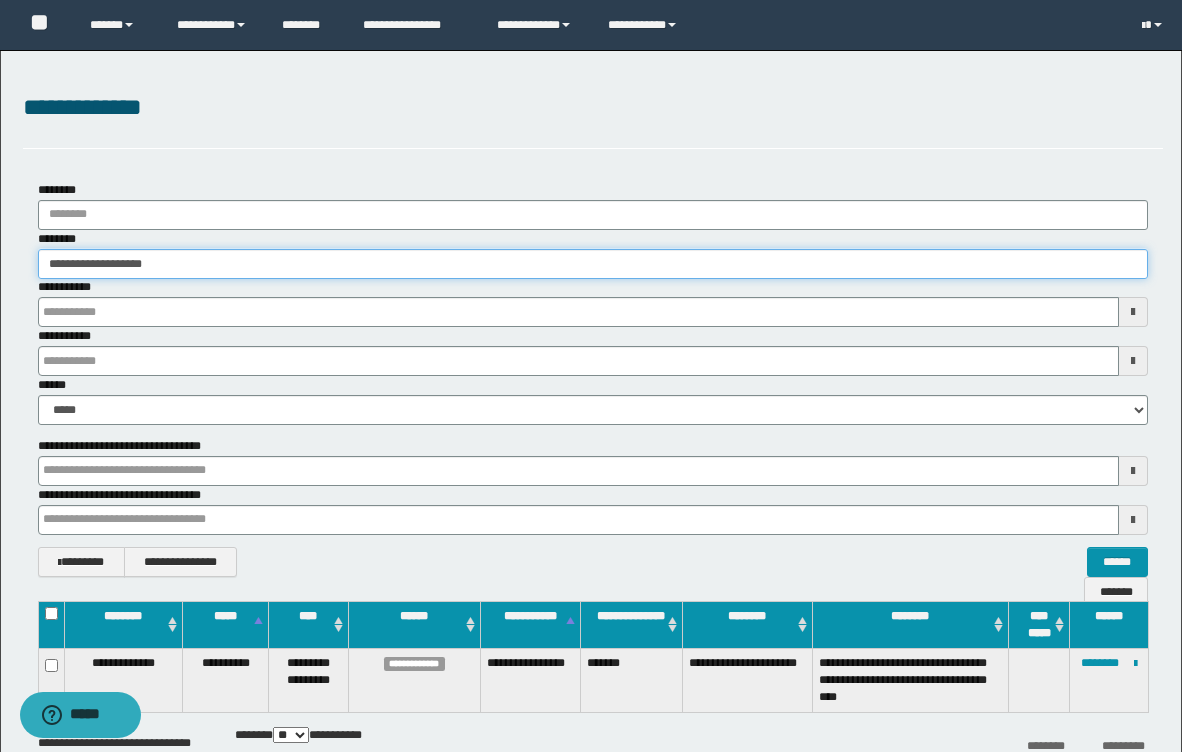 type on "**********" 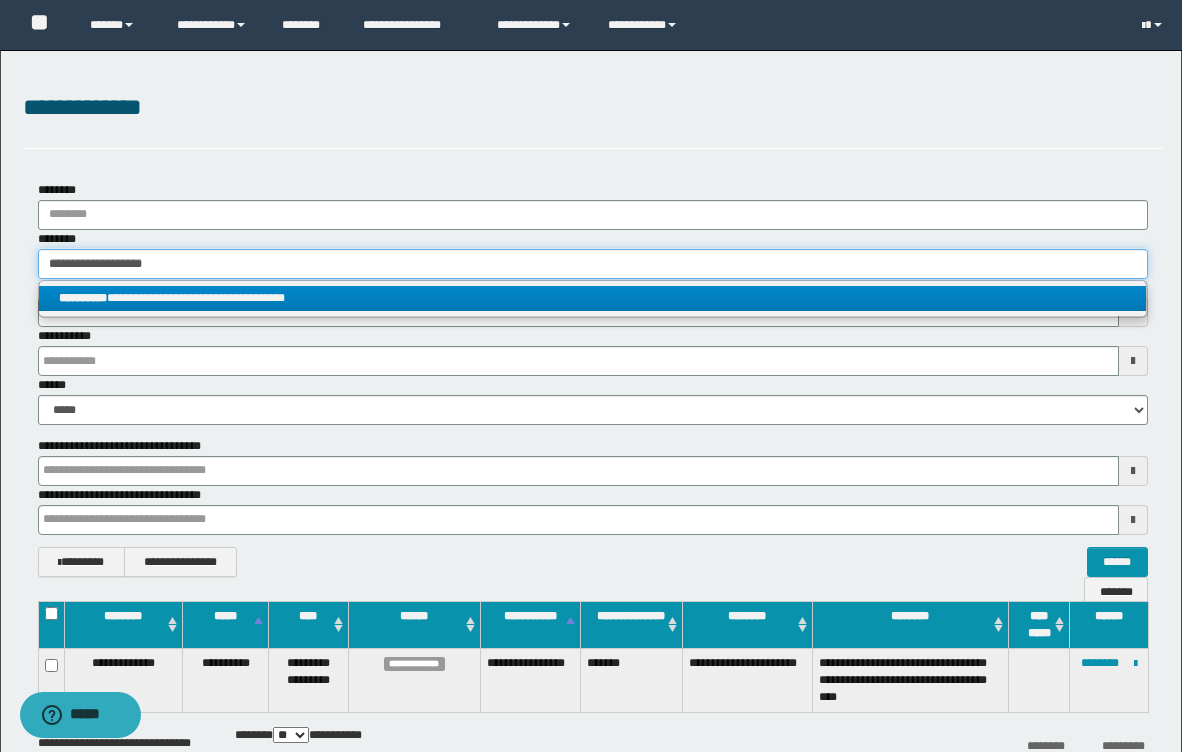 type on "**********" 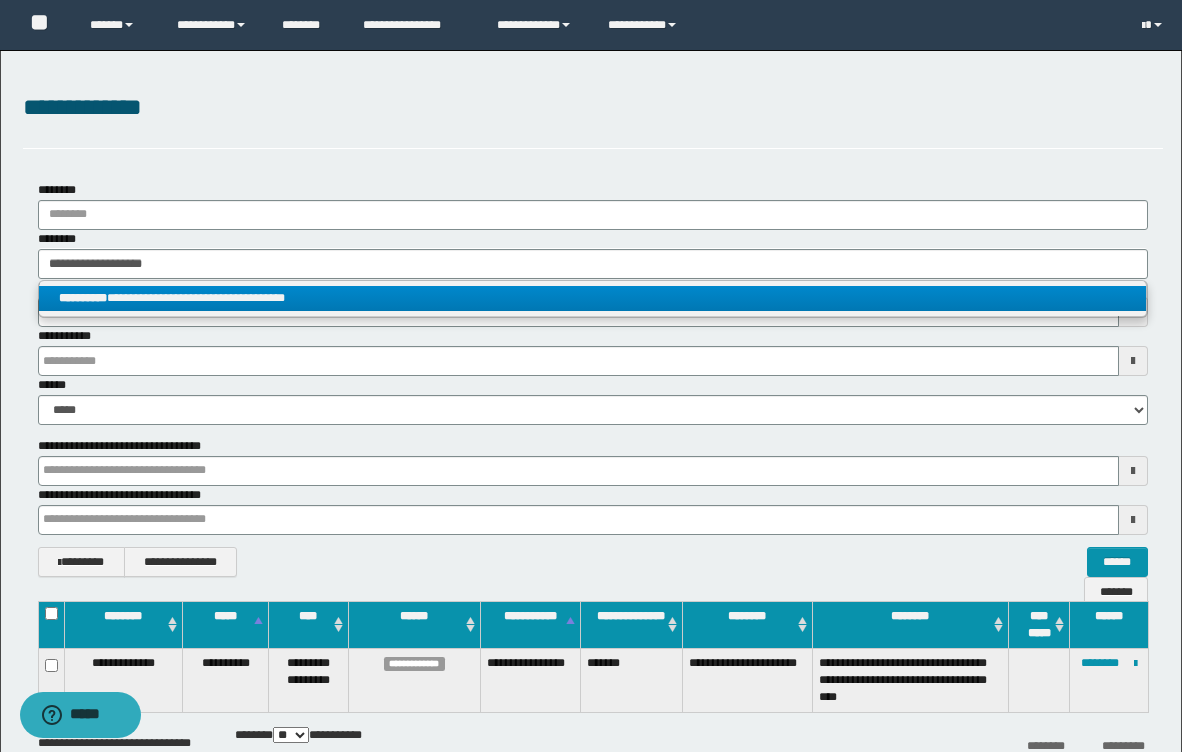 click on "**********" at bounding box center [592, 298] 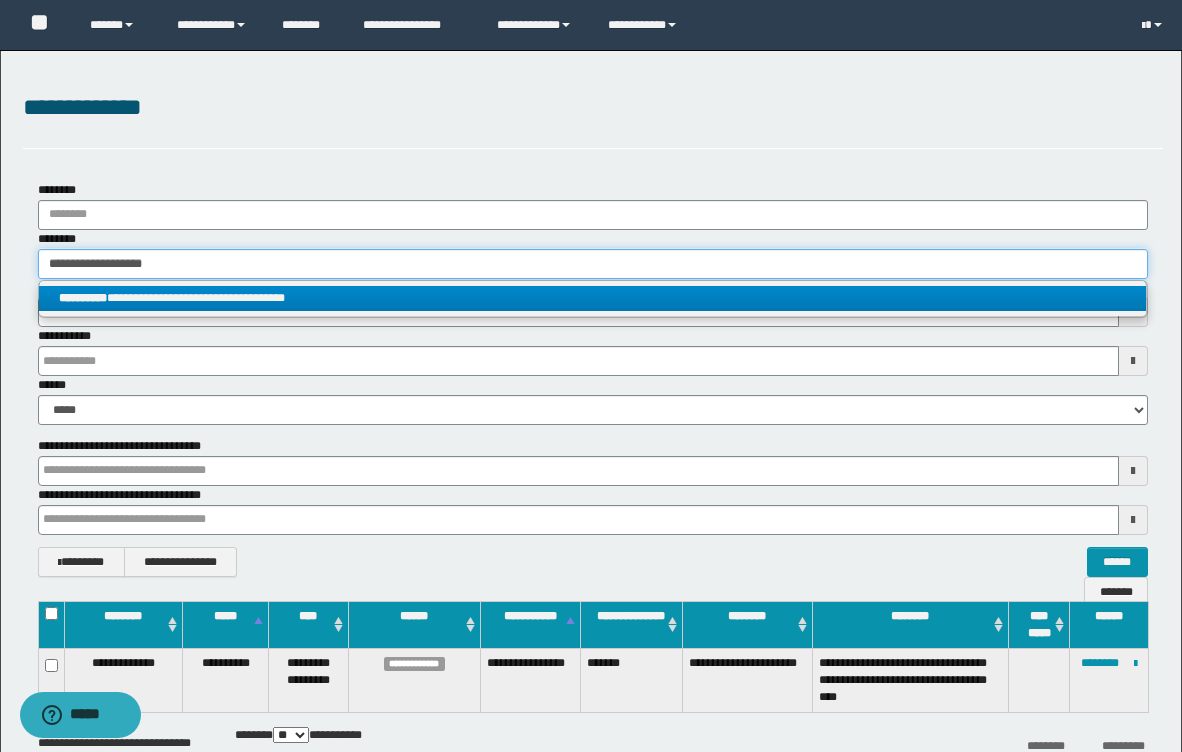 type 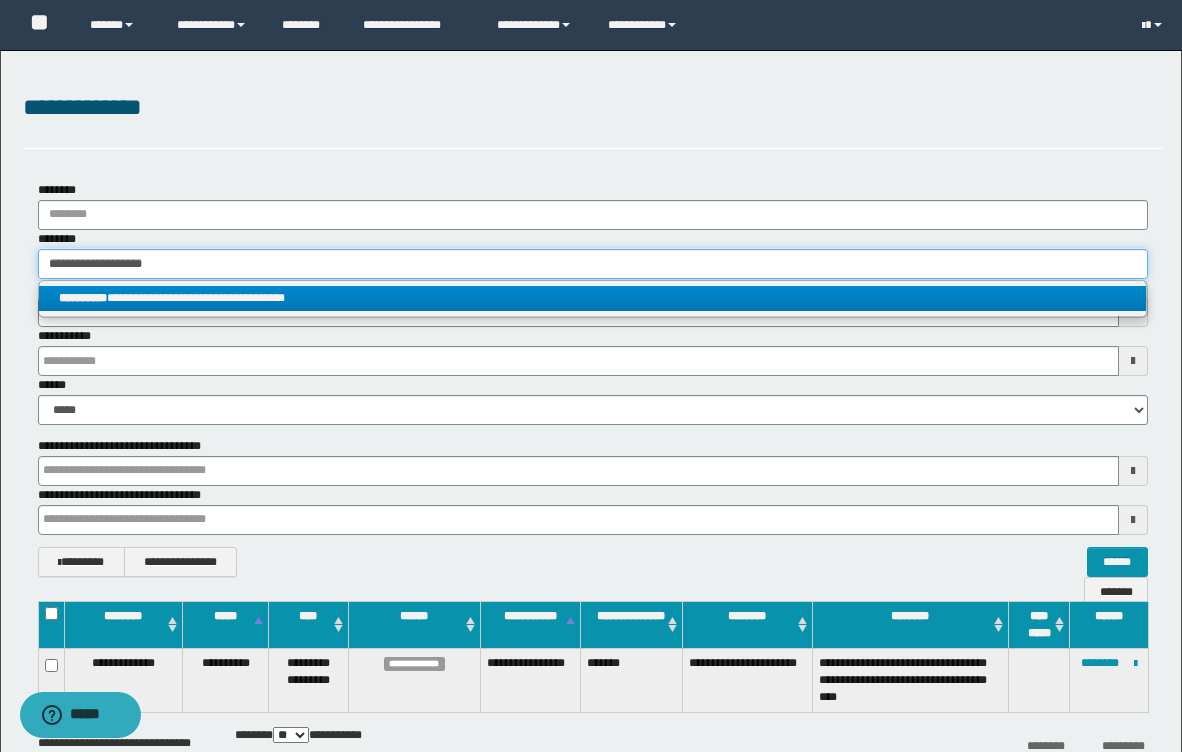 type on "**********" 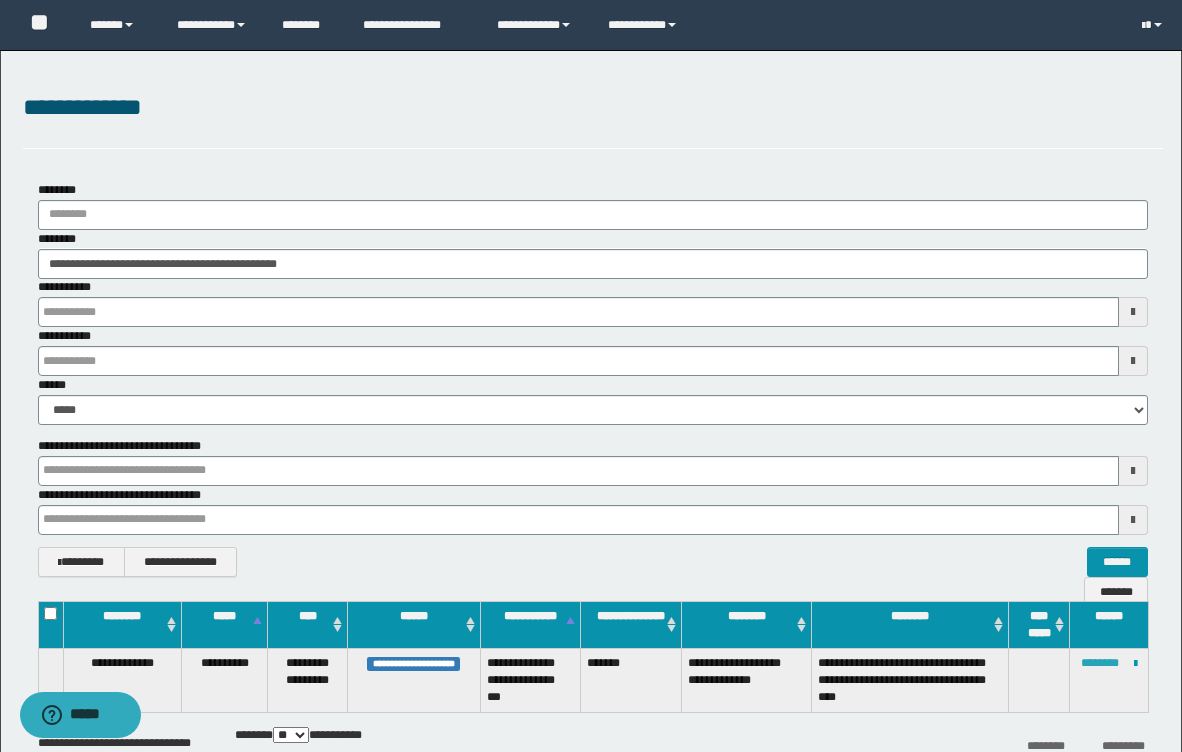 click on "********" at bounding box center (1100, 663) 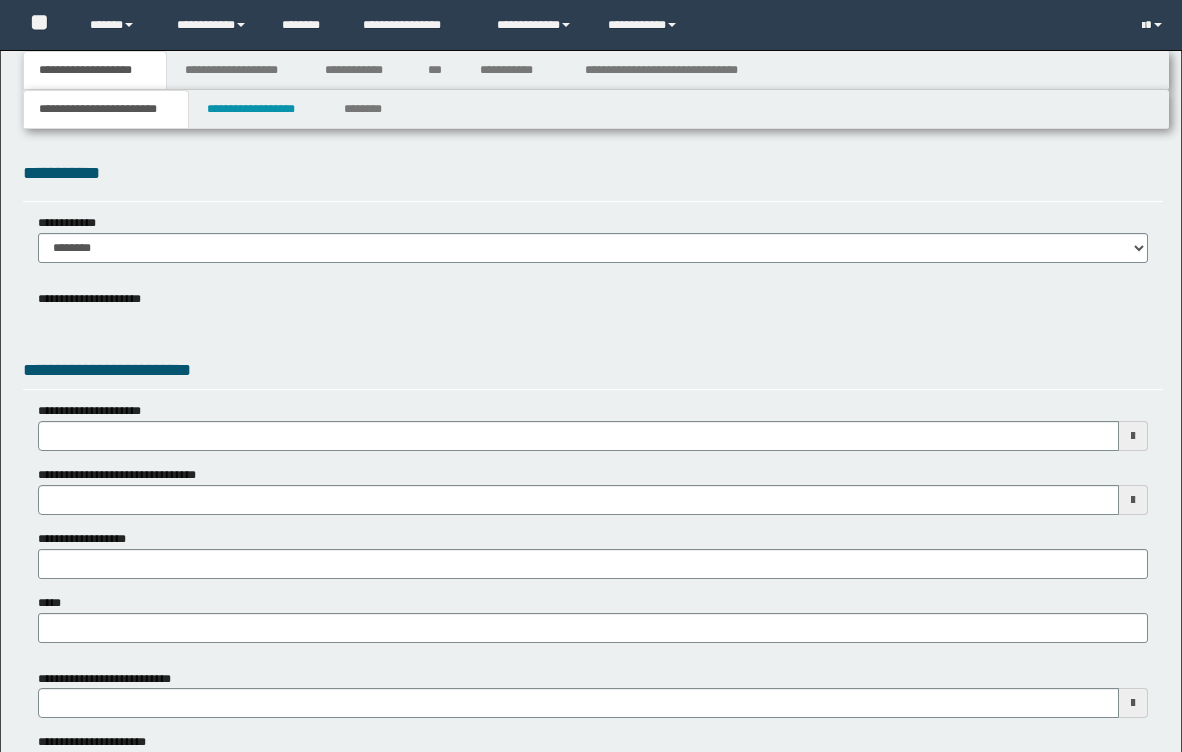 scroll, scrollTop: 0, scrollLeft: 0, axis: both 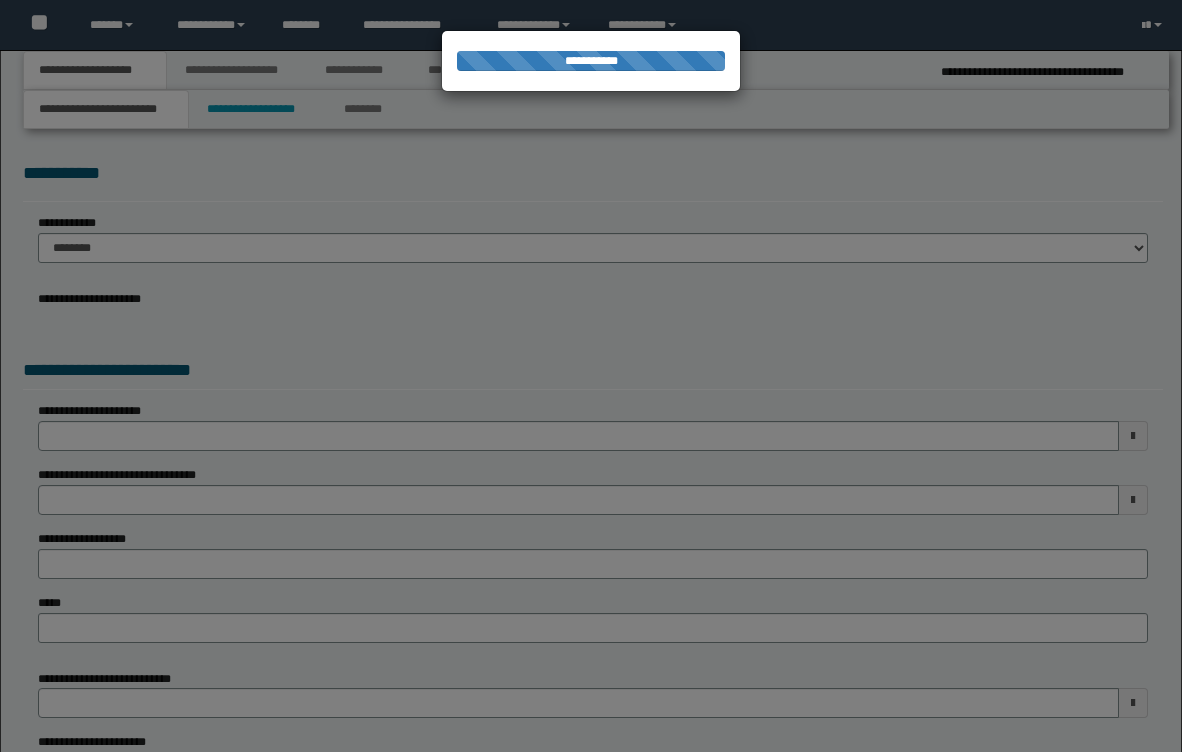select on "*" 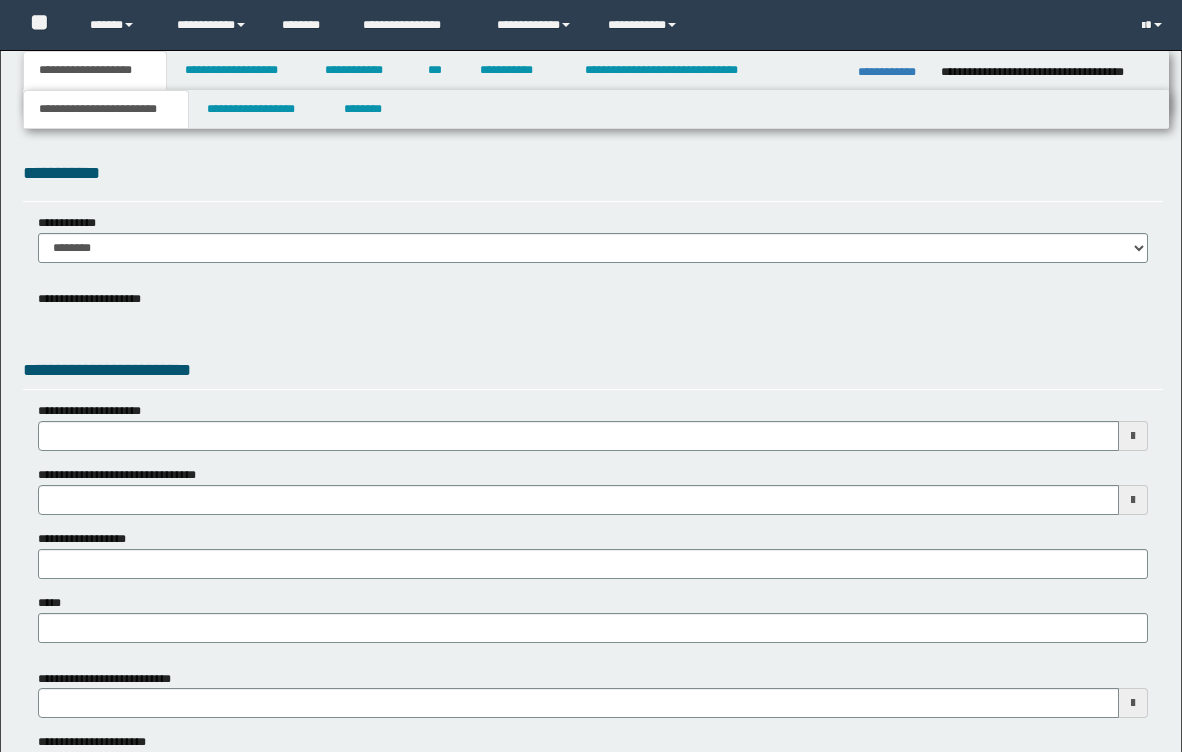 scroll, scrollTop: 0, scrollLeft: 0, axis: both 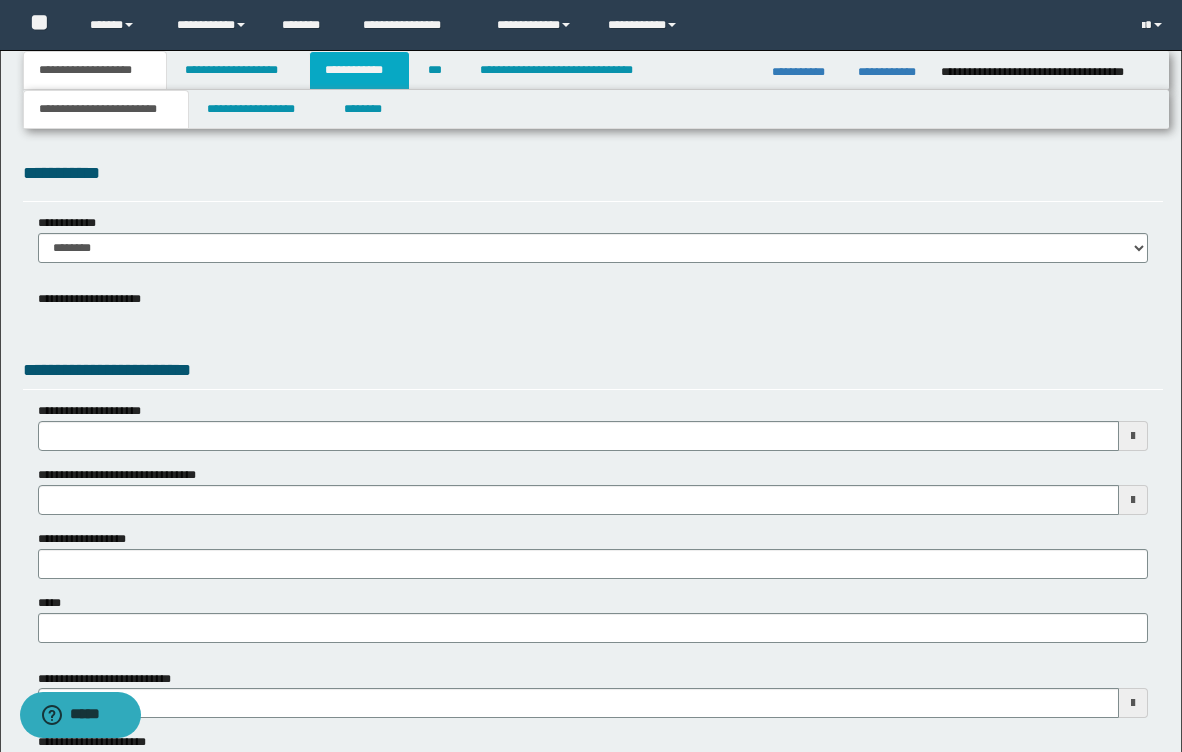 click on "**********" at bounding box center (359, 70) 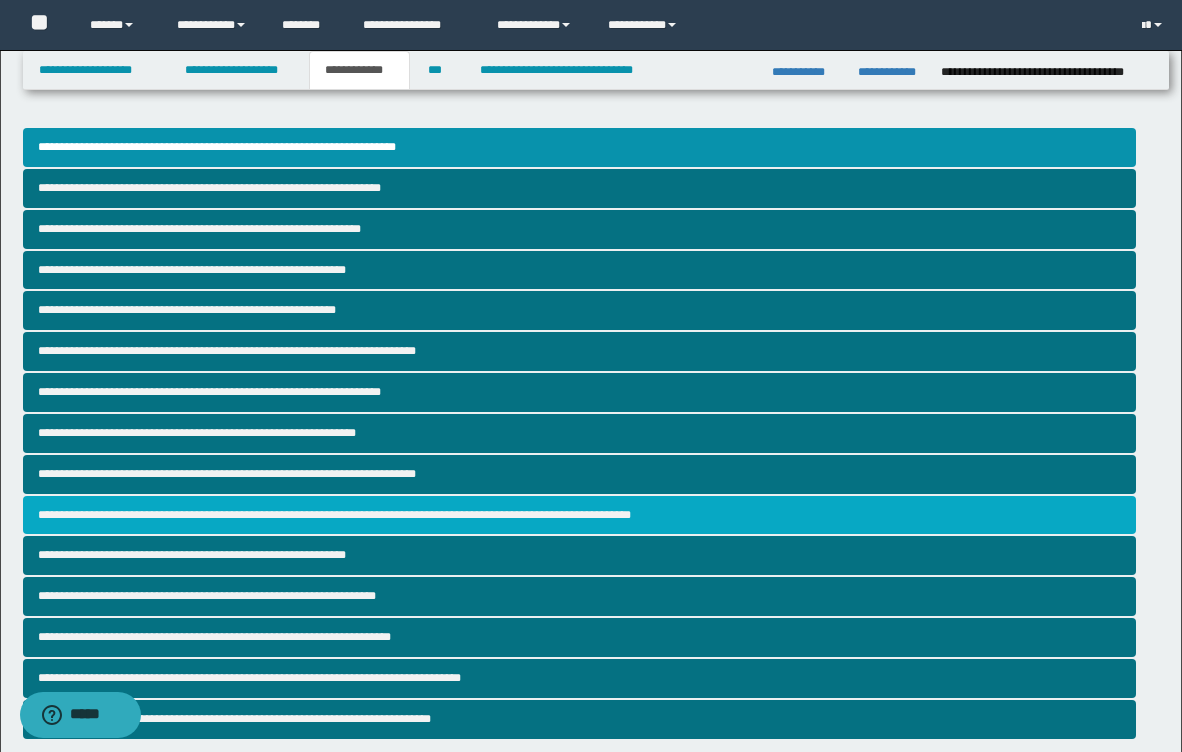 click on "**********" at bounding box center (579, 515) 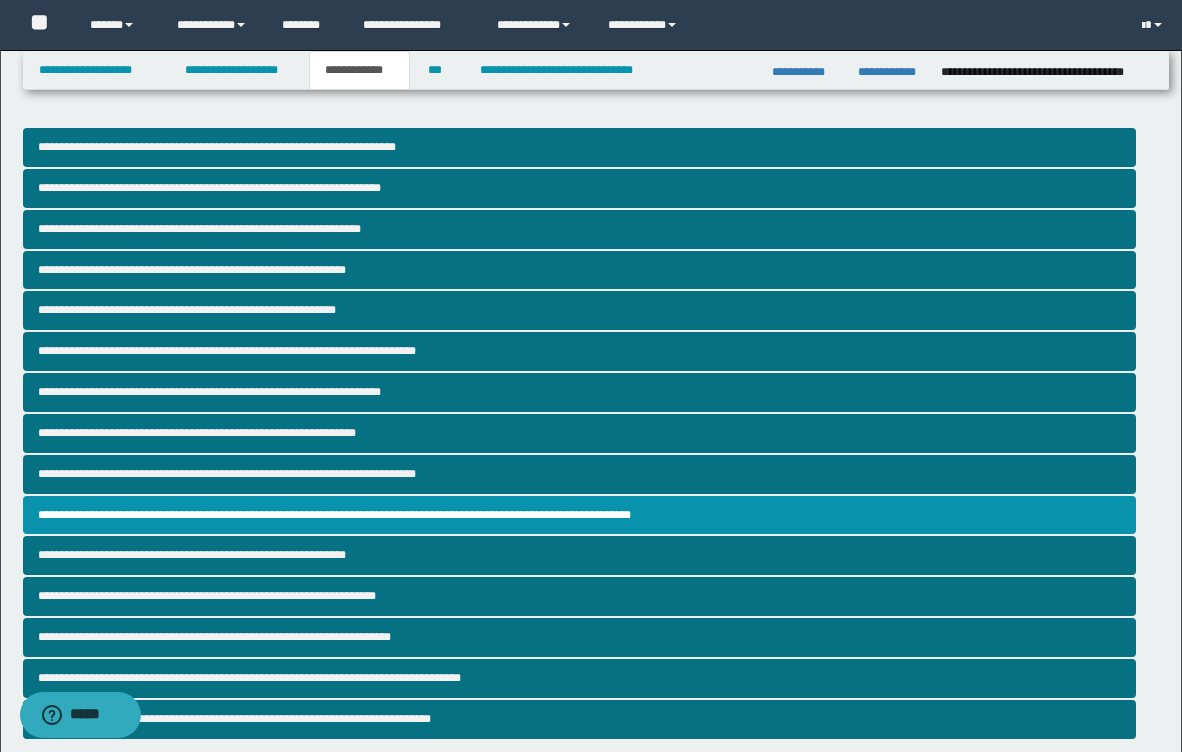 click on "**********" at bounding box center (591, 679) 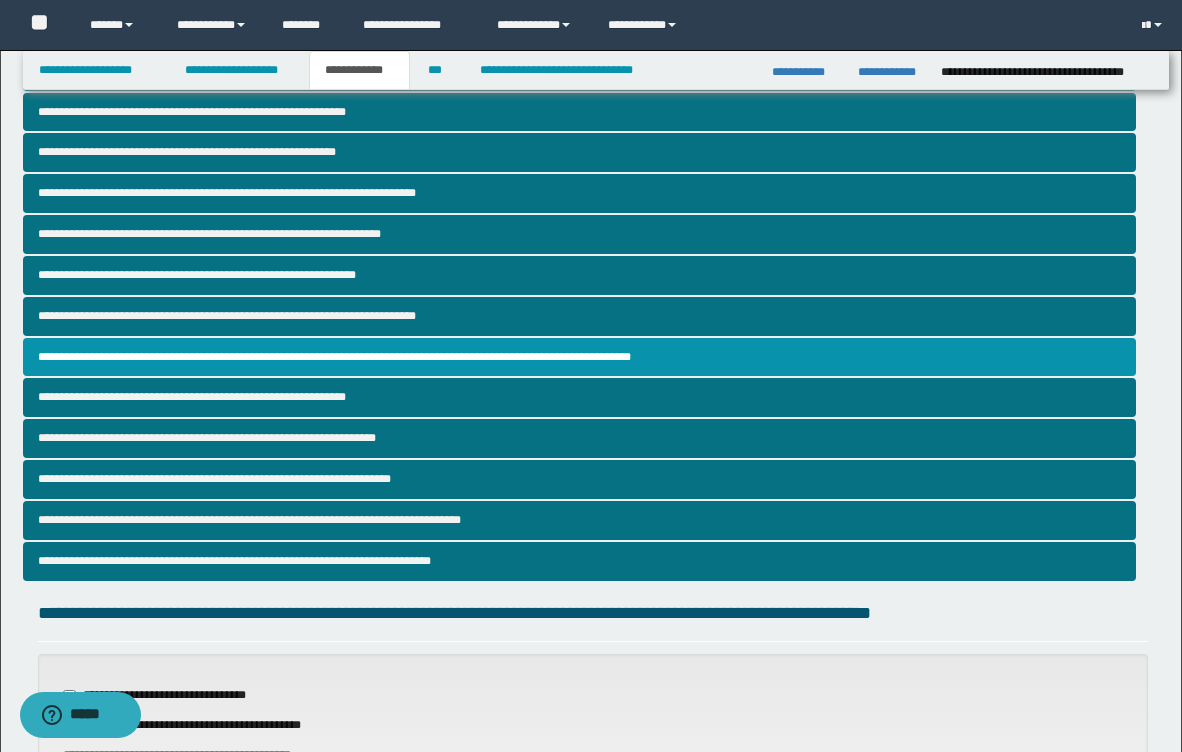 scroll, scrollTop: 120, scrollLeft: 0, axis: vertical 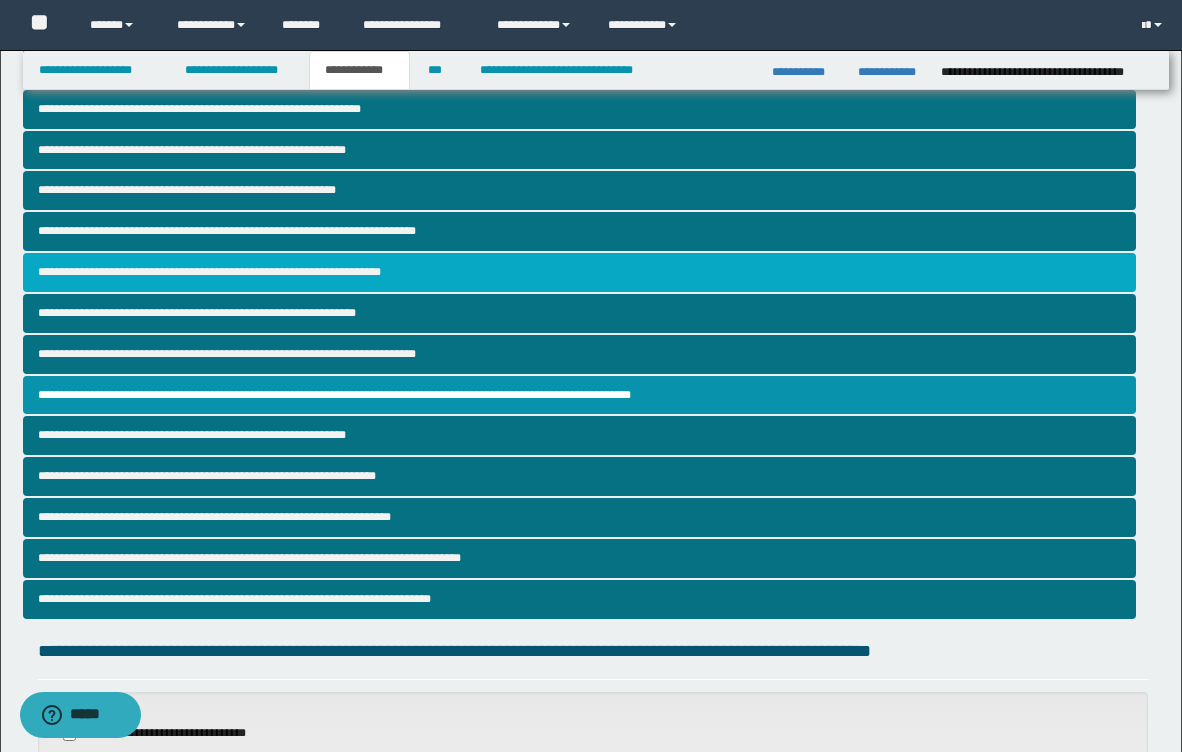 click on "**********" at bounding box center (579, 272) 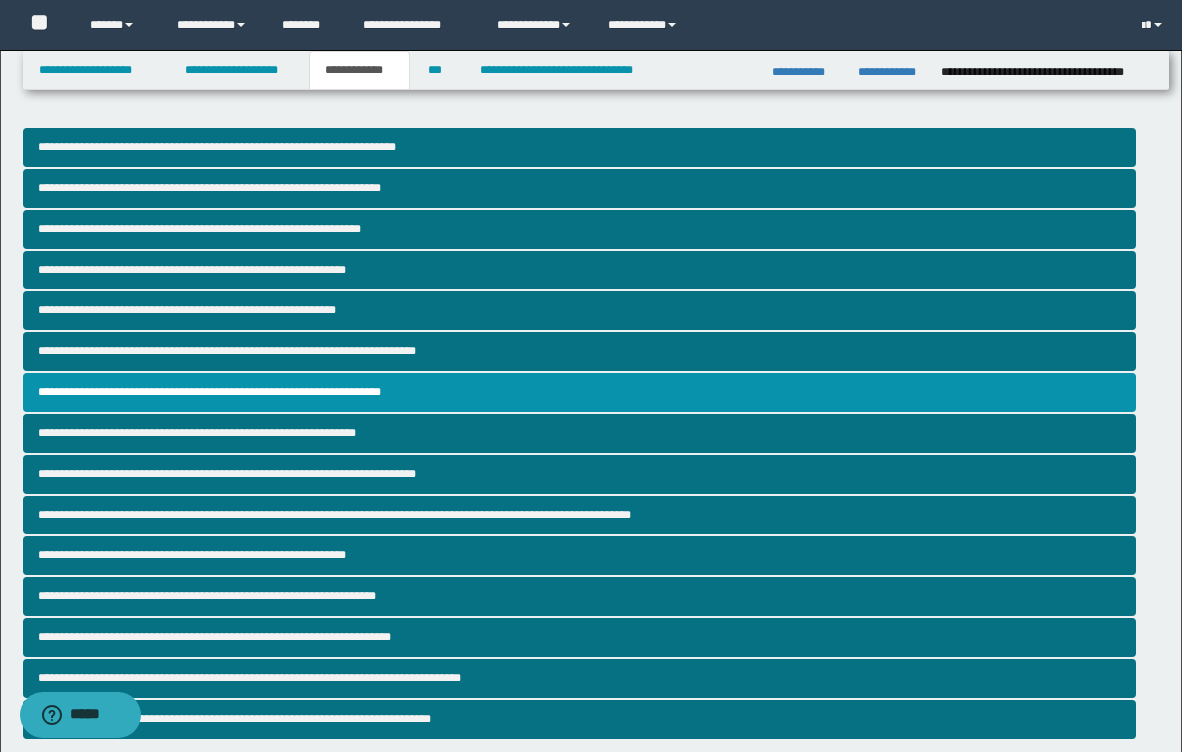 click on "**********" at bounding box center (591, 725) 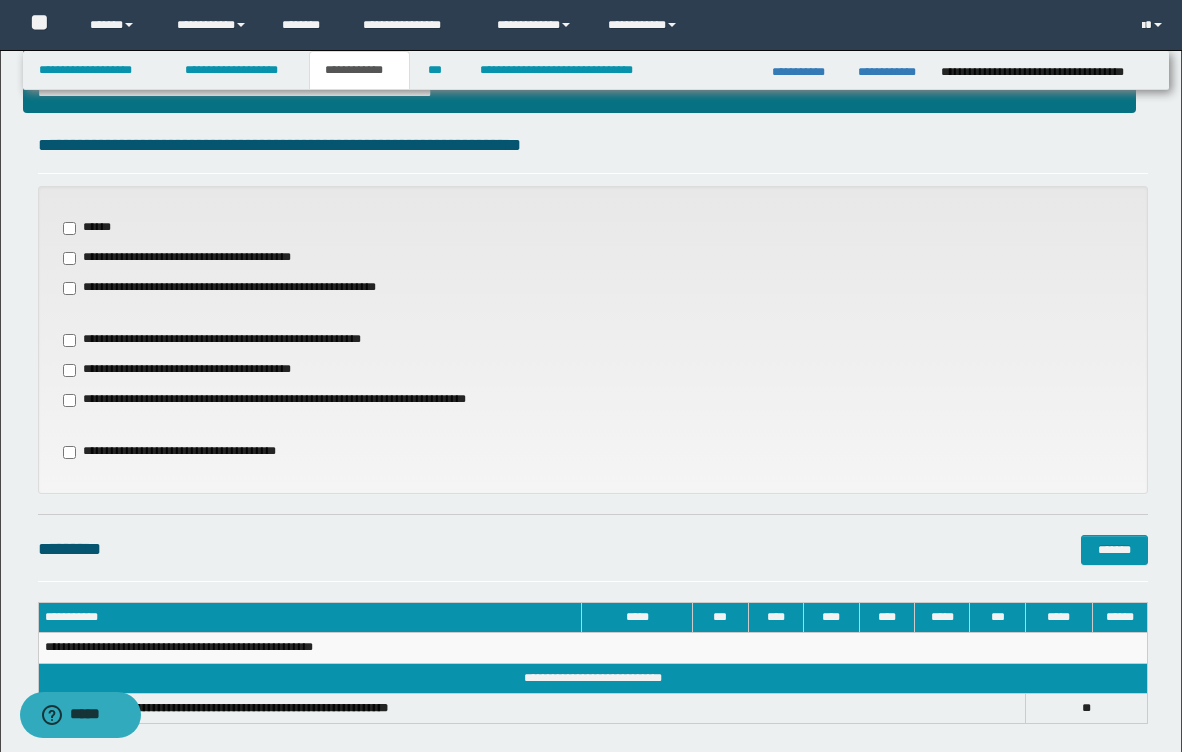 scroll, scrollTop: 640, scrollLeft: 0, axis: vertical 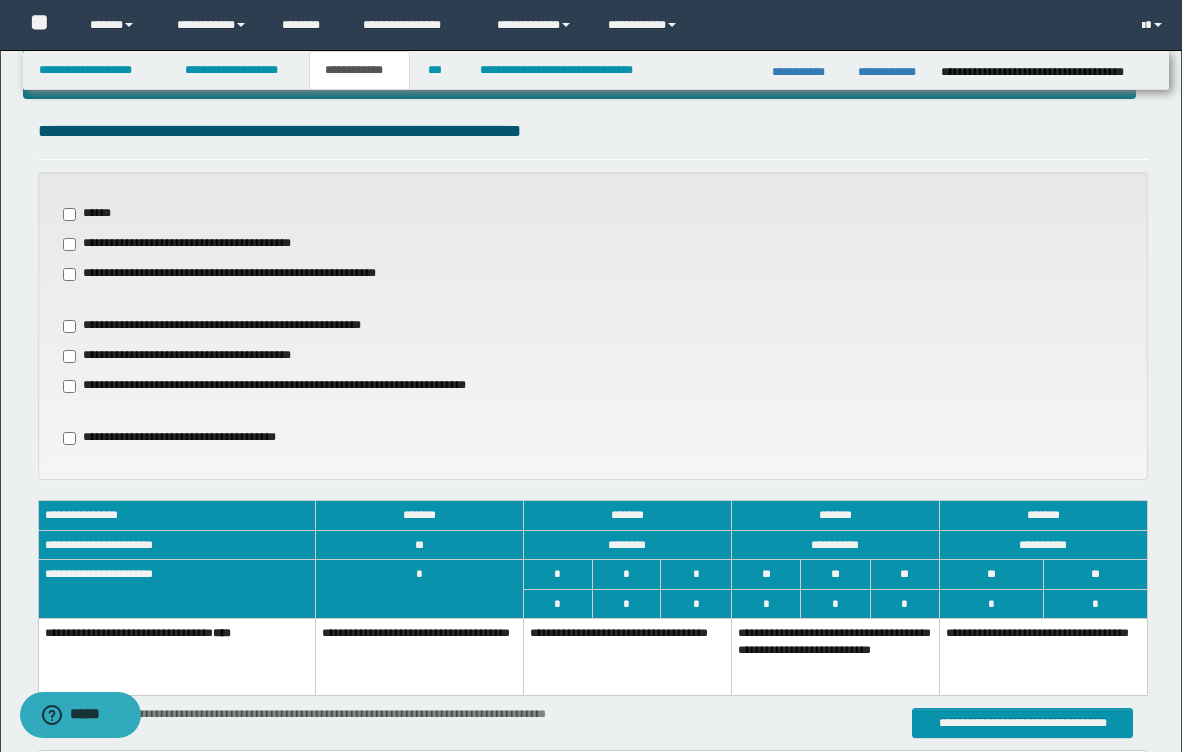 click on "**********" at bounding box center [593, 575] 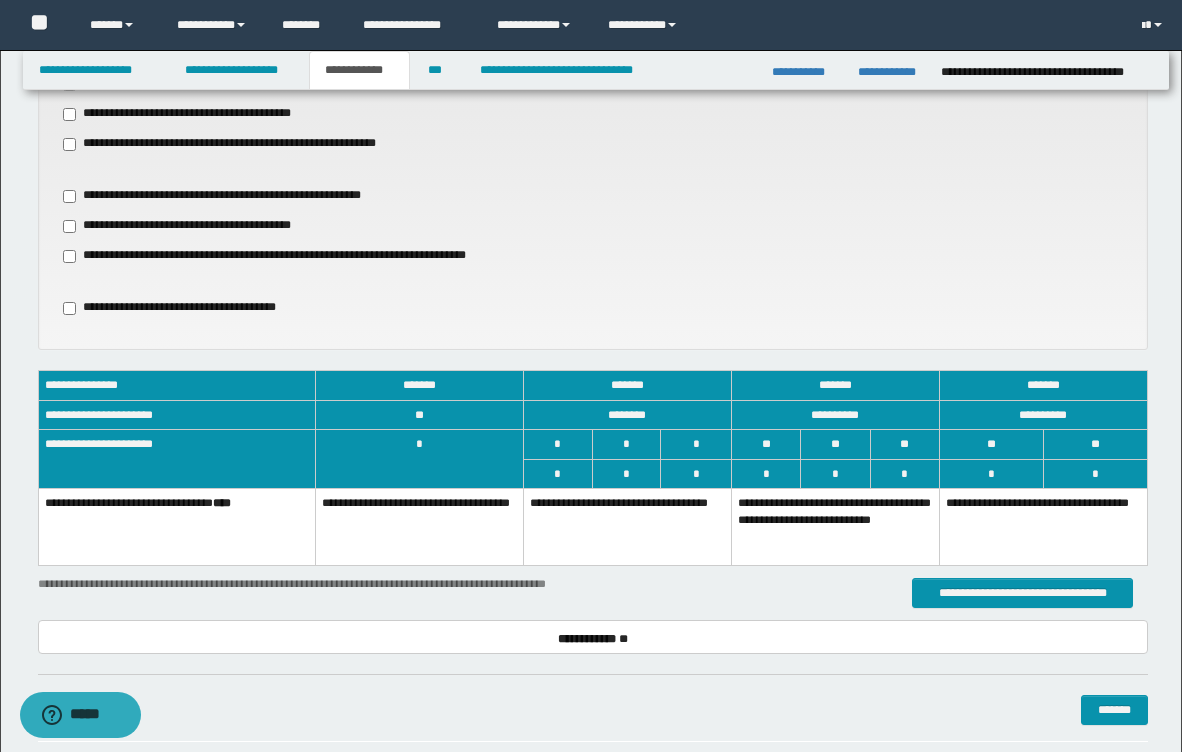 scroll, scrollTop: 800, scrollLeft: 0, axis: vertical 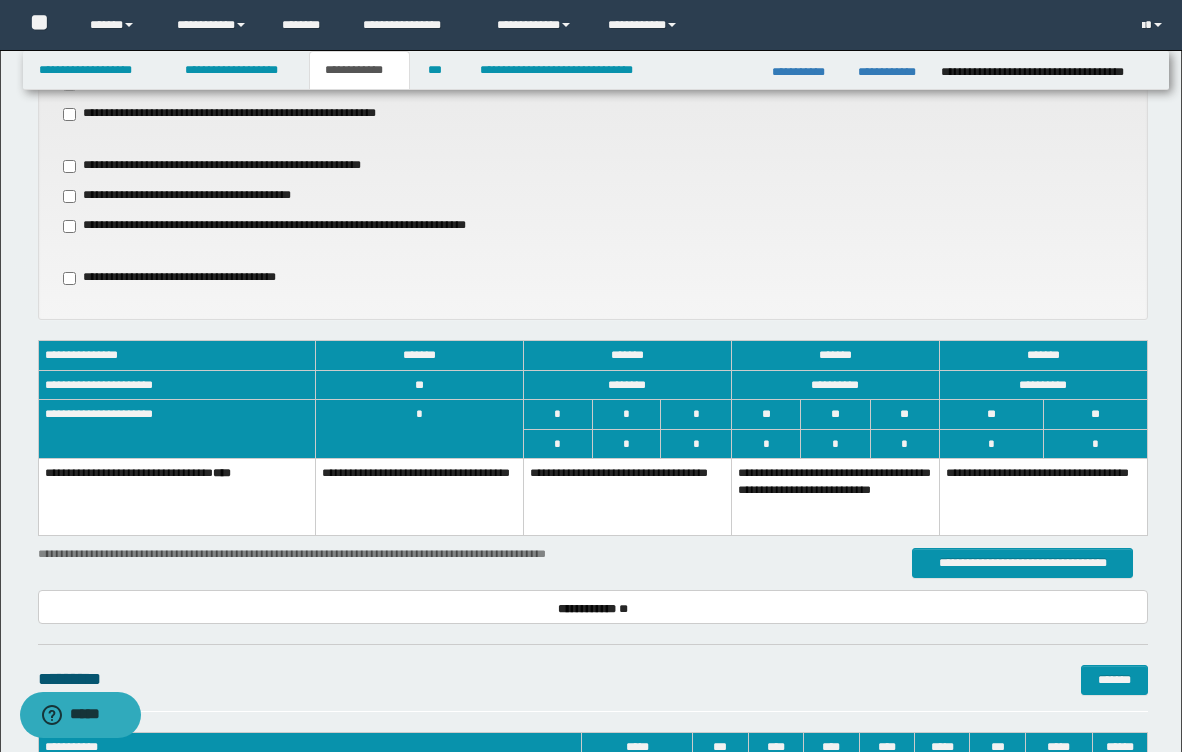 click on "**********" at bounding box center (835, 497) 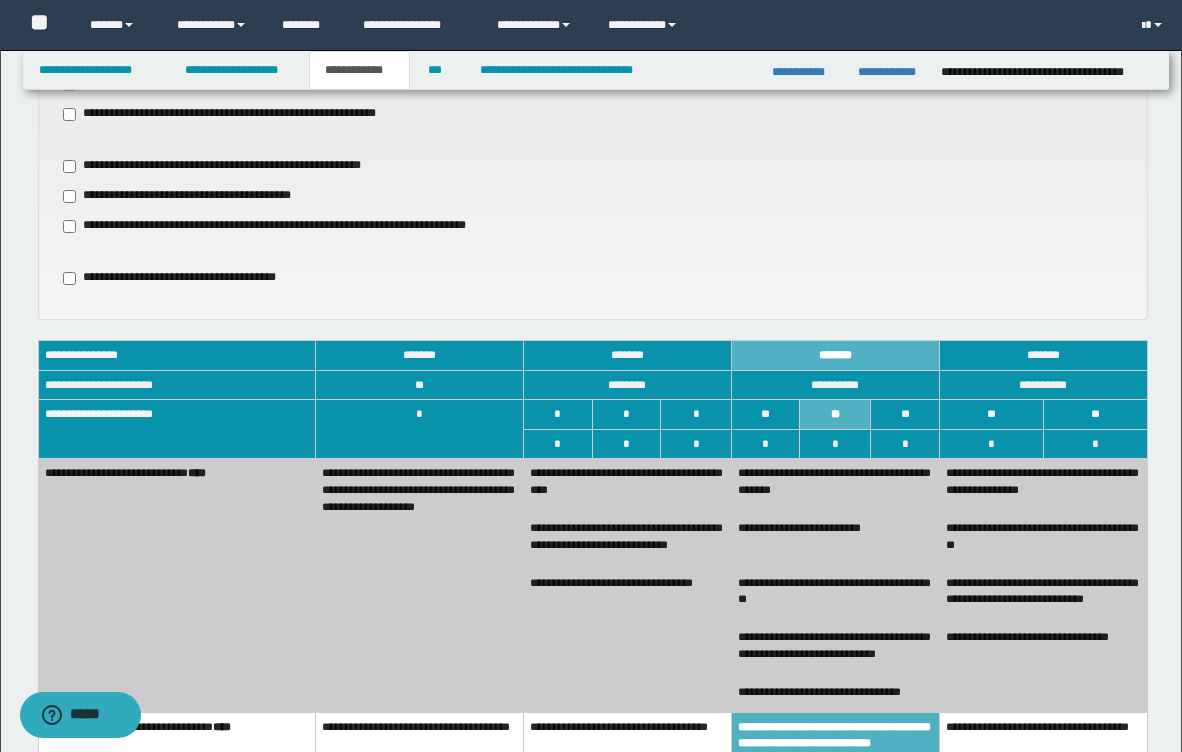 click on "**********" at bounding box center [627, 640] 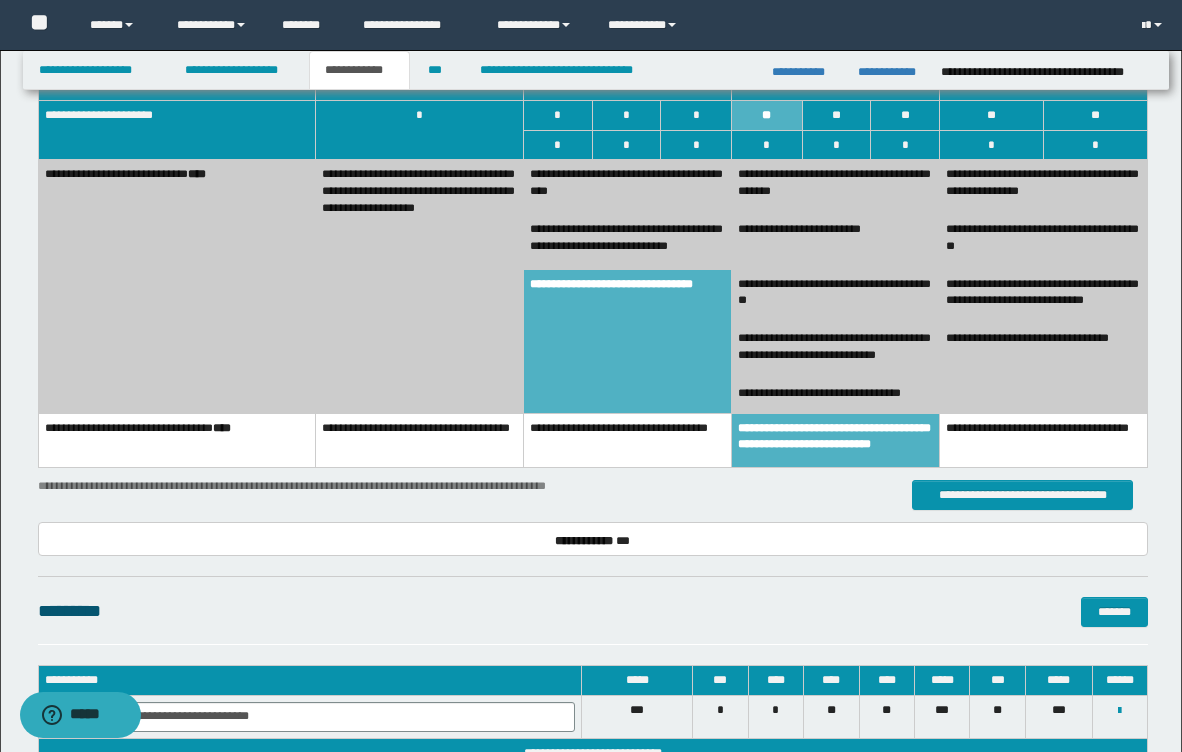 scroll, scrollTop: 1120, scrollLeft: 0, axis: vertical 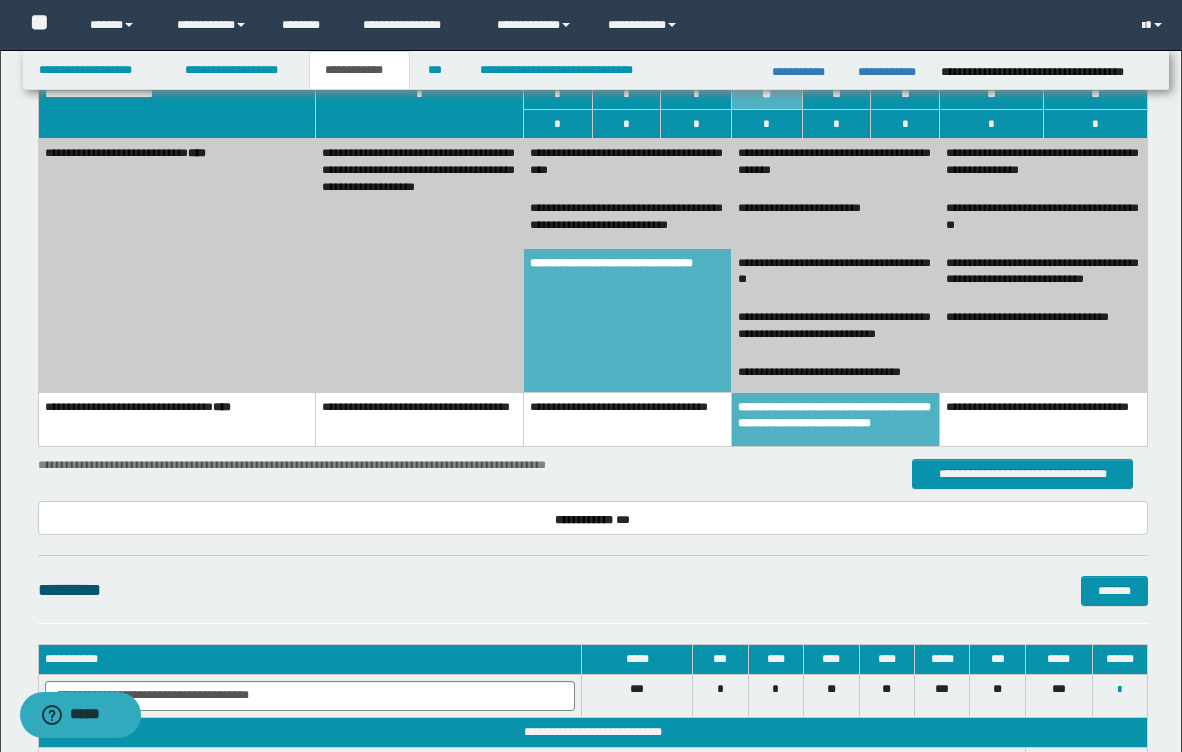 click on "**********" at bounding box center (593, 277) 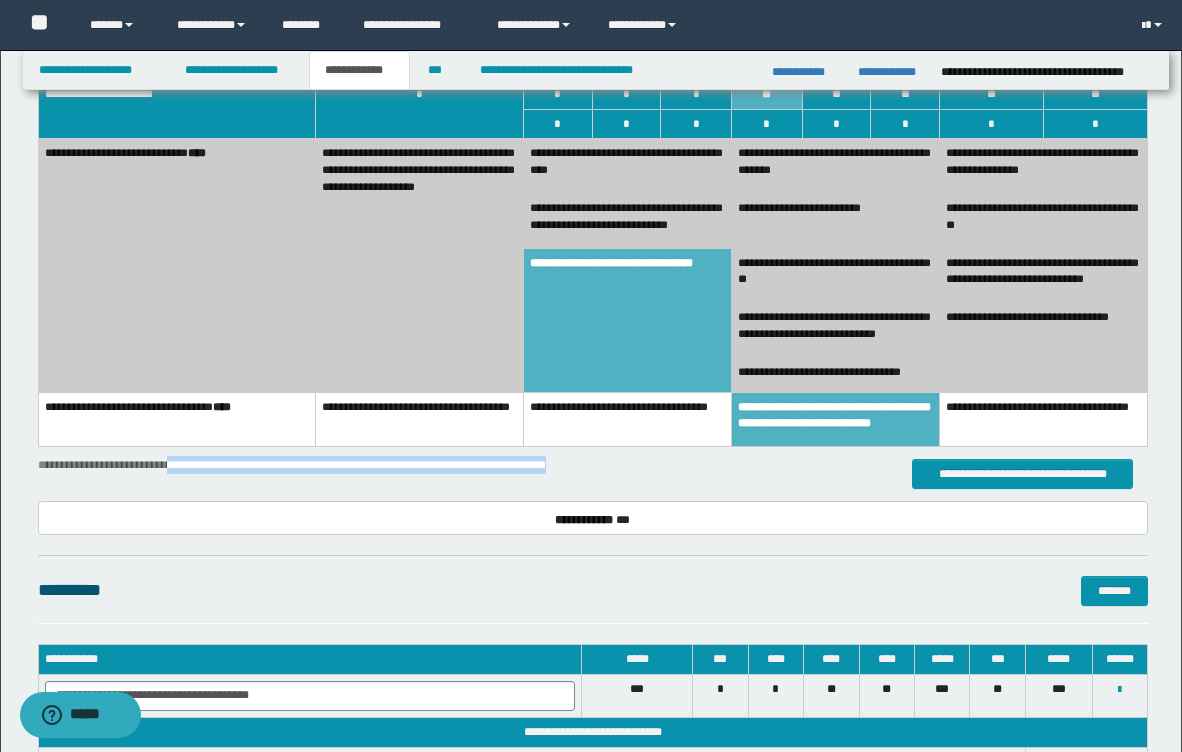 drag, startPoint x: 601, startPoint y: 434, endPoint x: 176, endPoint y: 437, distance: 425.0106 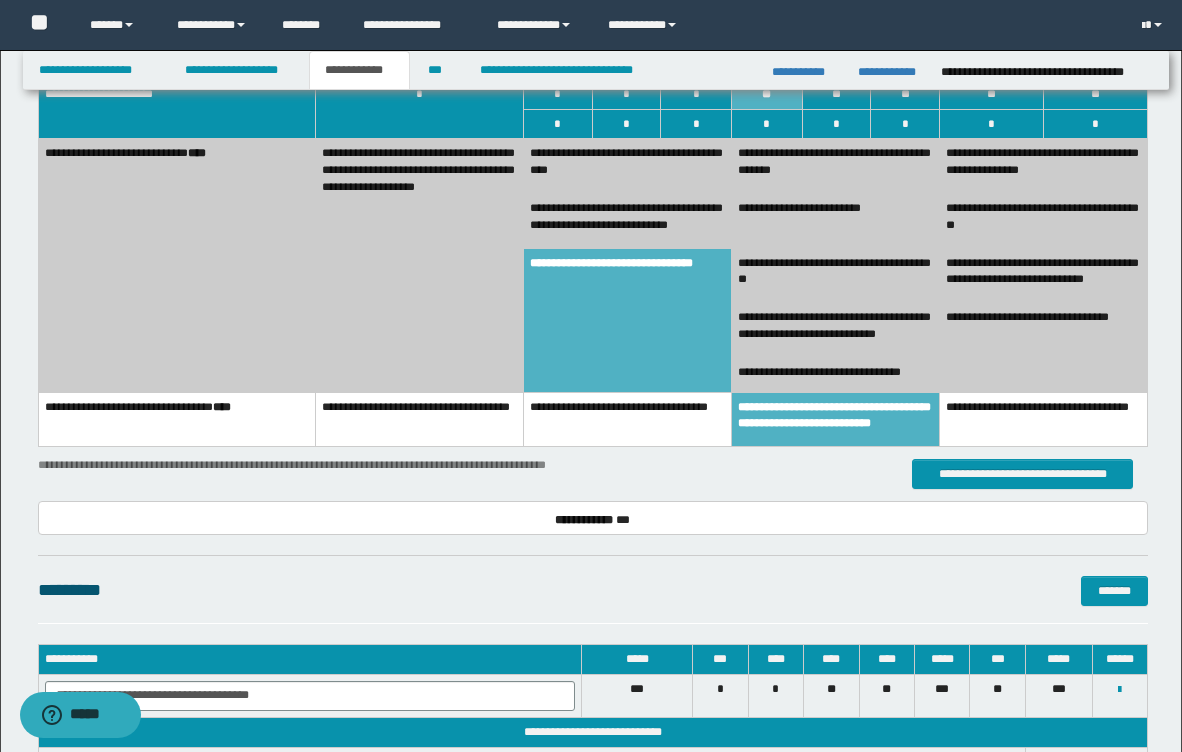 click on "**********" at bounding box center [593, 217] 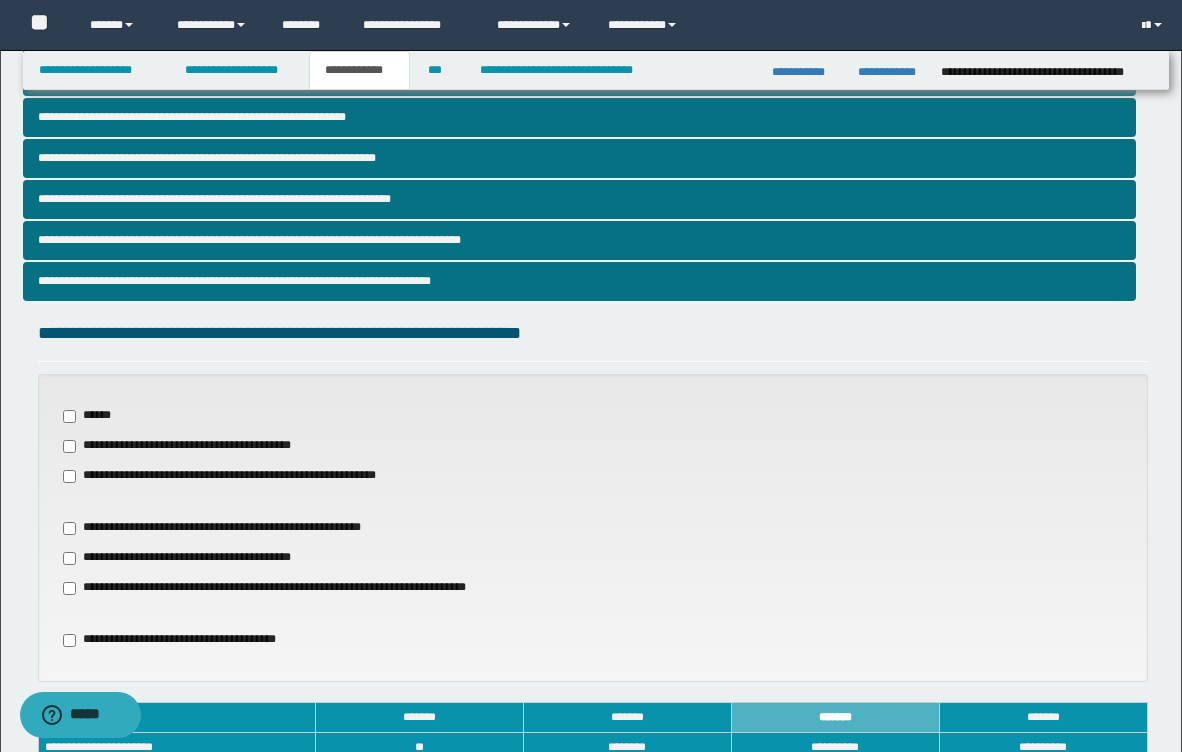 scroll, scrollTop: 400, scrollLeft: 0, axis: vertical 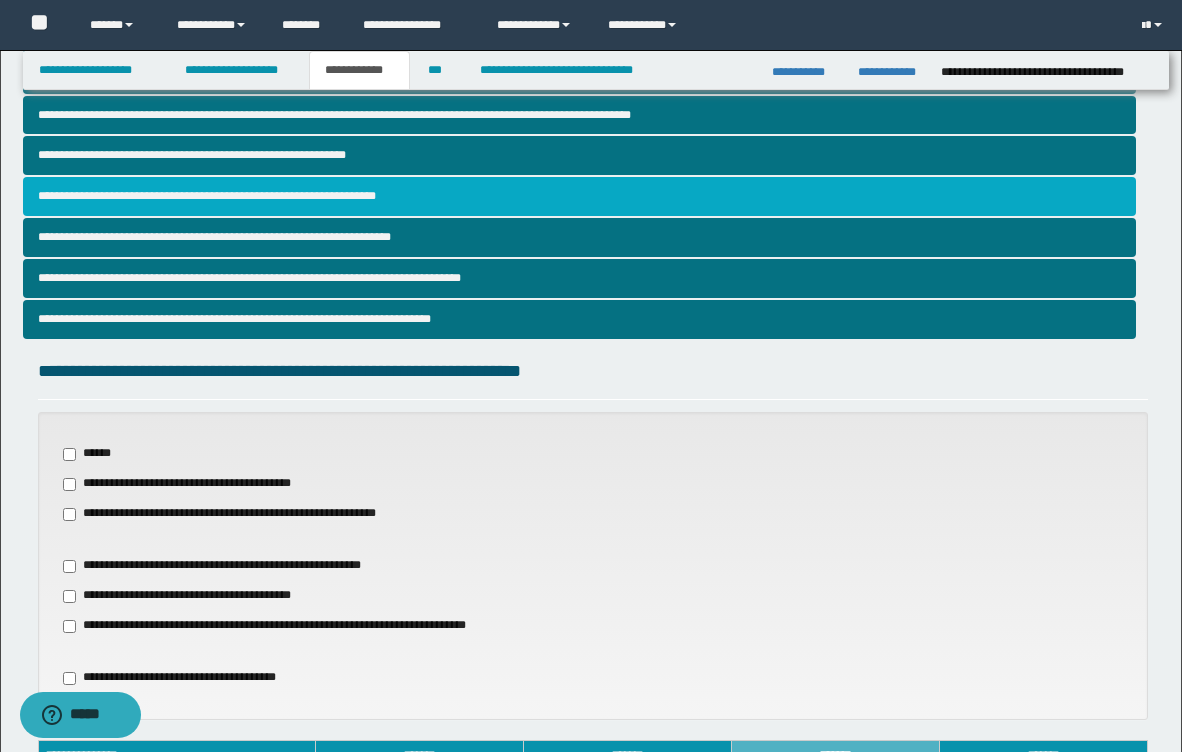 click on "**********" at bounding box center [579, 196] 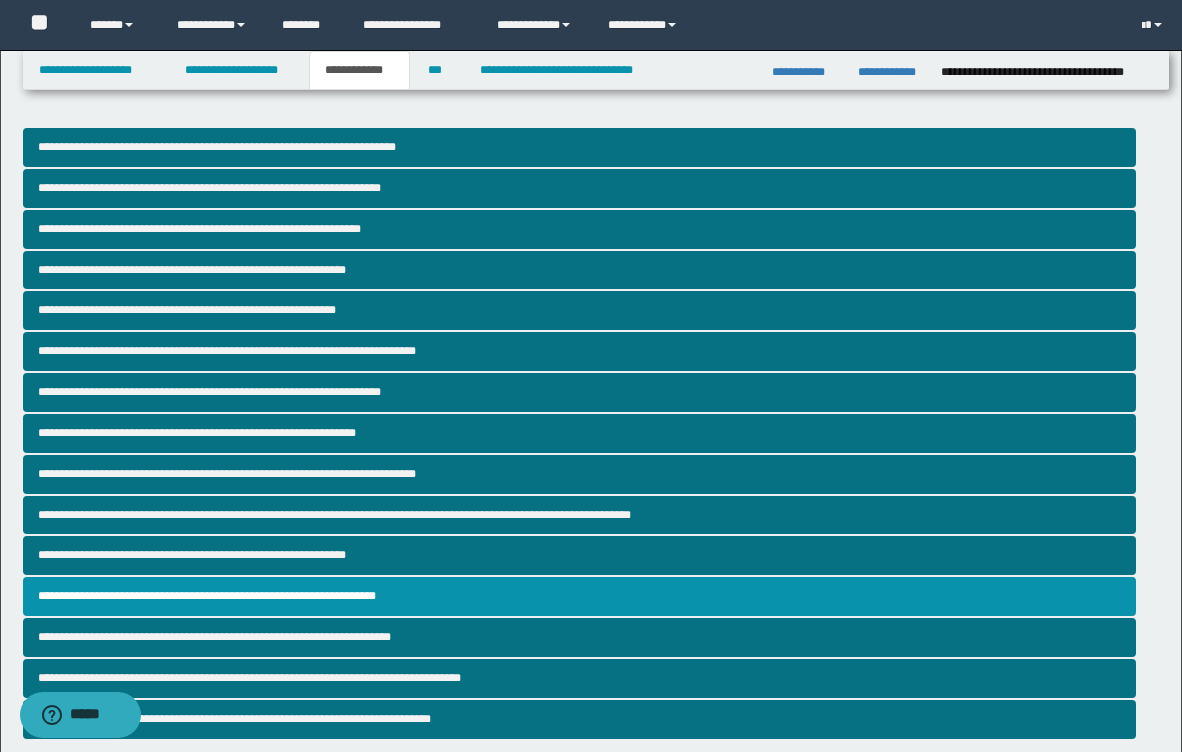 click on "**********" at bounding box center [591, 665] 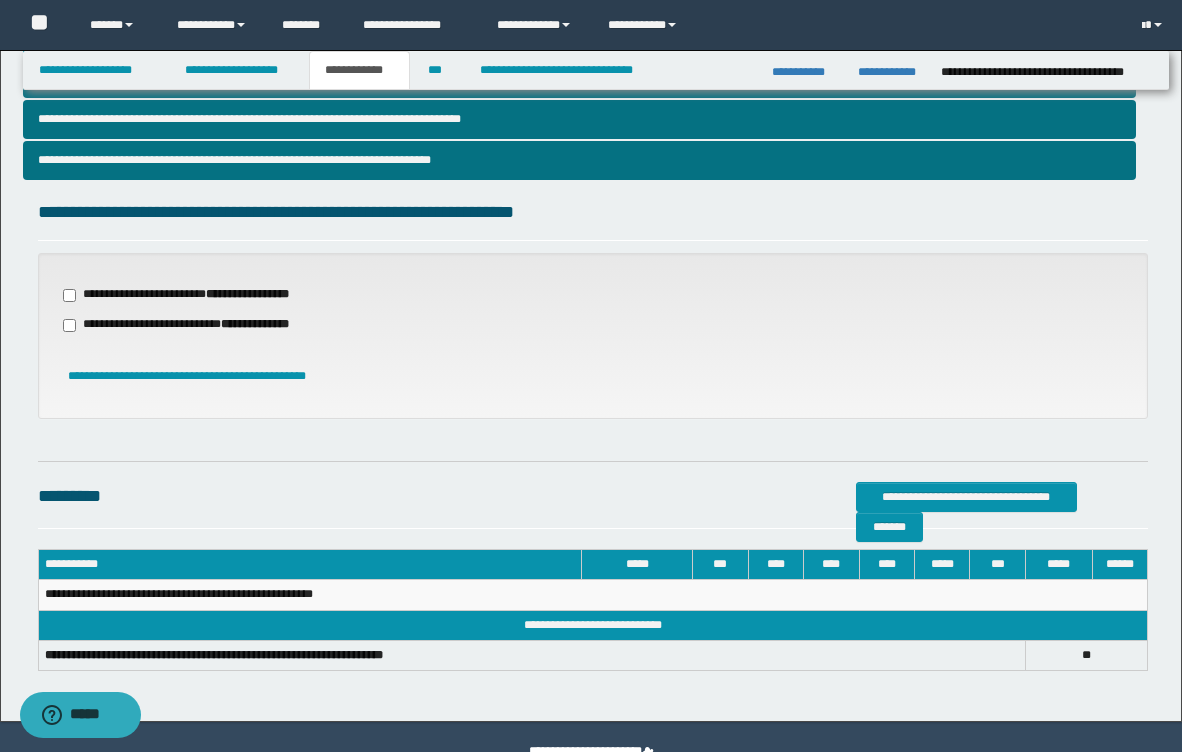 scroll, scrollTop: 560, scrollLeft: 0, axis: vertical 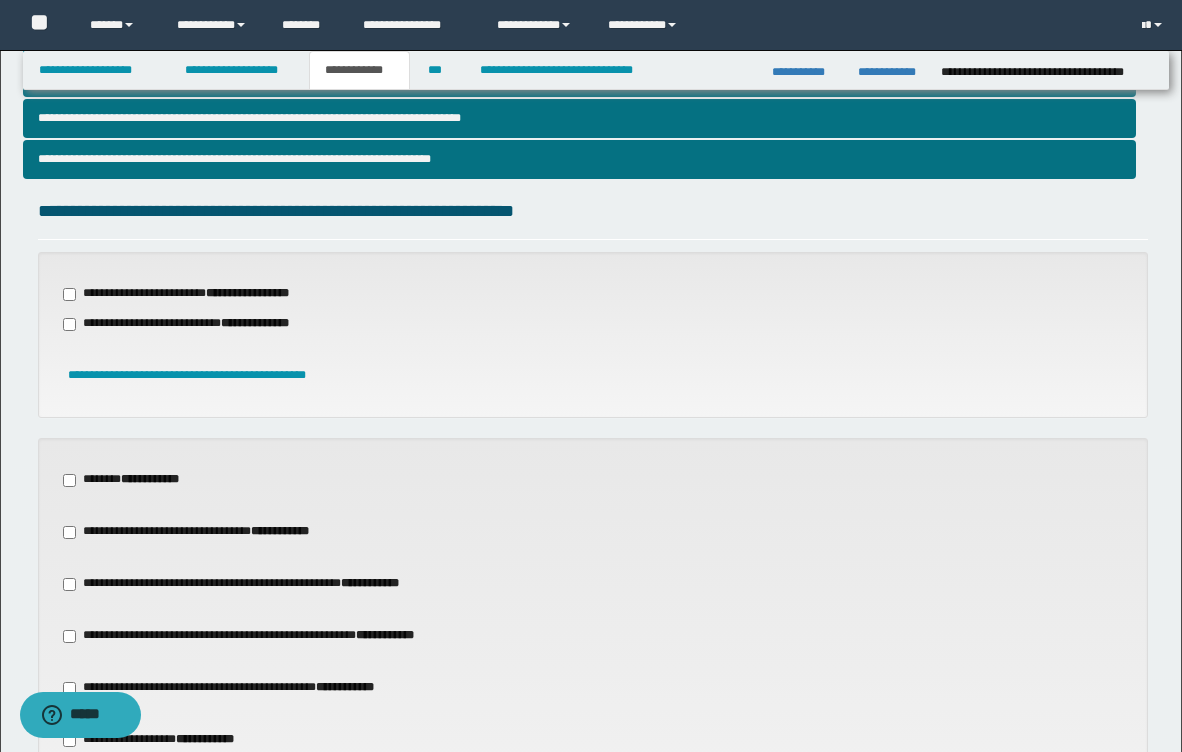 click on "**********" at bounding box center [593, 688] 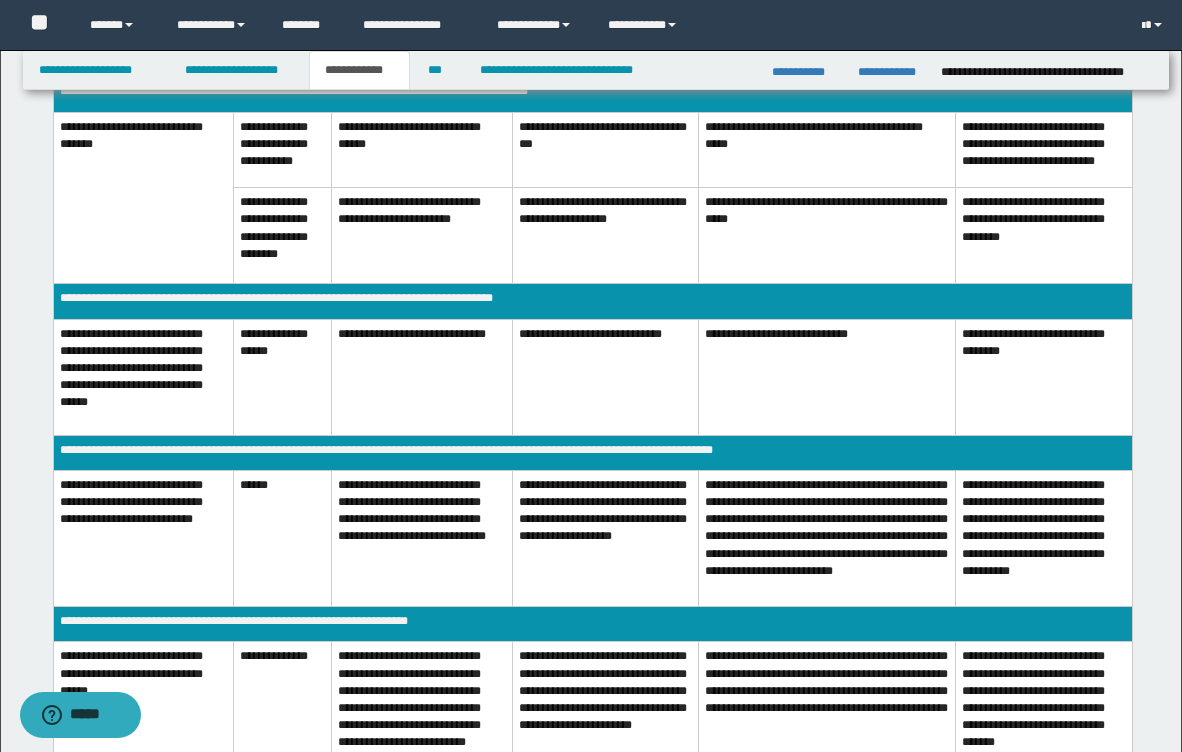 scroll, scrollTop: 1680, scrollLeft: 0, axis: vertical 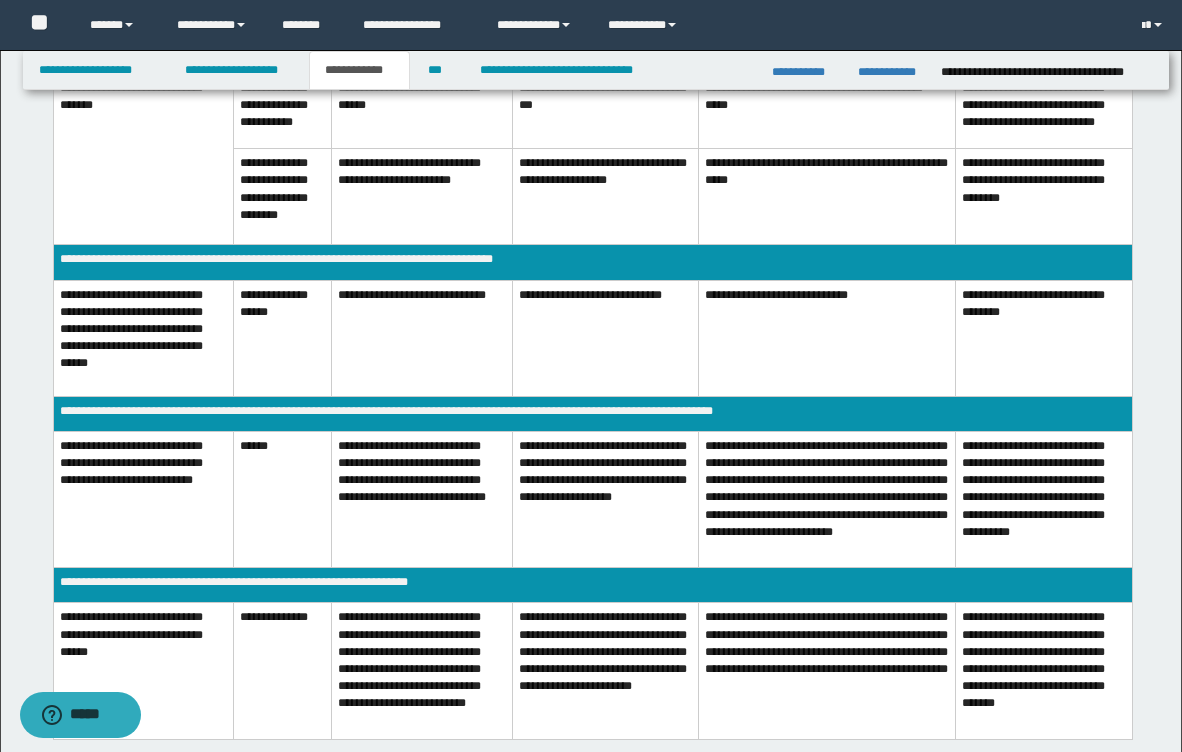 click on "**********" at bounding box center [826, 671] 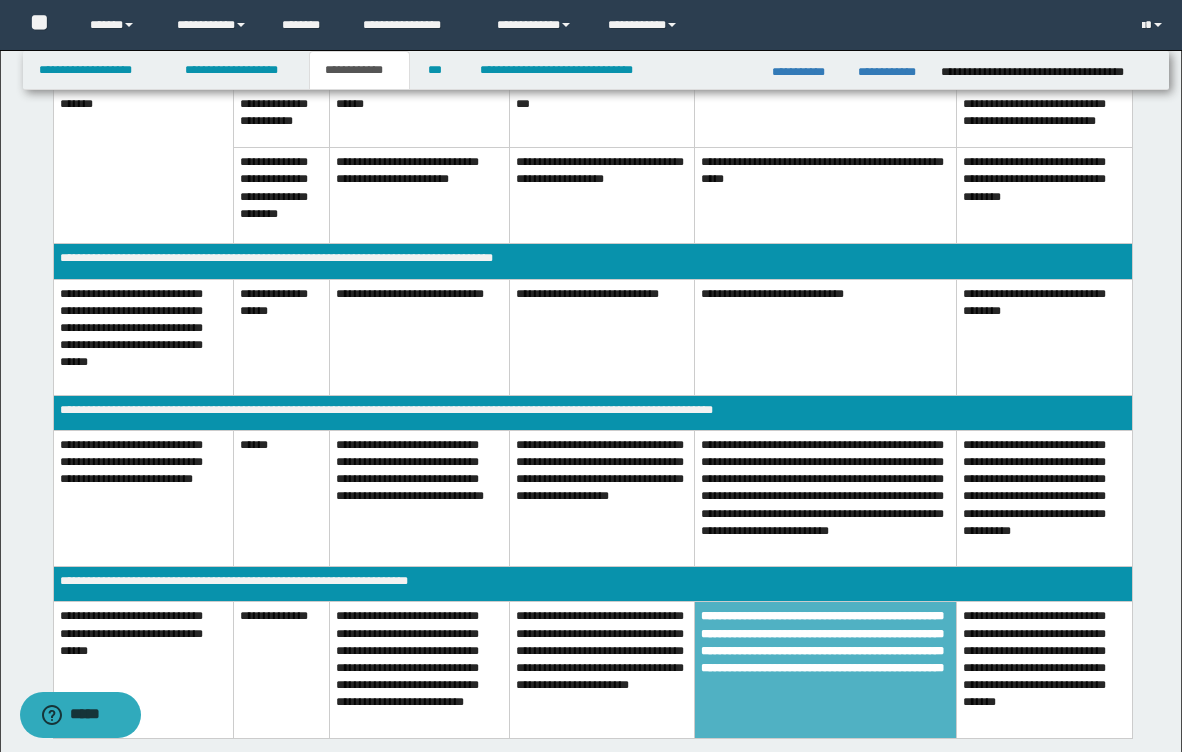 scroll, scrollTop: 1720, scrollLeft: 0, axis: vertical 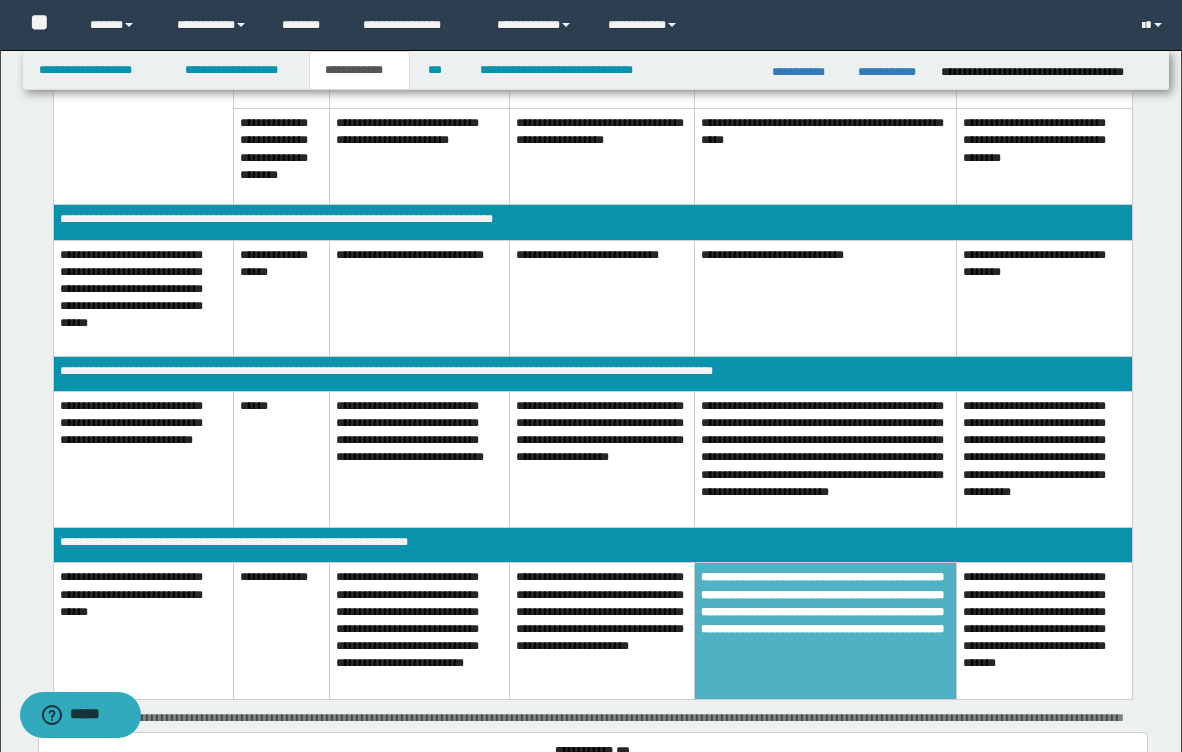 click on "**********" at bounding box center [601, 631] 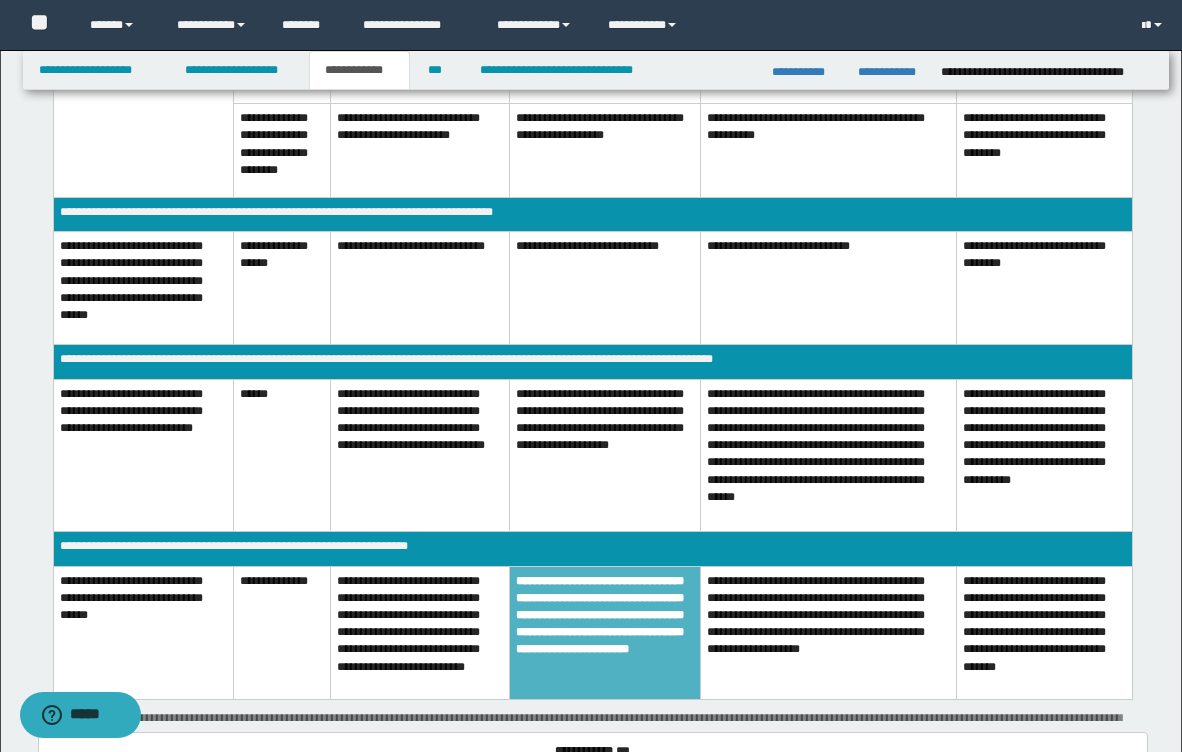 click on "**********" at bounding box center (829, 632) 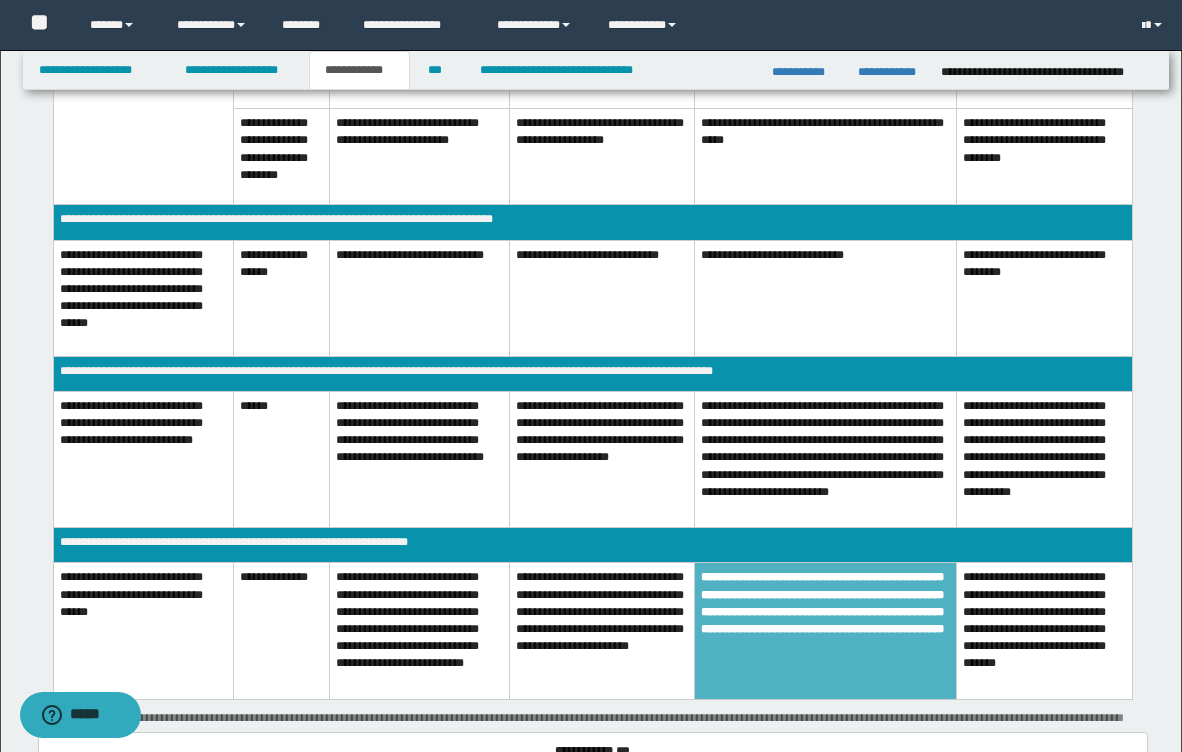 click on "**********" at bounding box center (601, 631) 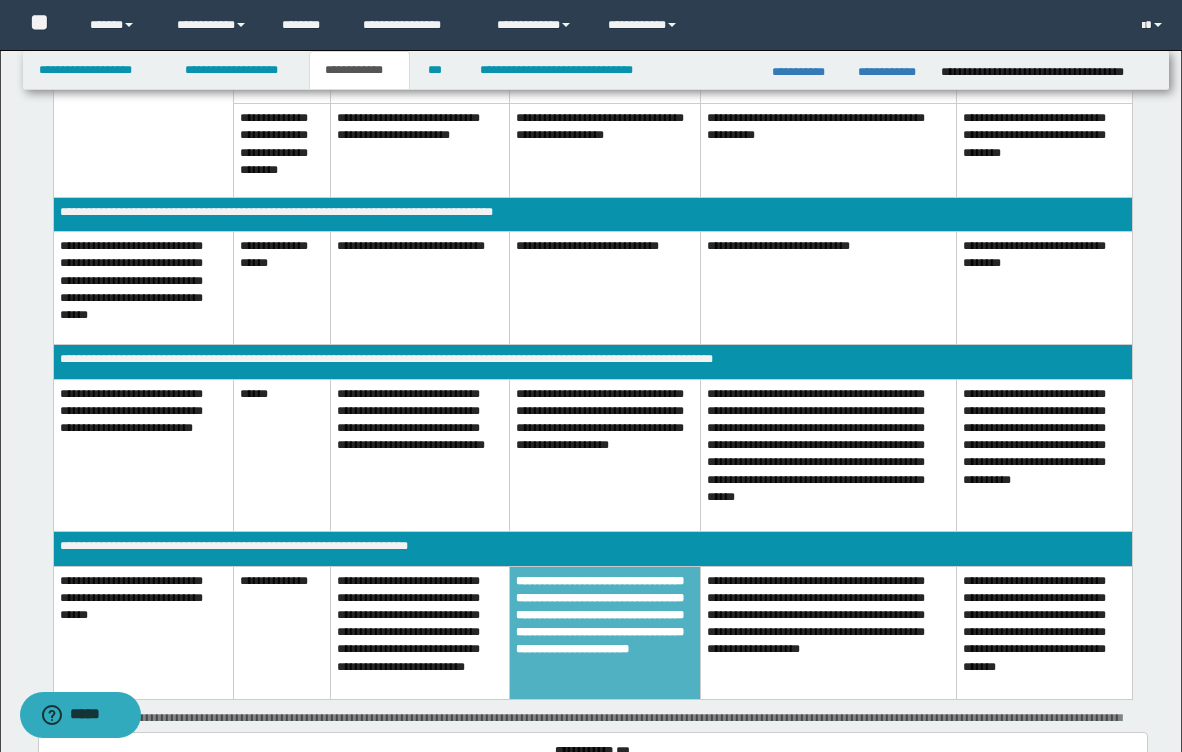 click on "**********" at bounding box center [593, 33] 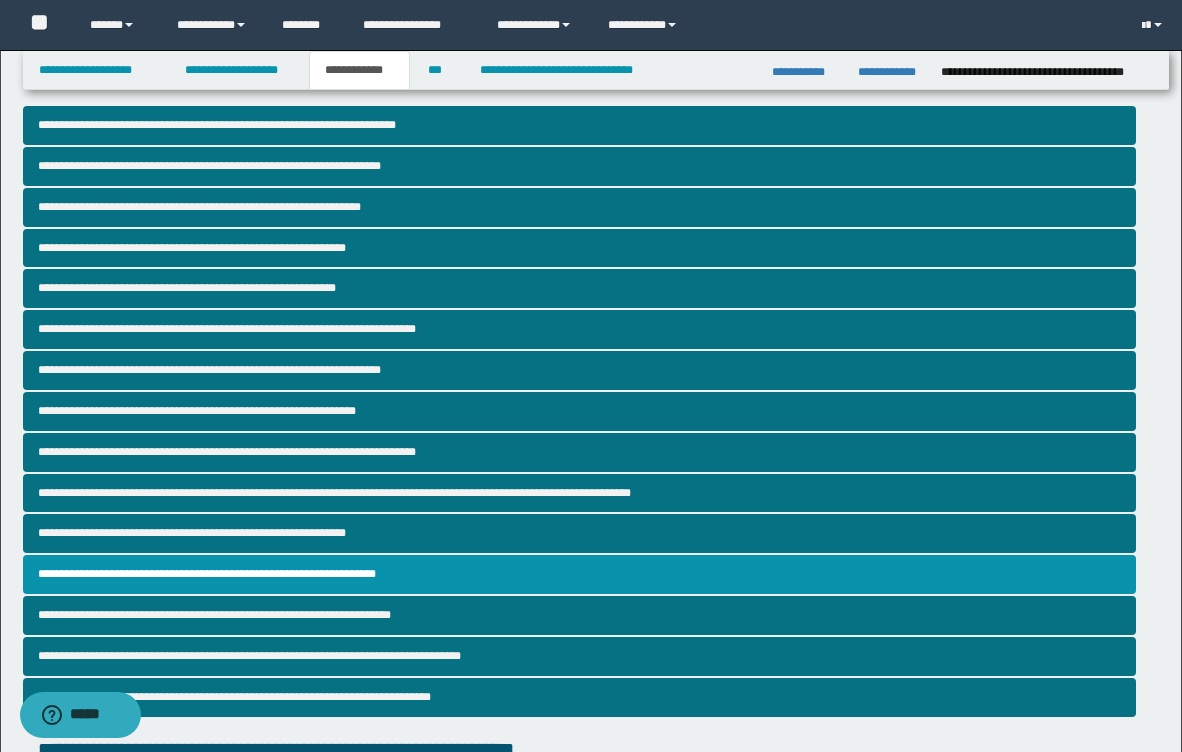scroll, scrollTop: 0, scrollLeft: 0, axis: both 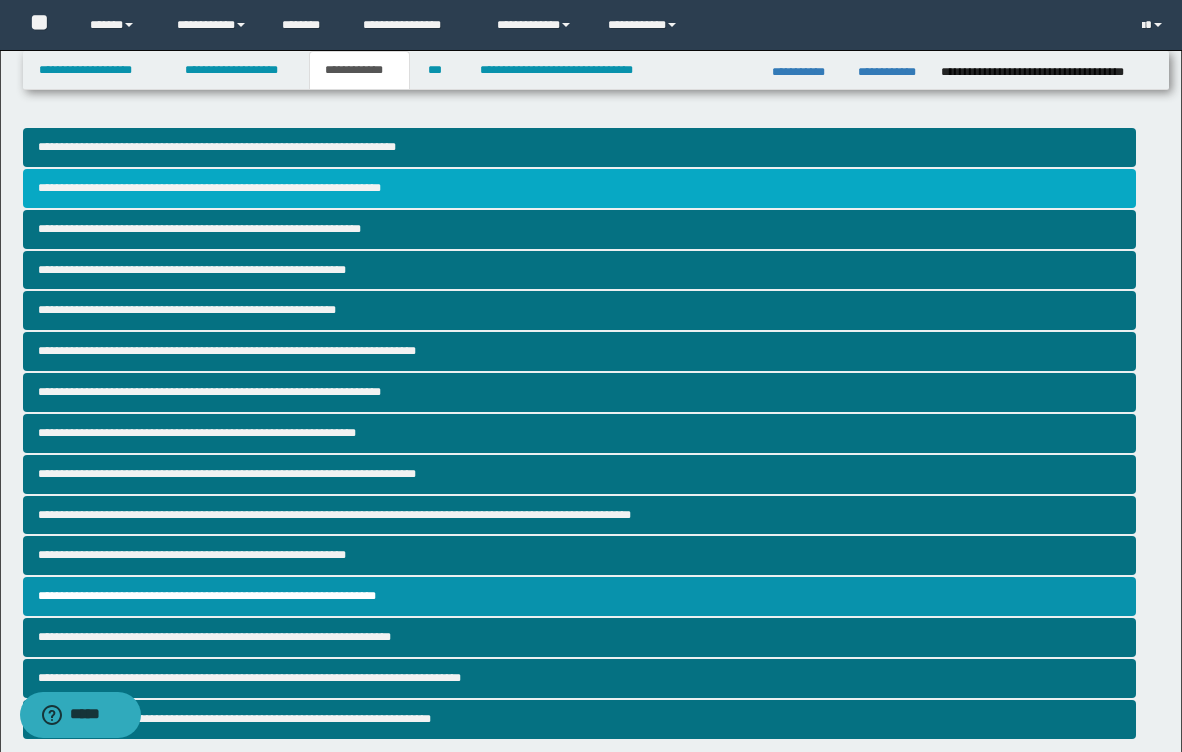 click on "**********" at bounding box center [579, 188] 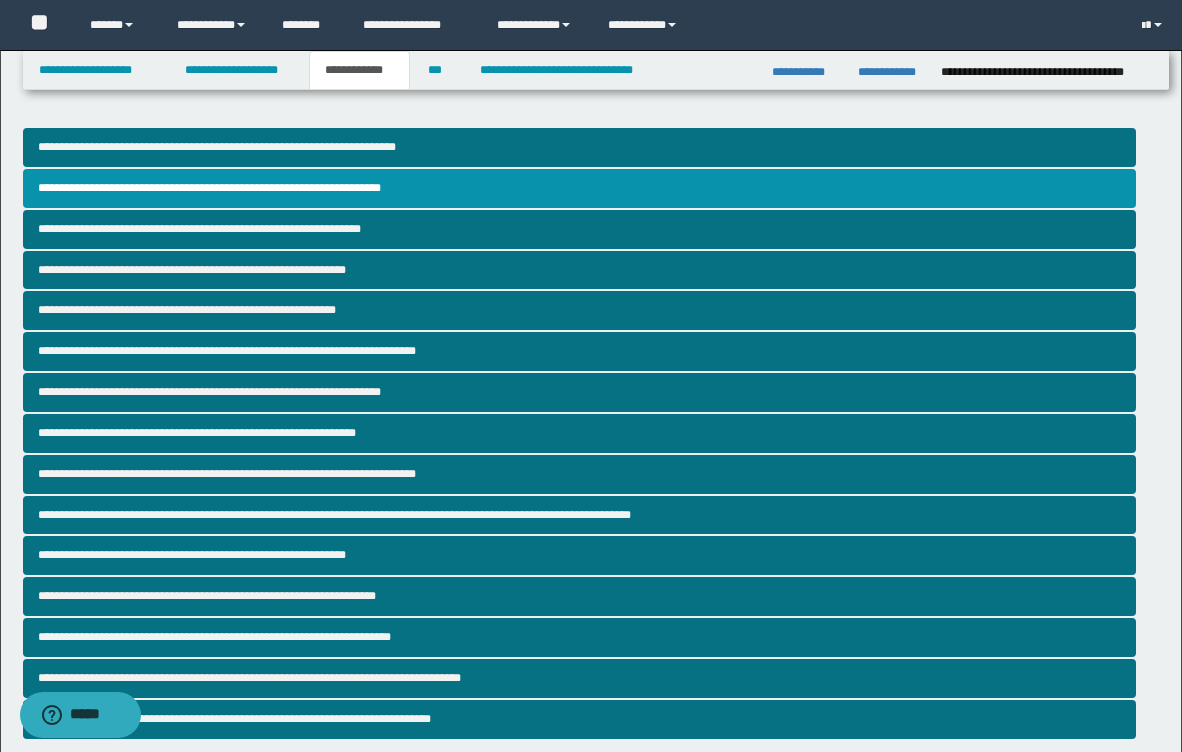 click on "**********" at bounding box center (591, 755) 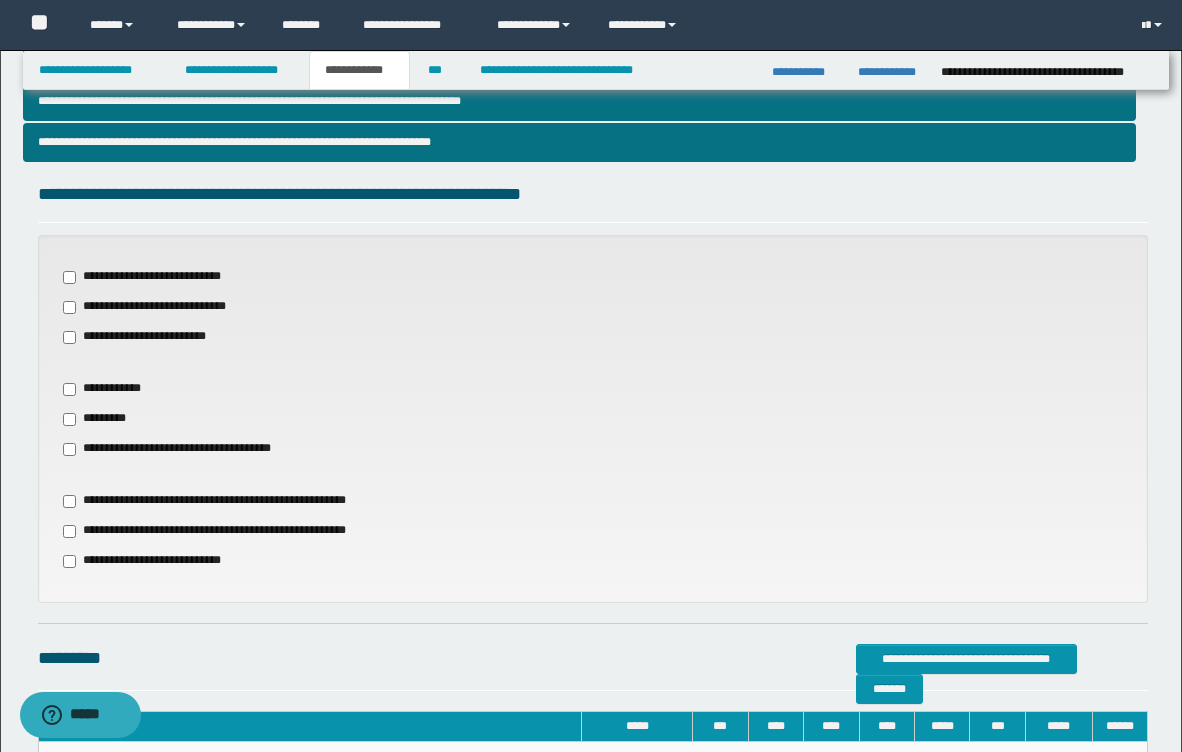 scroll, scrollTop: 600, scrollLeft: 0, axis: vertical 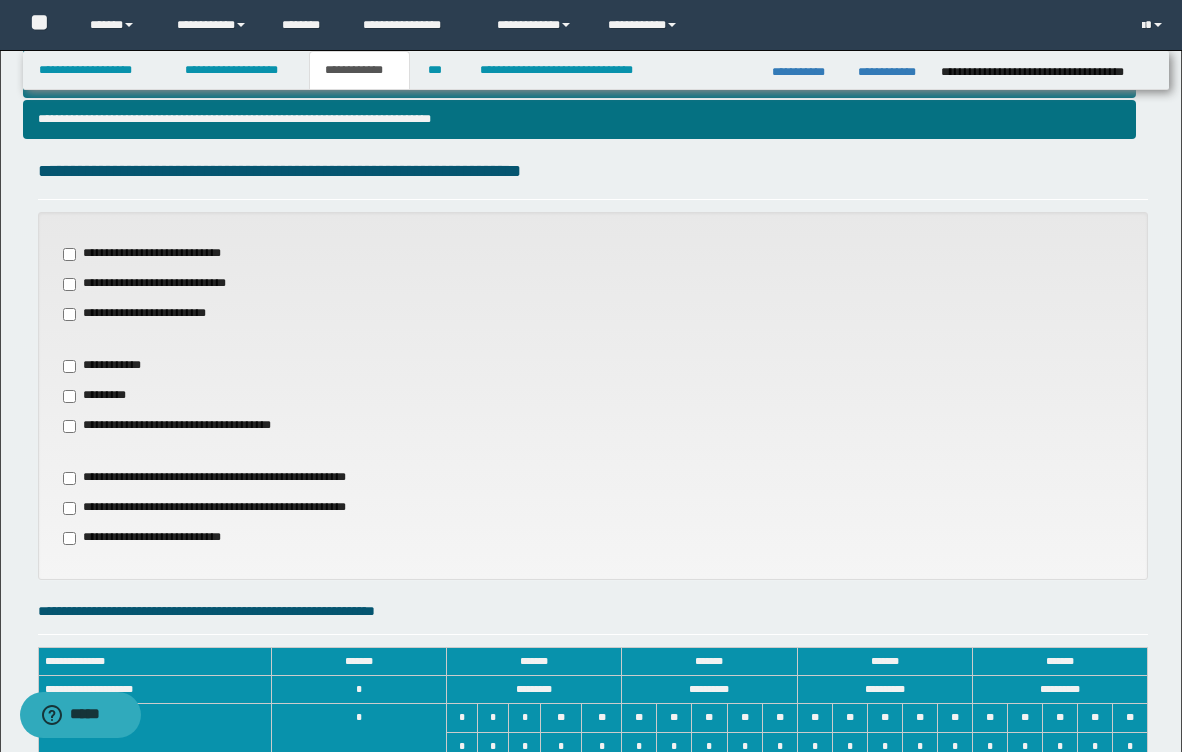click on "**********" at bounding box center [593, 396] 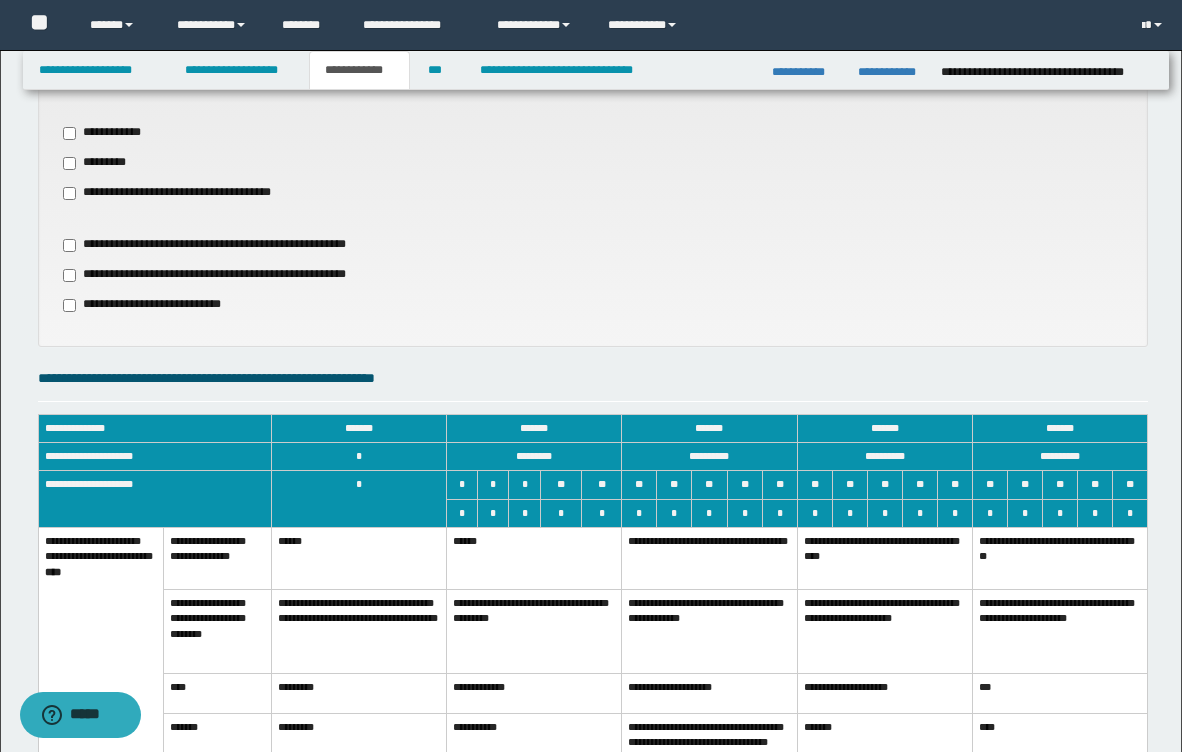 scroll, scrollTop: 920, scrollLeft: 0, axis: vertical 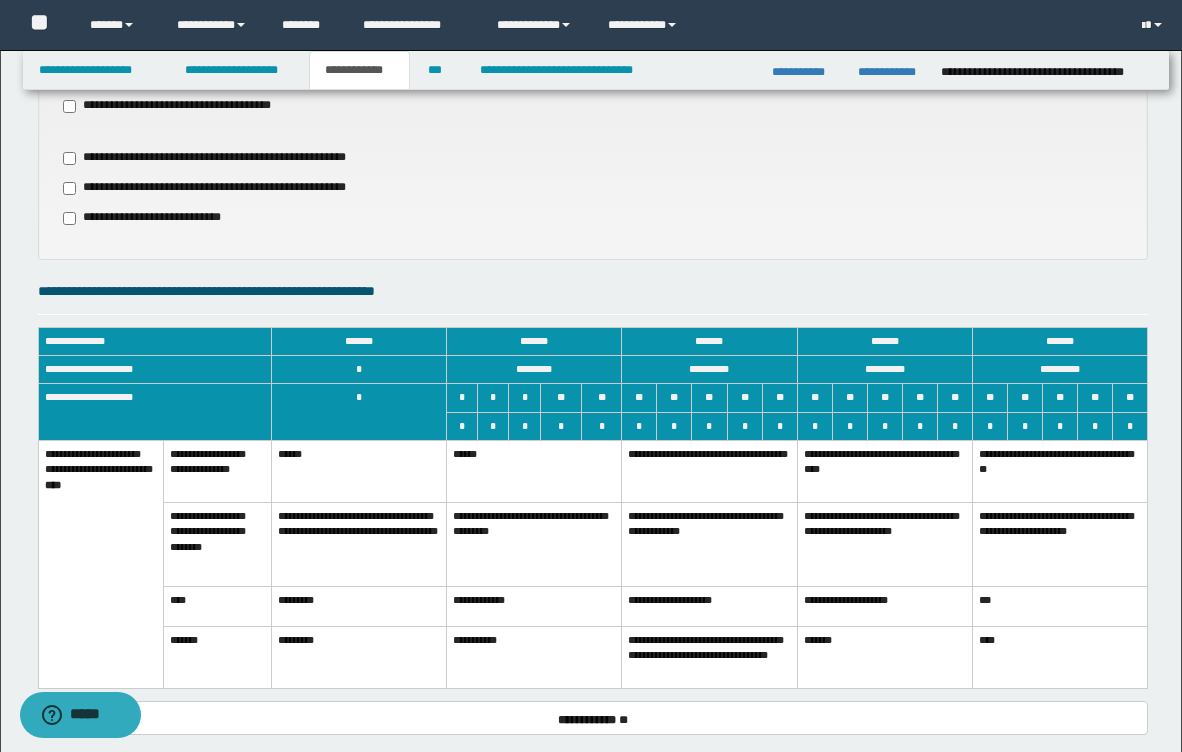 click on "**********" at bounding box center [534, 657] 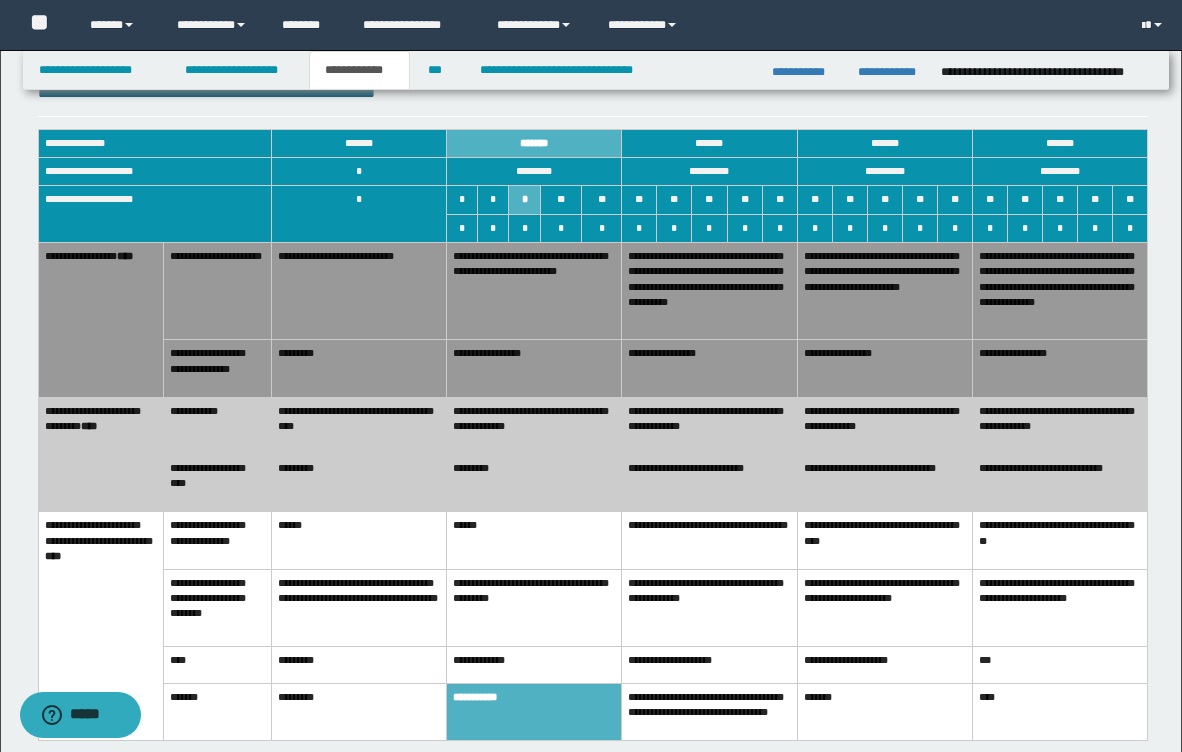 scroll, scrollTop: 1120, scrollLeft: 0, axis: vertical 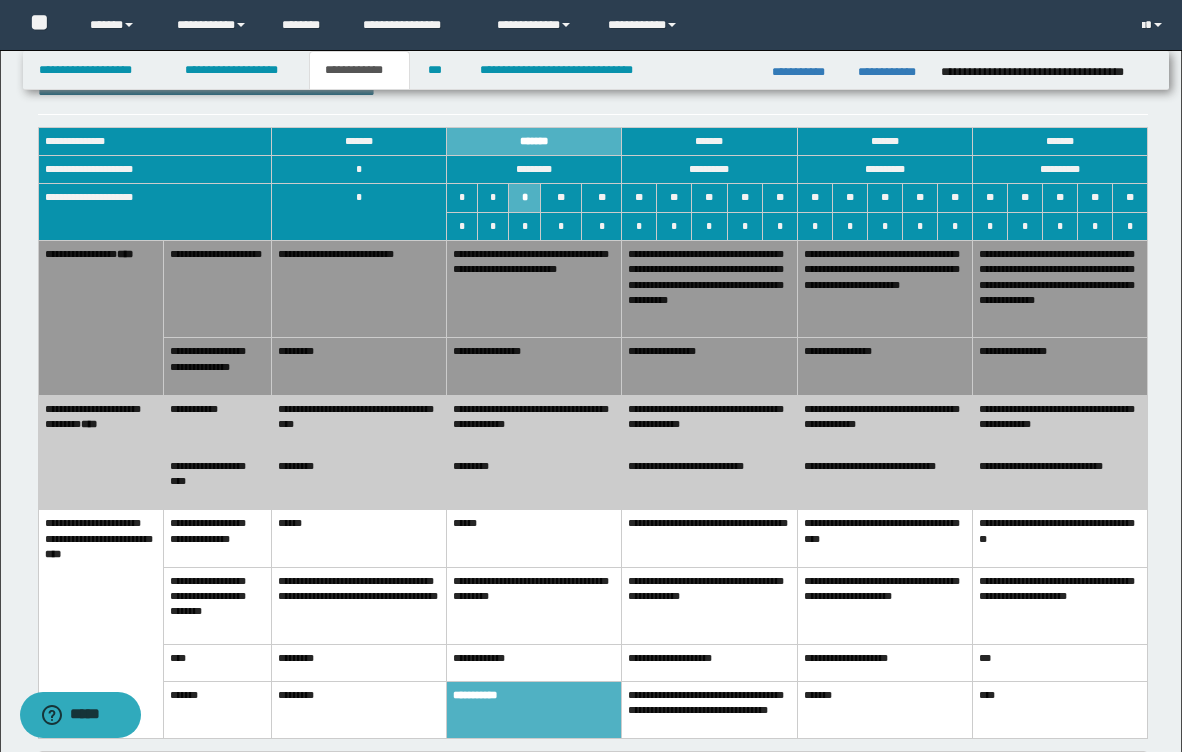 drag, startPoint x: 723, startPoint y: 691, endPoint x: 673, endPoint y: 683, distance: 50.635956 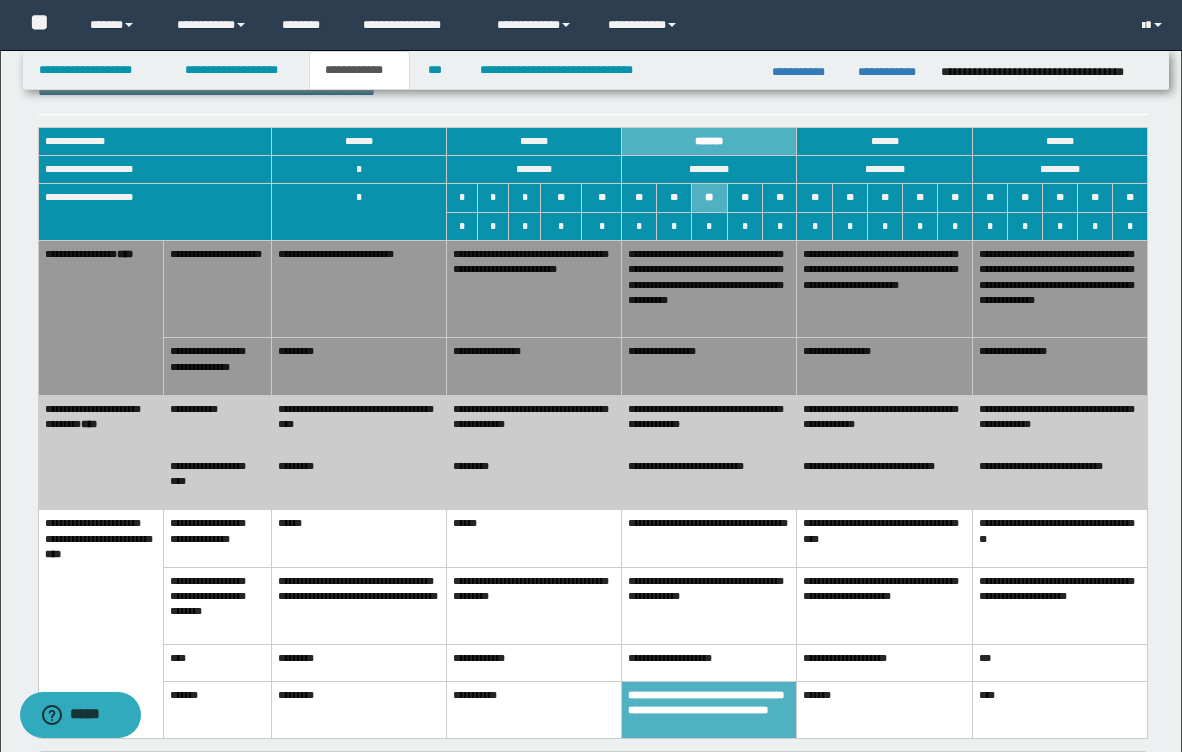 click on "**********" at bounding box center [534, 423] 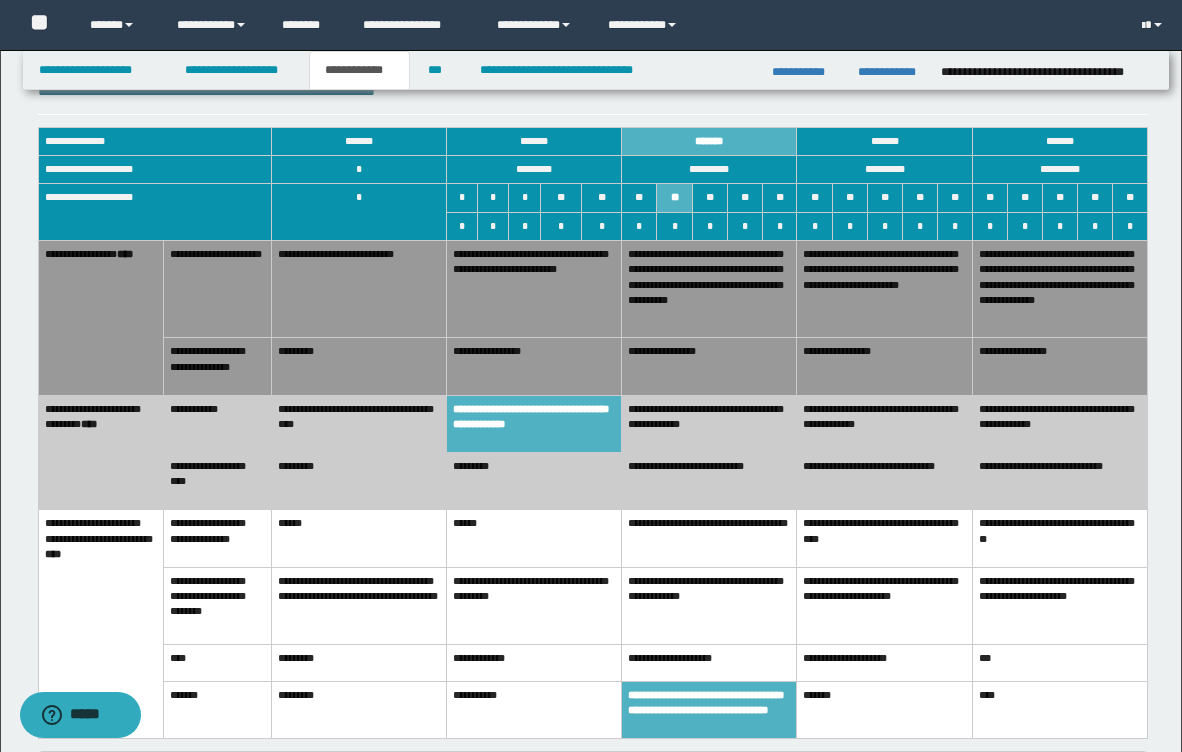 click on "**********" at bounding box center [534, 366] 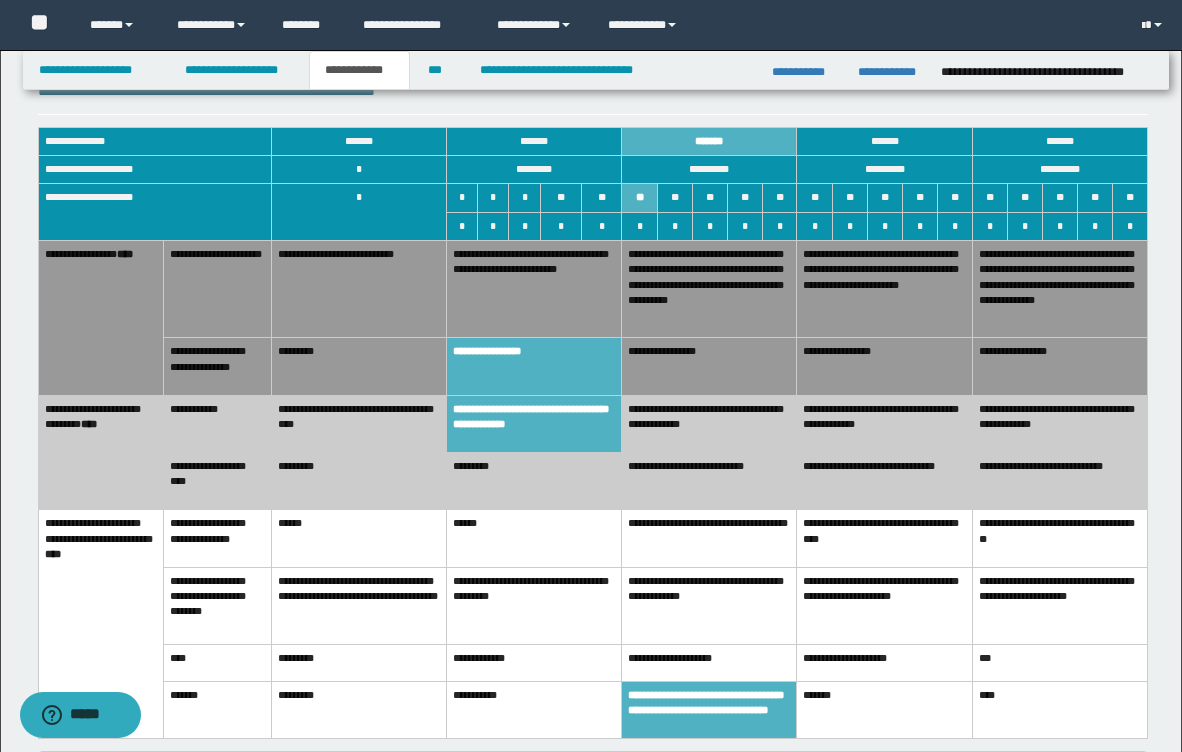 click on "**********" at bounding box center (593, 342) 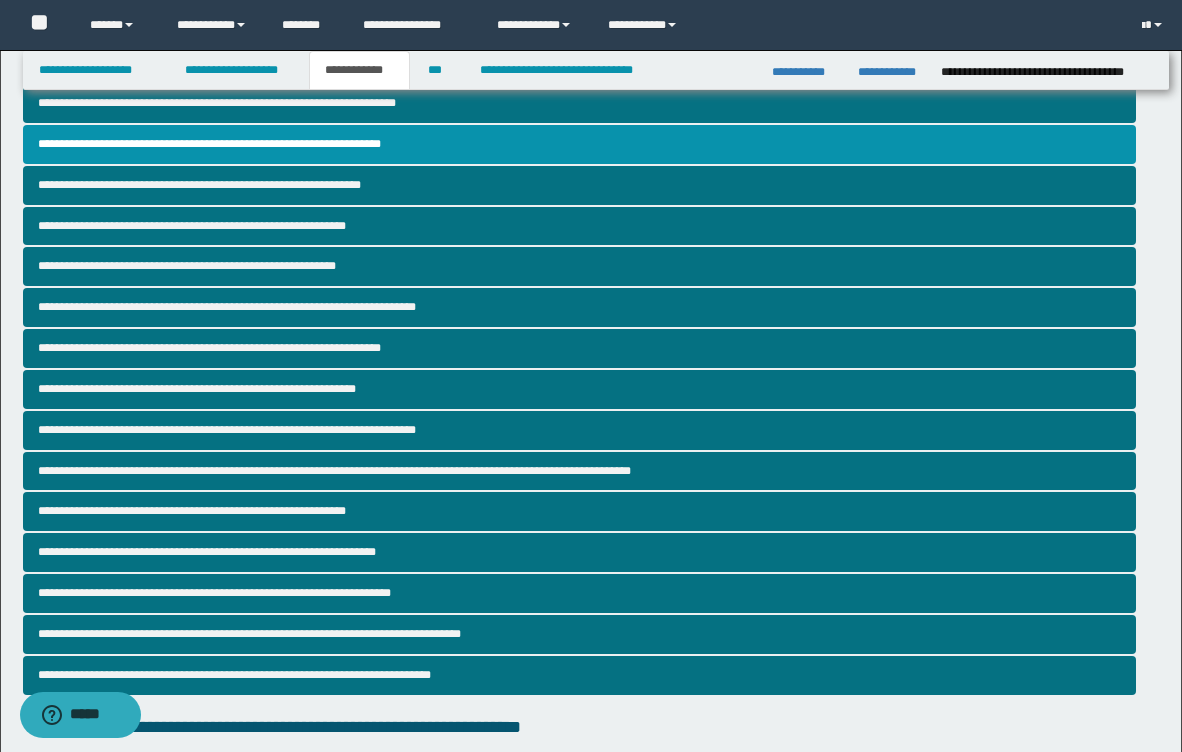 scroll, scrollTop: 40, scrollLeft: 0, axis: vertical 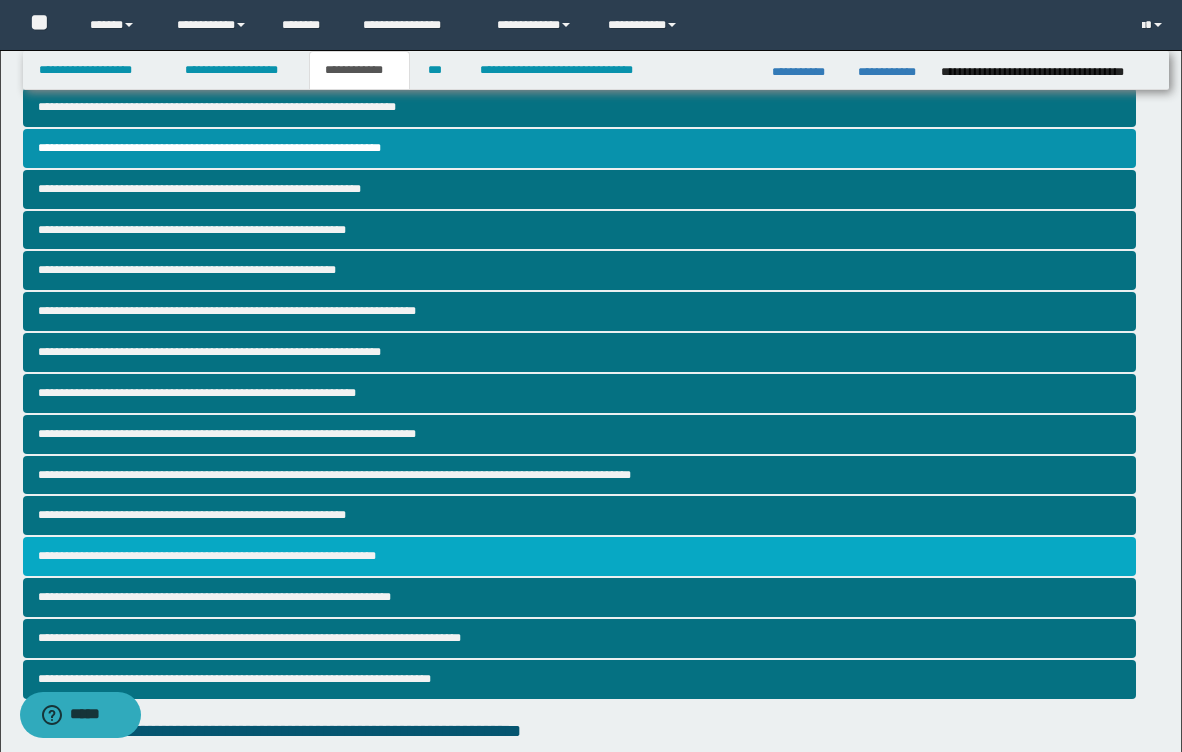 click on "**********" at bounding box center [579, 556] 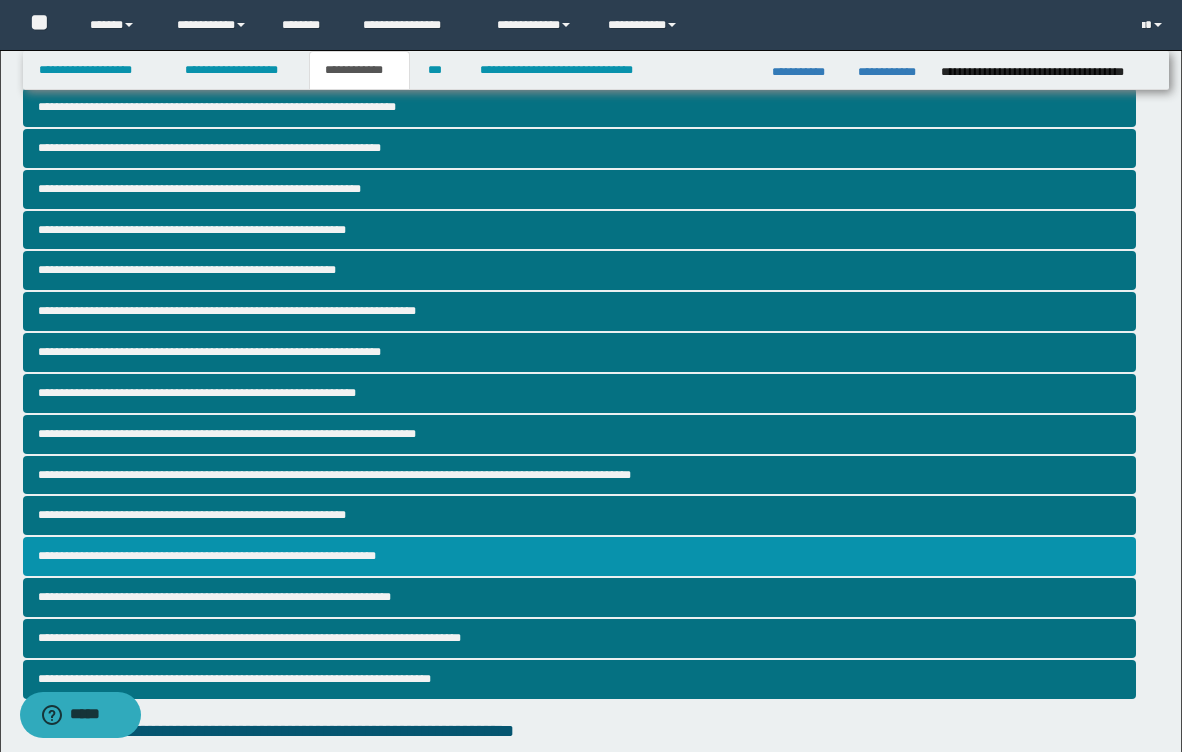 scroll, scrollTop: 0, scrollLeft: 0, axis: both 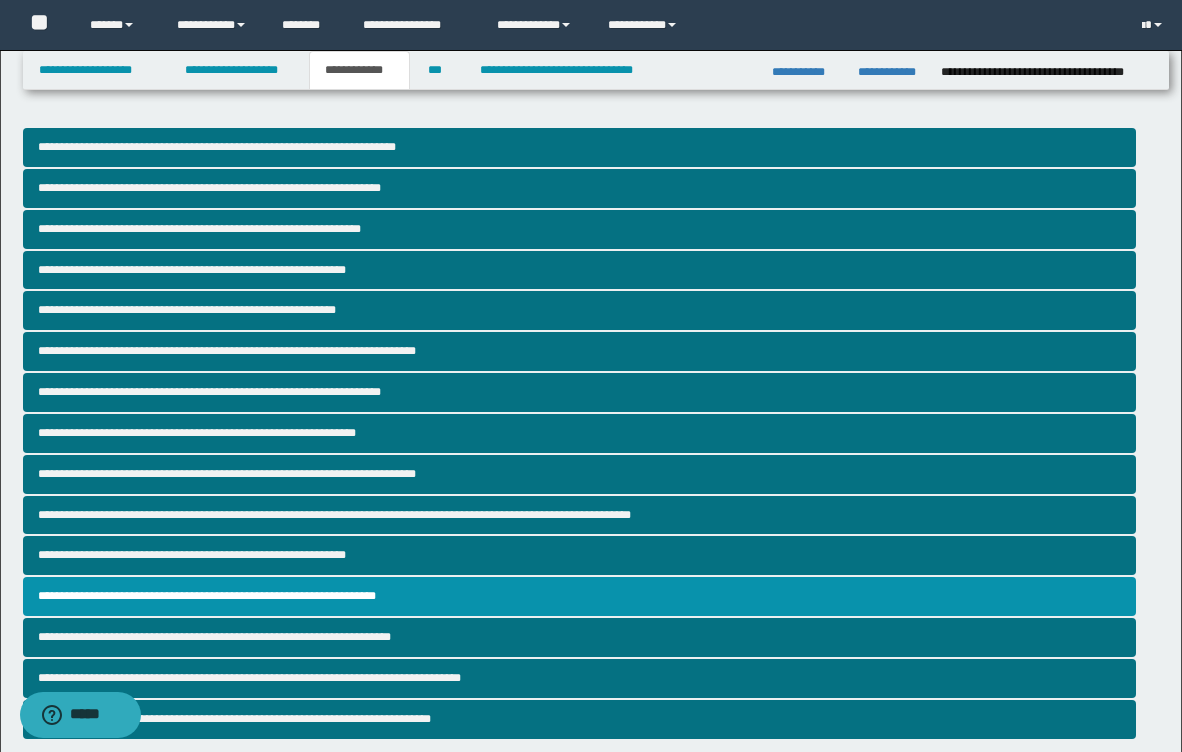 click on "**********" at bounding box center [591, 1414] 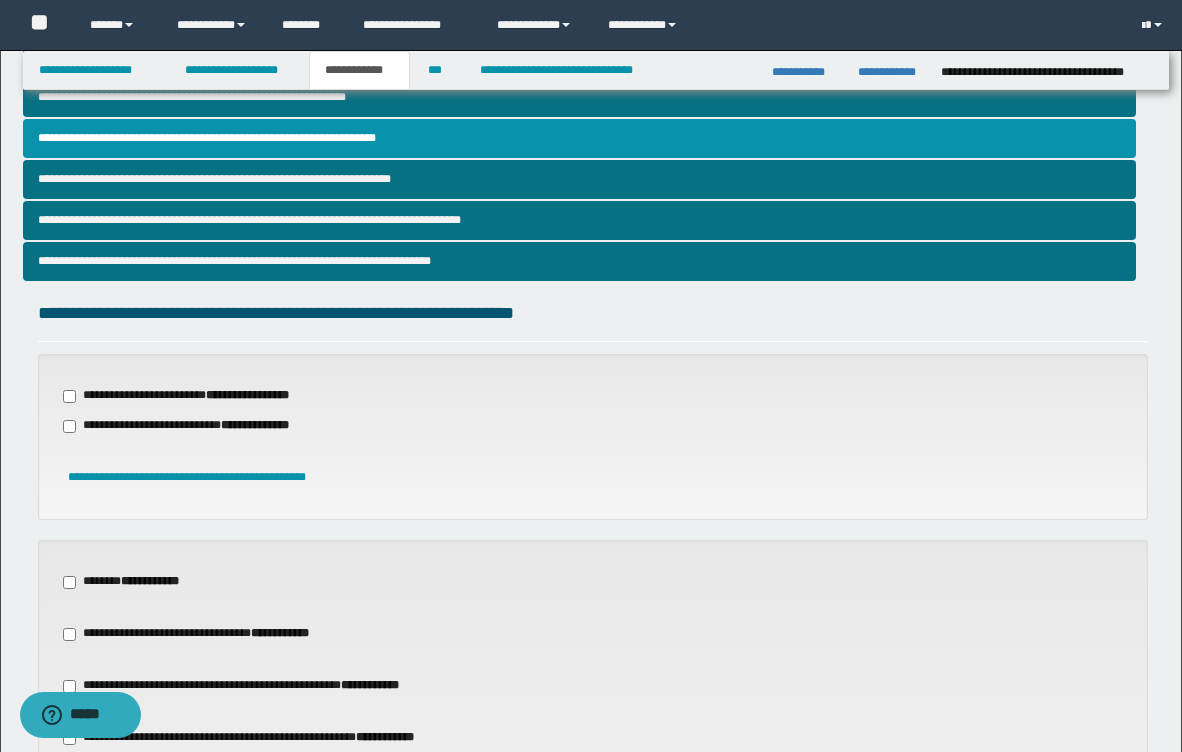 scroll, scrollTop: 480, scrollLeft: 0, axis: vertical 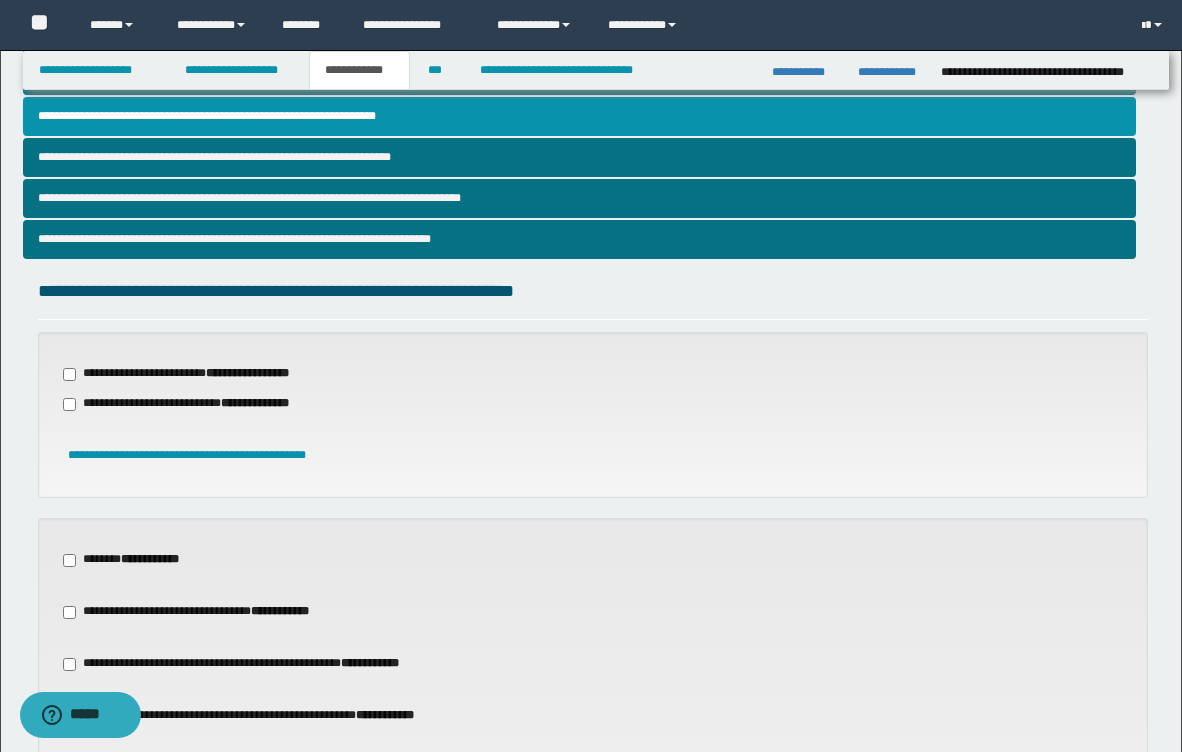 click on "**********" at bounding box center (198, 374) 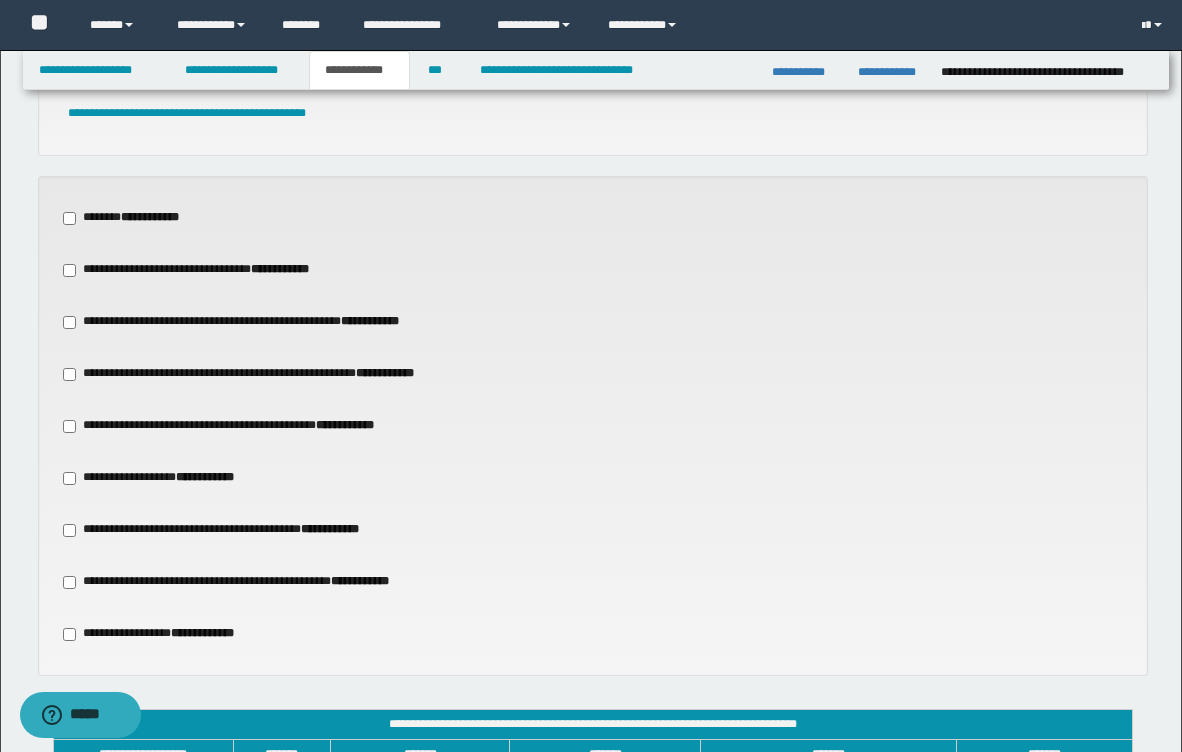 scroll, scrollTop: 826, scrollLeft: 0, axis: vertical 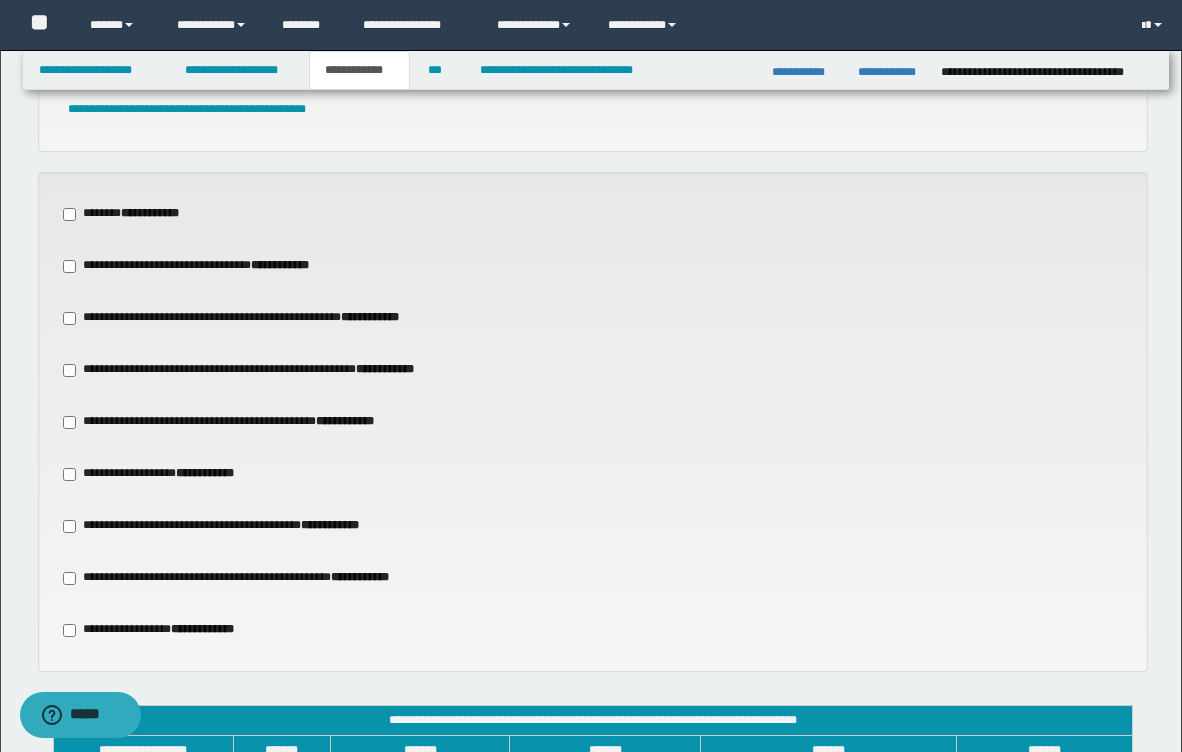 click on "**********" at bounding box center (593, 630) 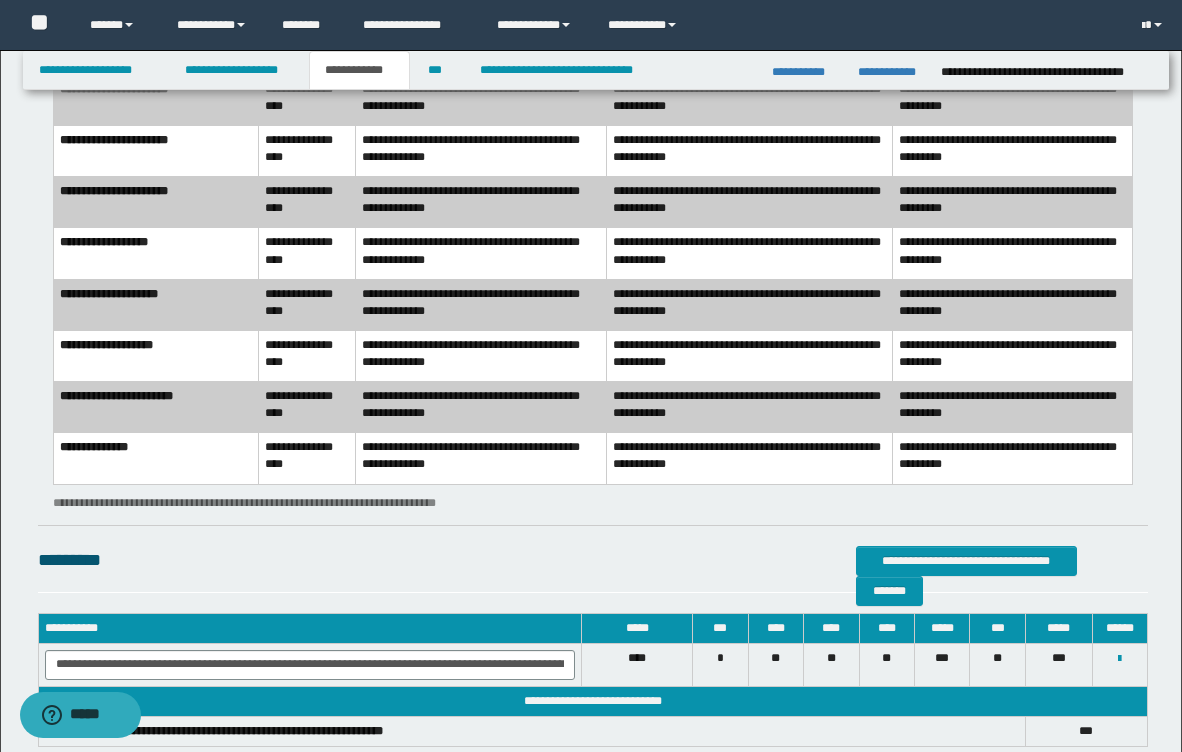 scroll, scrollTop: 2506, scrollLeft: 0, axis: vertical 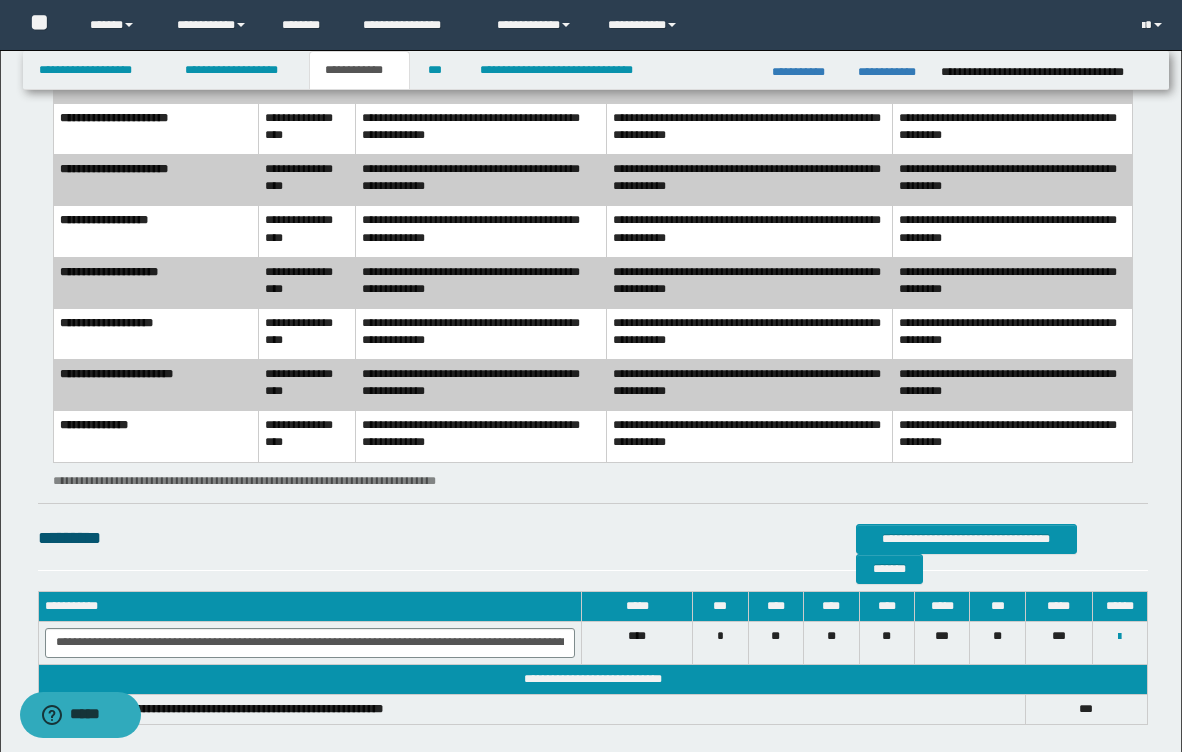 click on "**********" at bounding box center [481, 436] 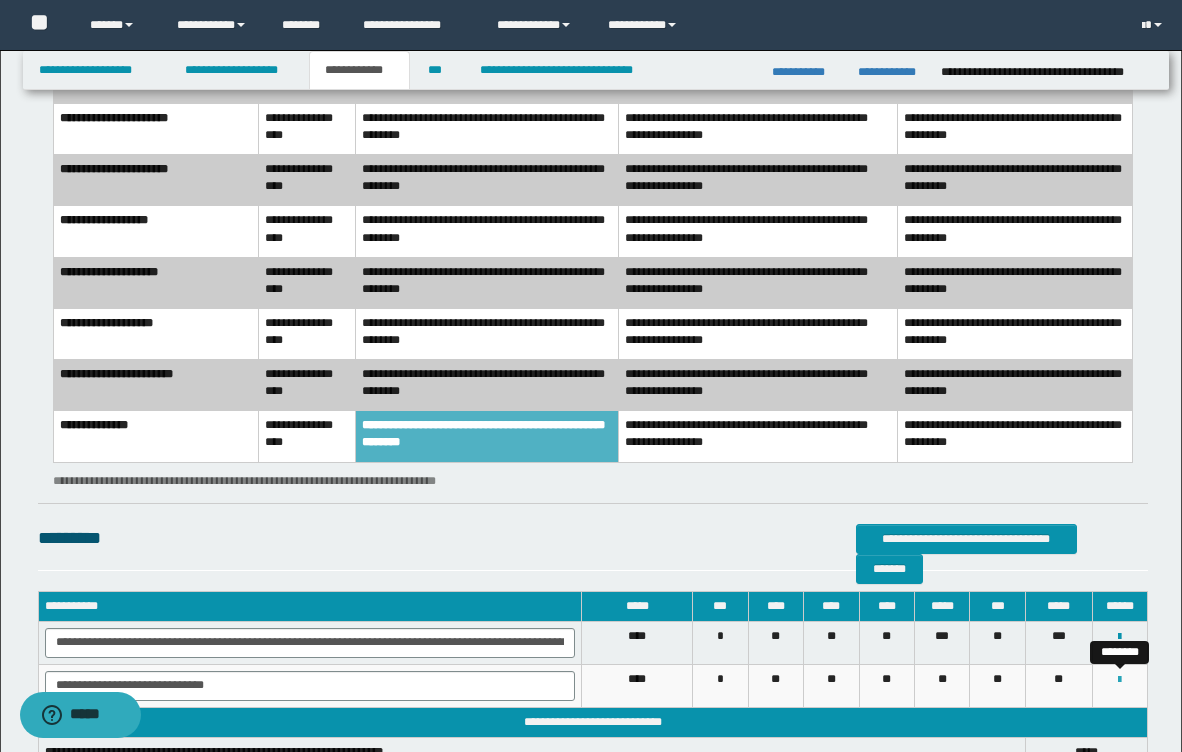 click at bounding box center (1119, 680) 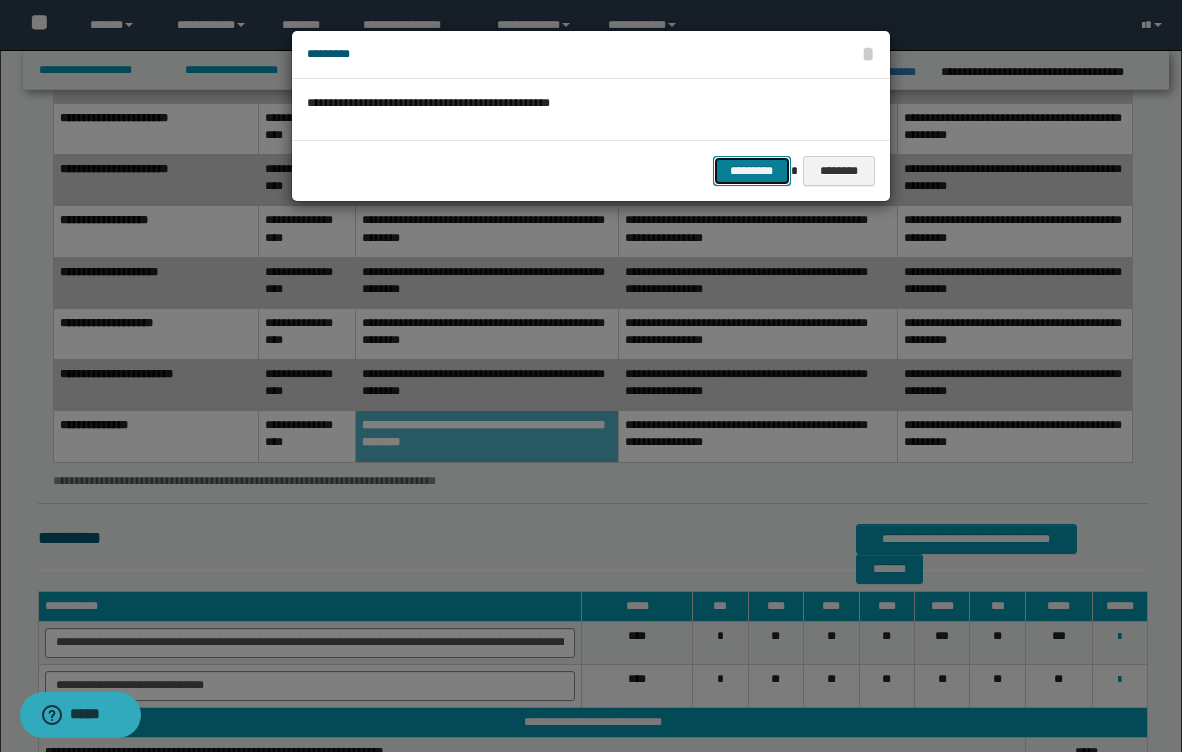 click on "*********" at bounding box center [752, 171] 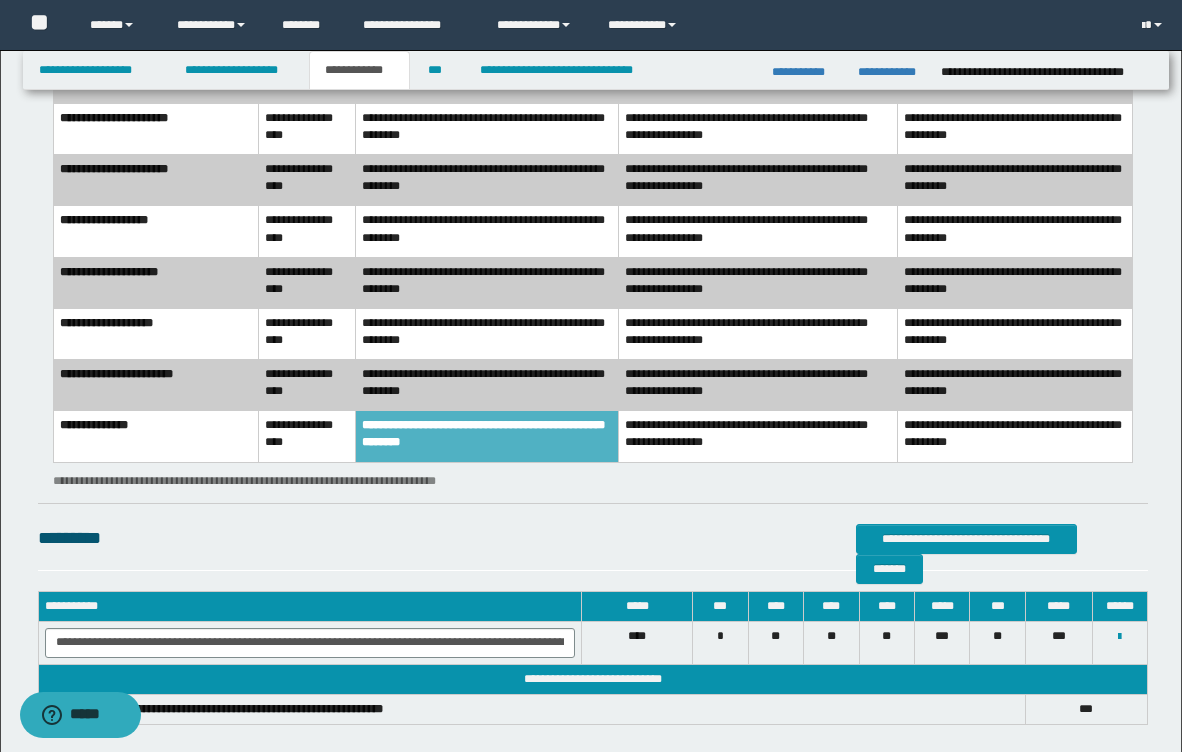 click on "**********" at bounding box center [593, -502] 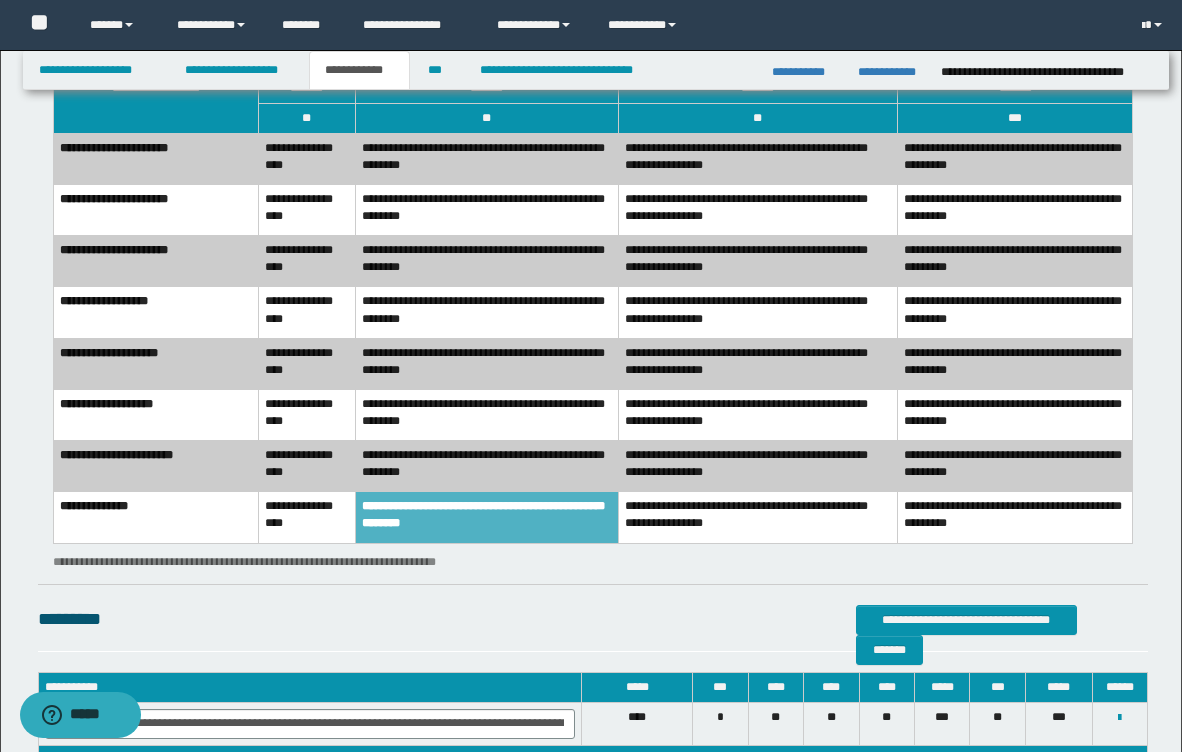 scroll, scrollTop: 2386, scrollLeft: 0, axis: vertical 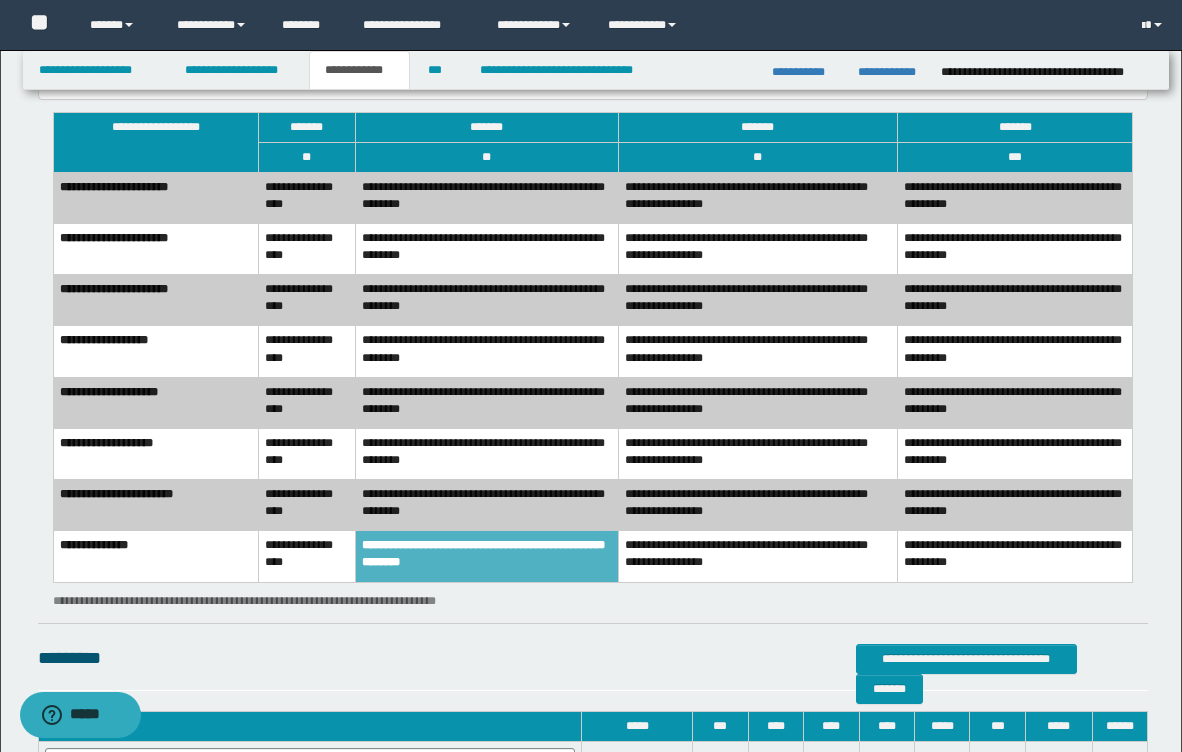 click on "**********" at bounding box center [1015, 556] 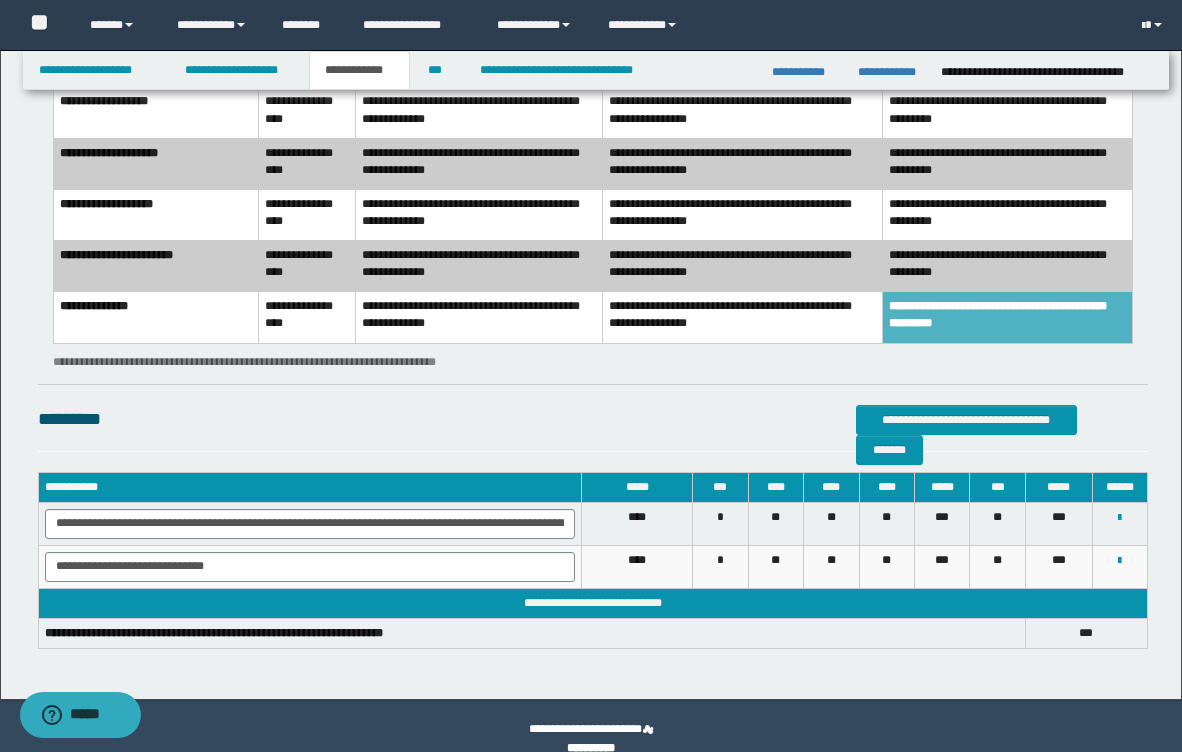 scroll, scrollTop: 2626, scrollLeft: 0, axis: vertical 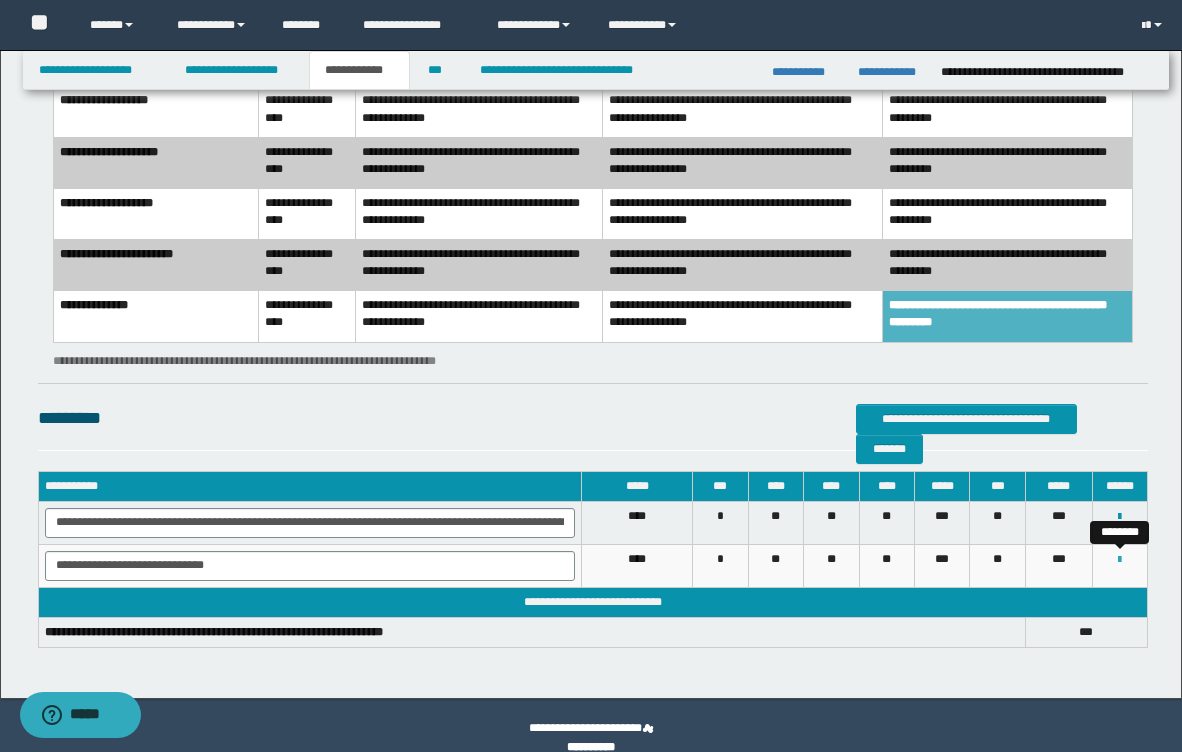 click at bounding box center (1119, 560) 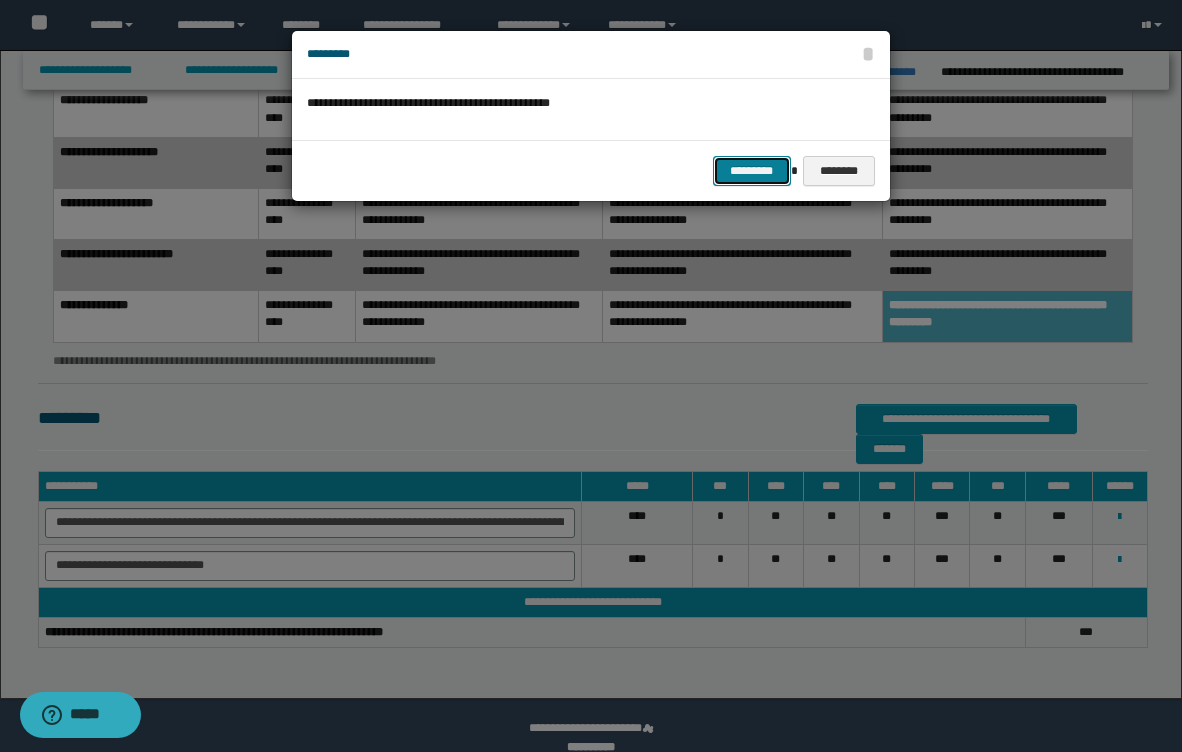 click on "*********" at bounding box center (752, 171) 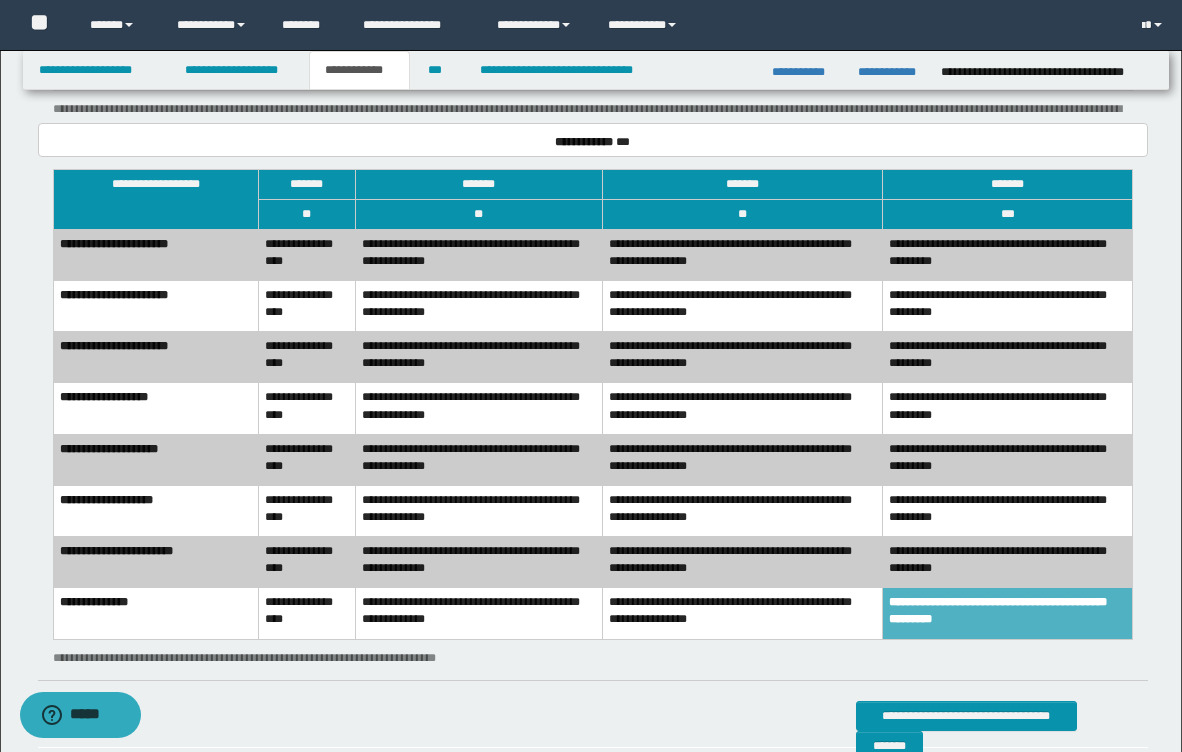 scroll, scrollTop: 2328, scrollLeft: 0, axis: vertical 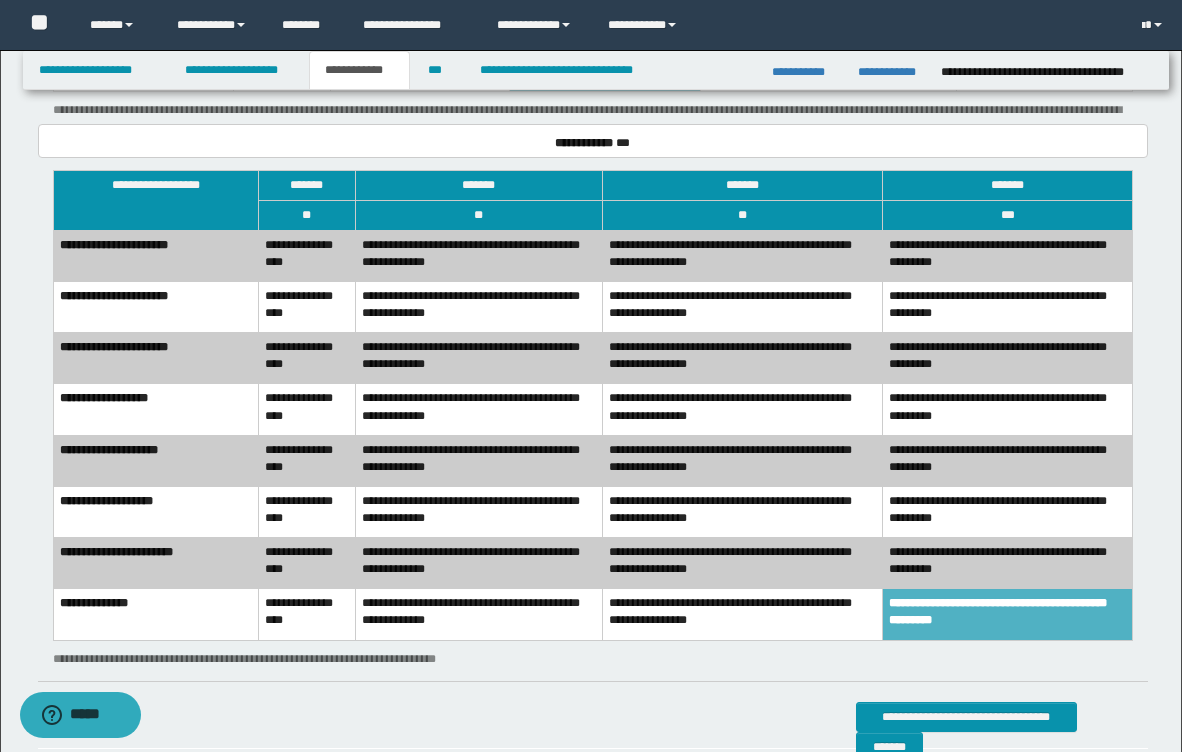 click on "**********" at bounding box center (593, 405) 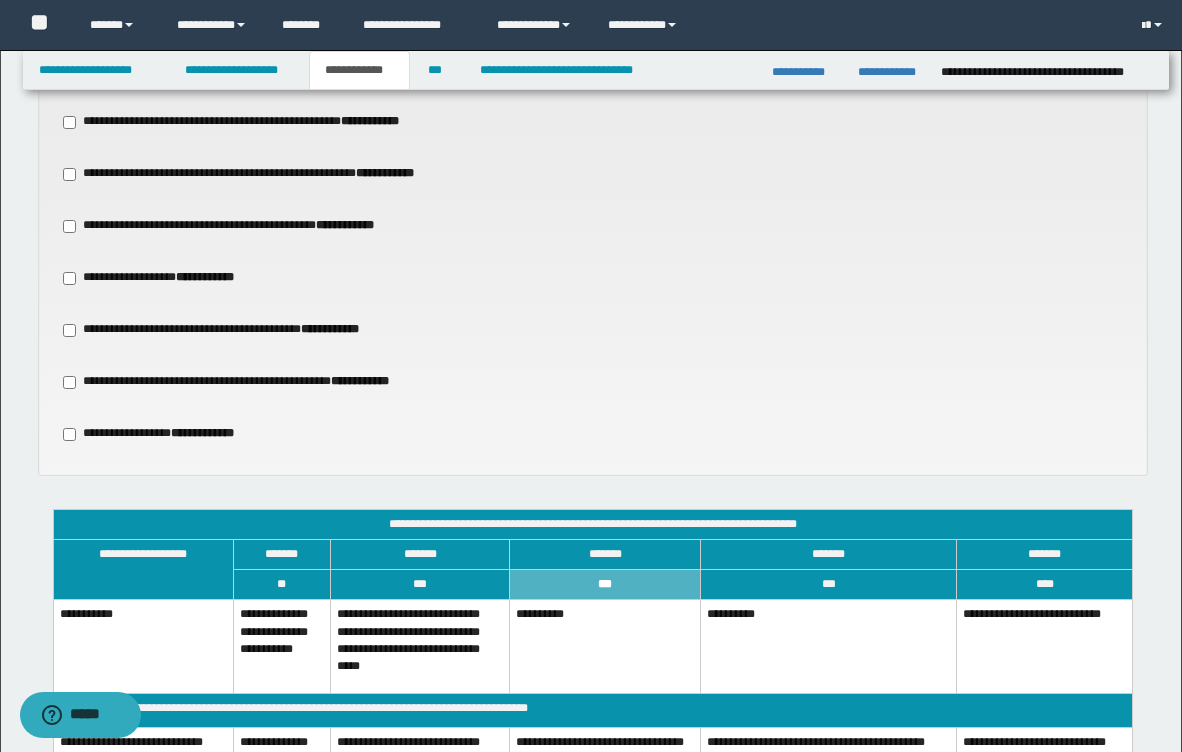 scroll, scrollTop: 968, scrollLeft: 0, axis: vertical 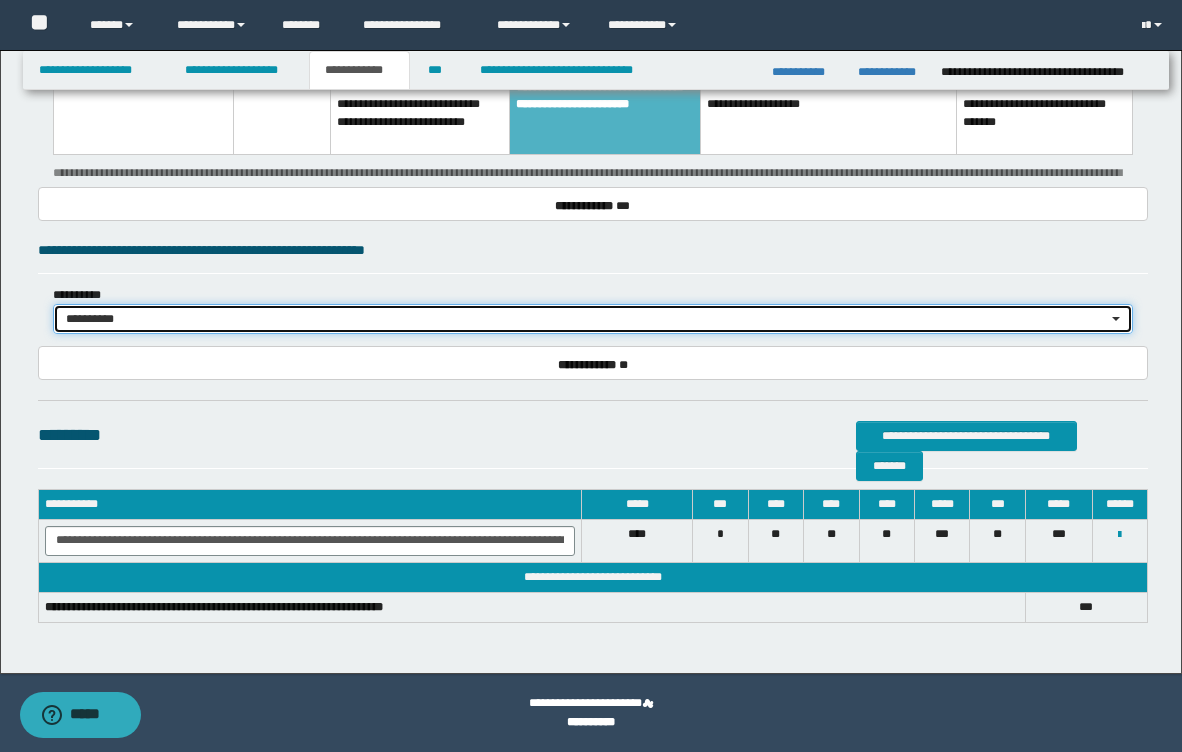click on "**********" at bounding box center (586, 319) 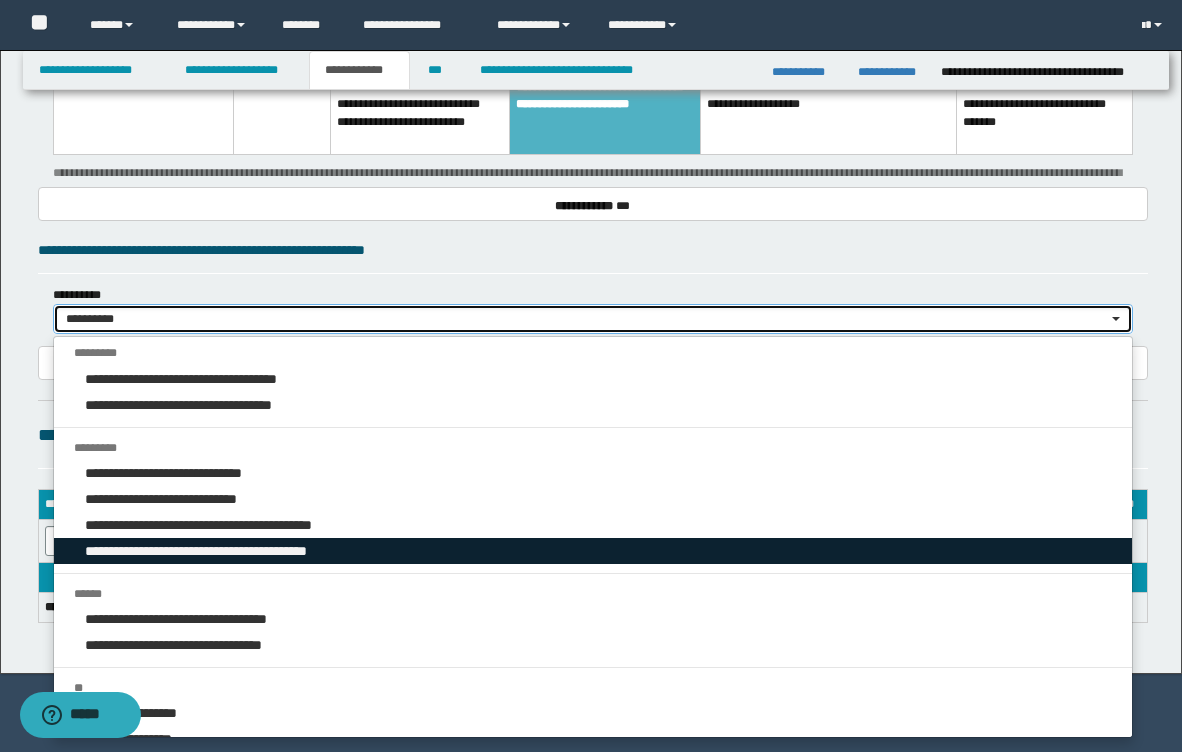 type 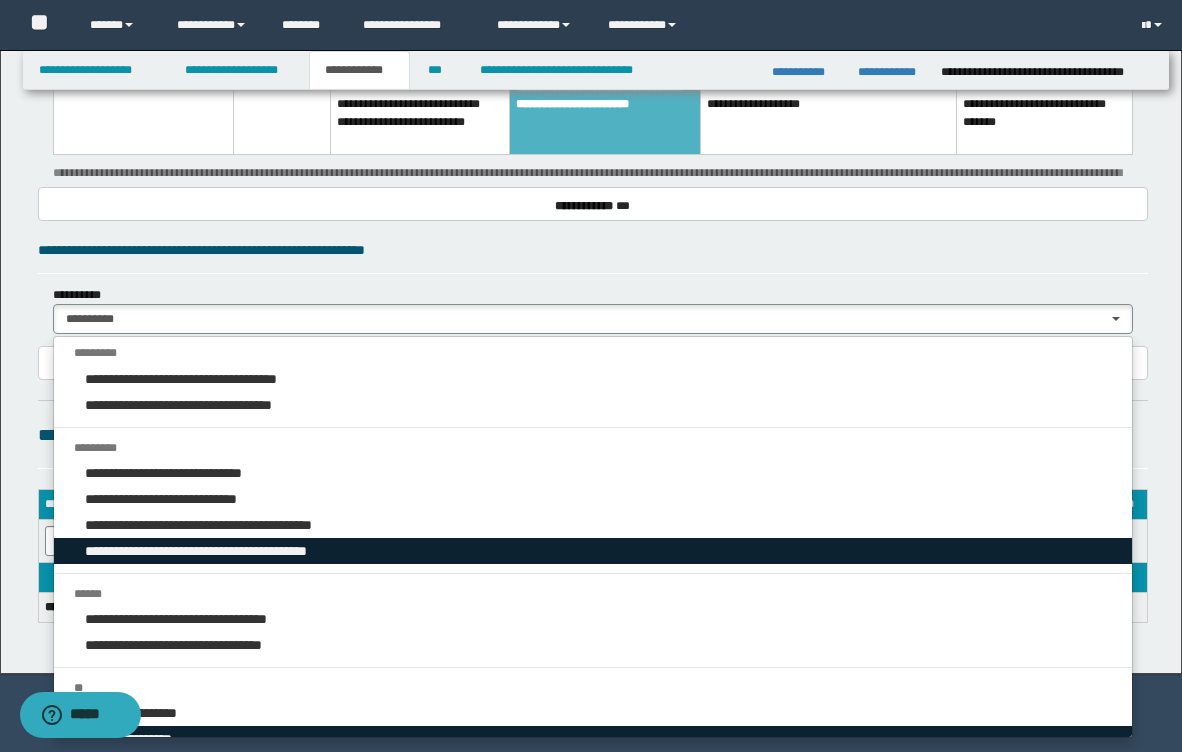 scroll, scrollTop: 15, scrollLeft: 0, axis: vertical 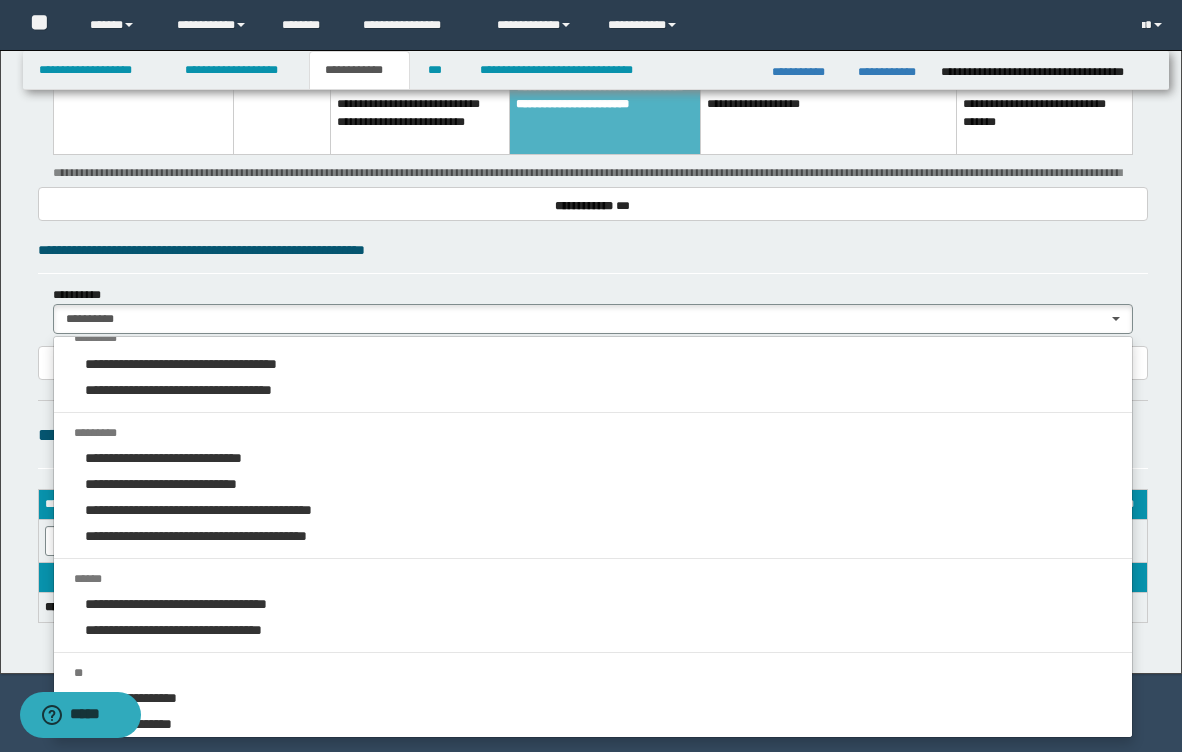 click on "**********" at bounding box center (593, 532) 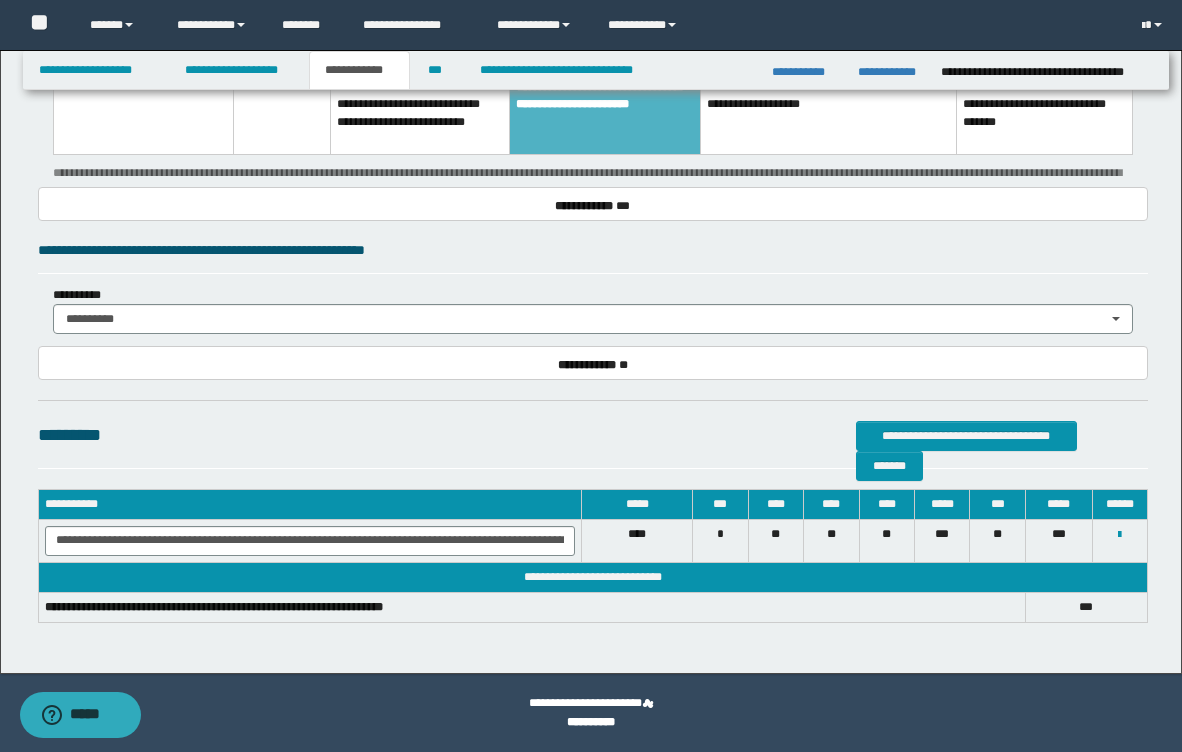 click on "**********" at bounding box center [591, 713] 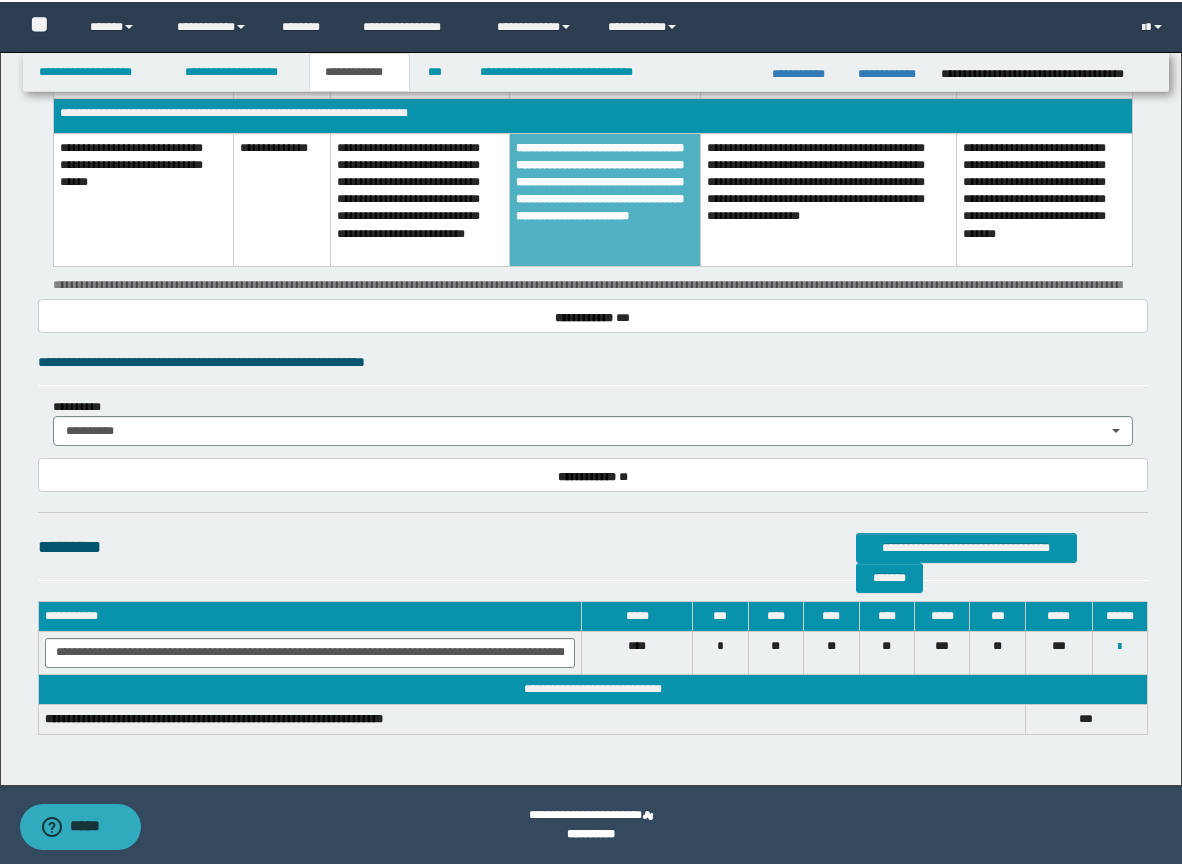 scroll, scrollTop: 2151, scrollLeft: 0, axis: vertical 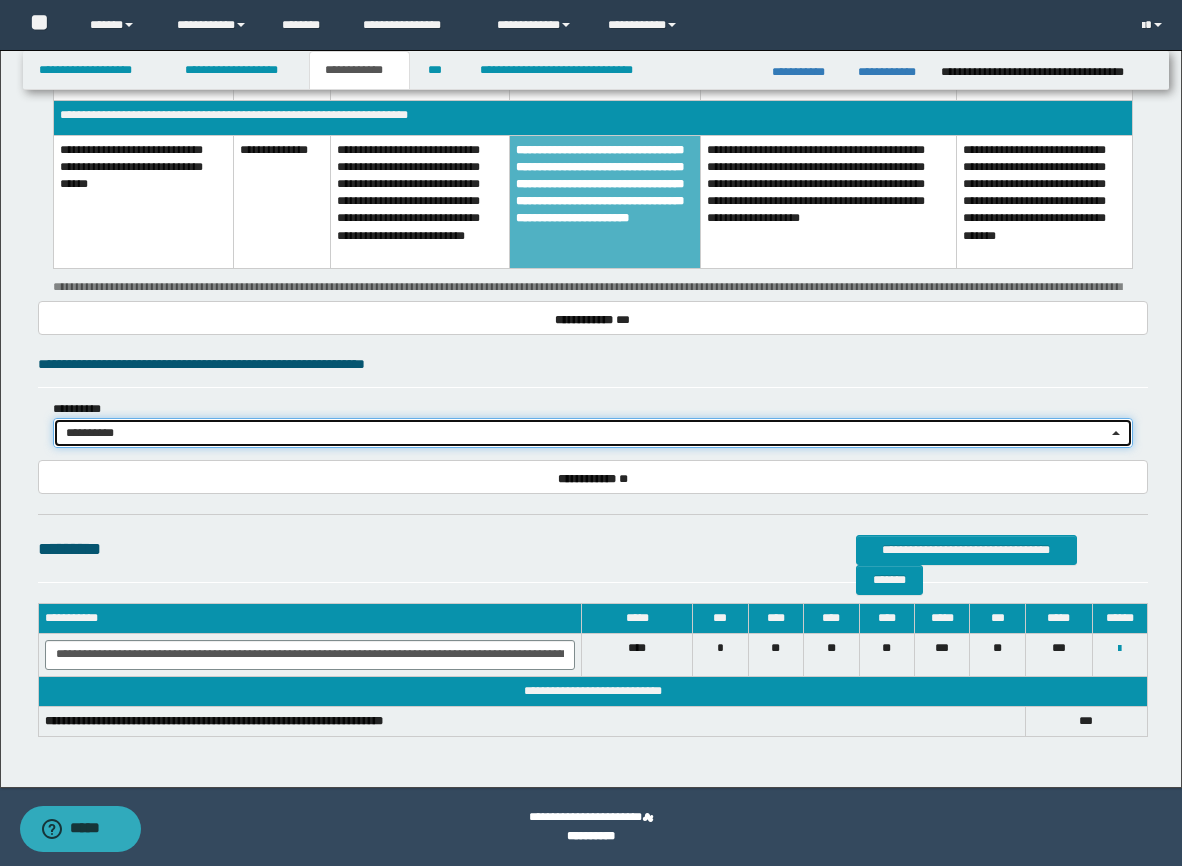 click on "**********" at bounding box center [586, 433] 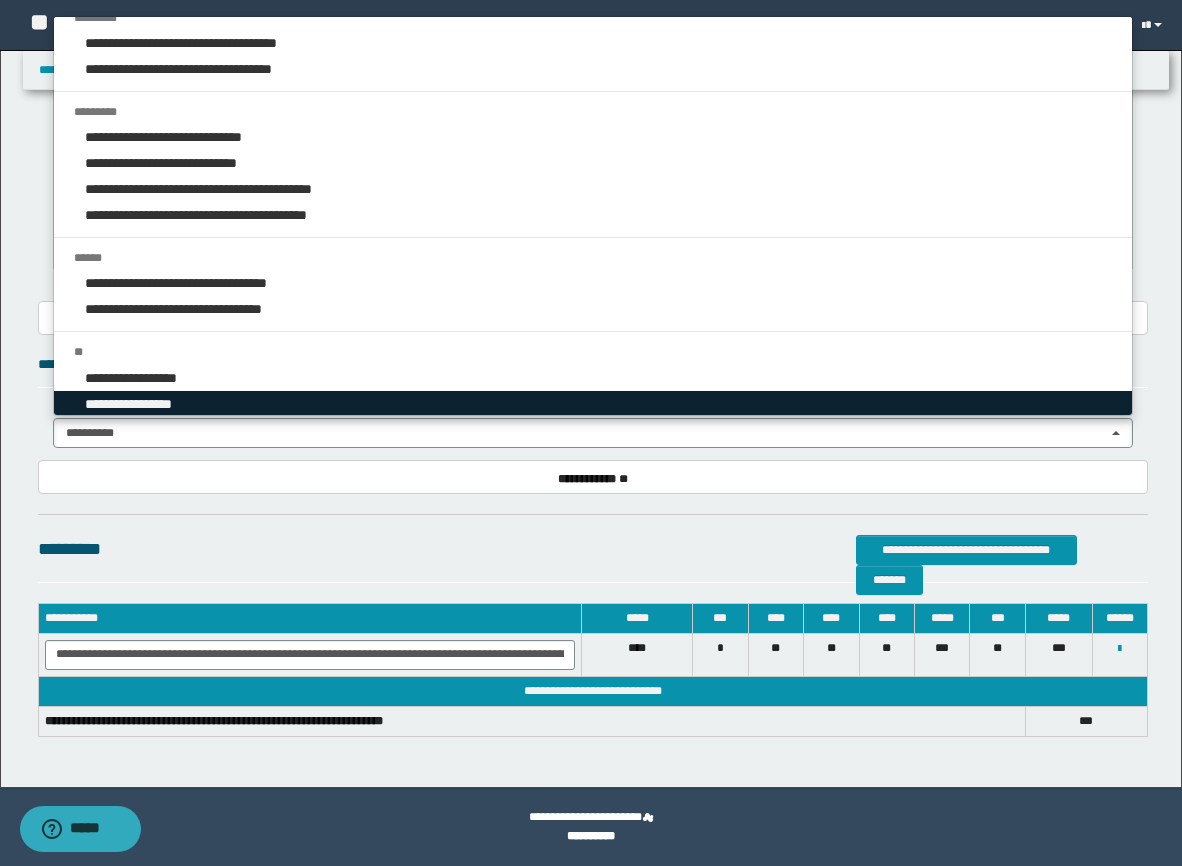 scroll, scrollTop: 16, scrollLeft: 0, axis: vertical 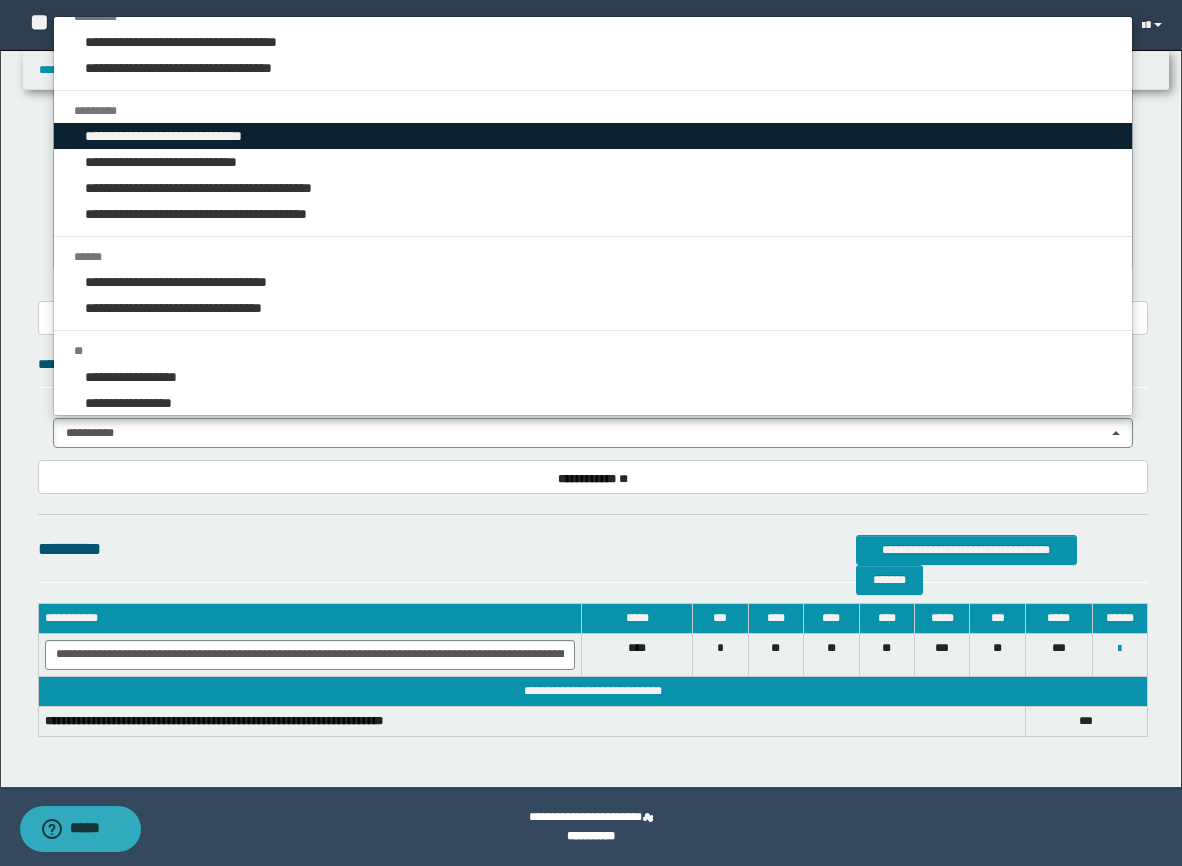 click on "**********" at bounding box center [593, 136] 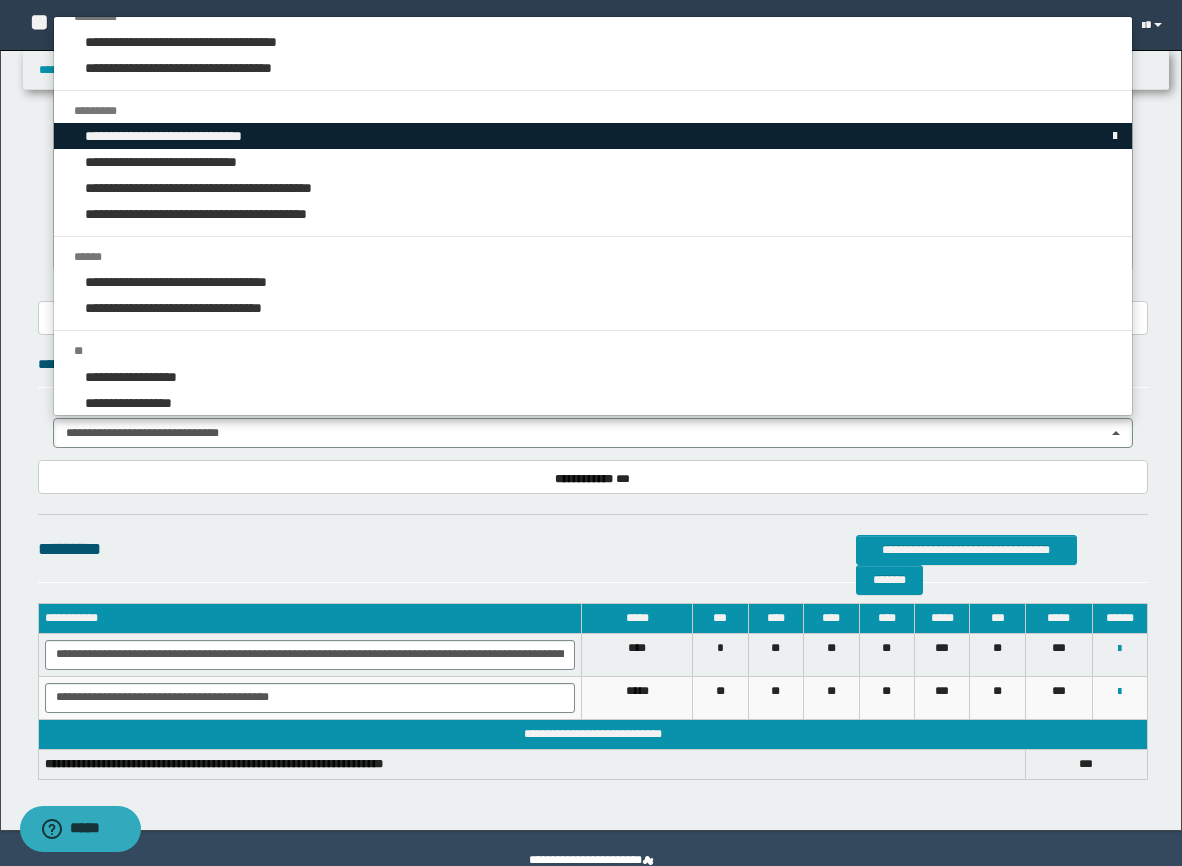 scroll, scrollTop: 2113, scrollLeft: 0, axis: vertical 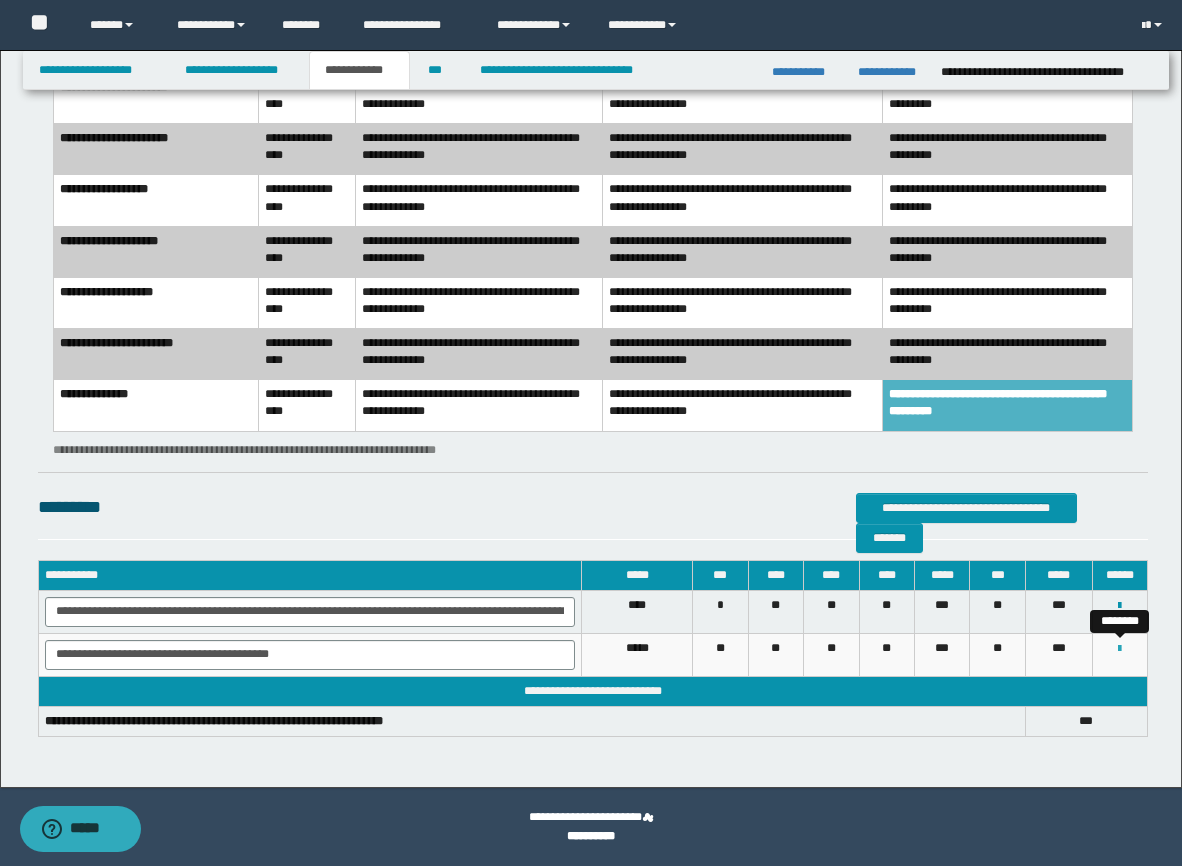 click at bounding box center (1119, 649) 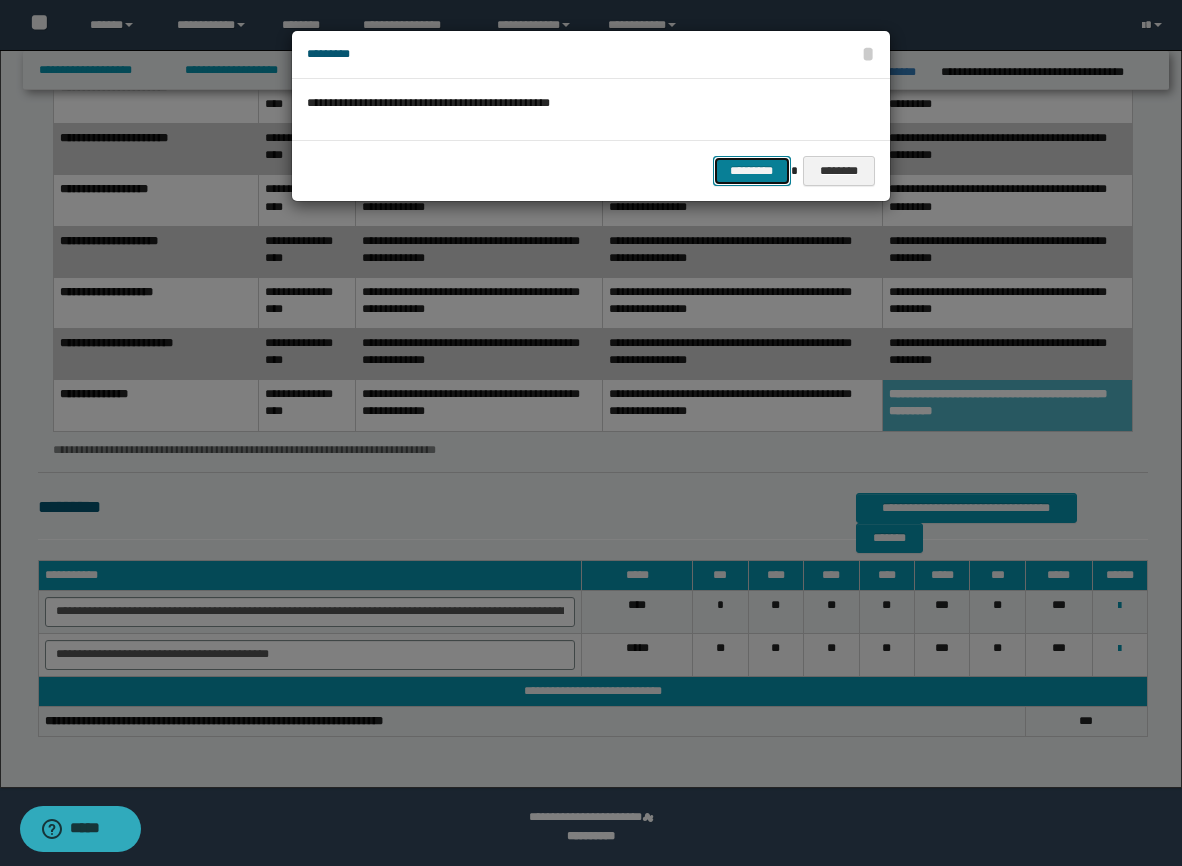 click on "*********" at bounding box center (752, 171) 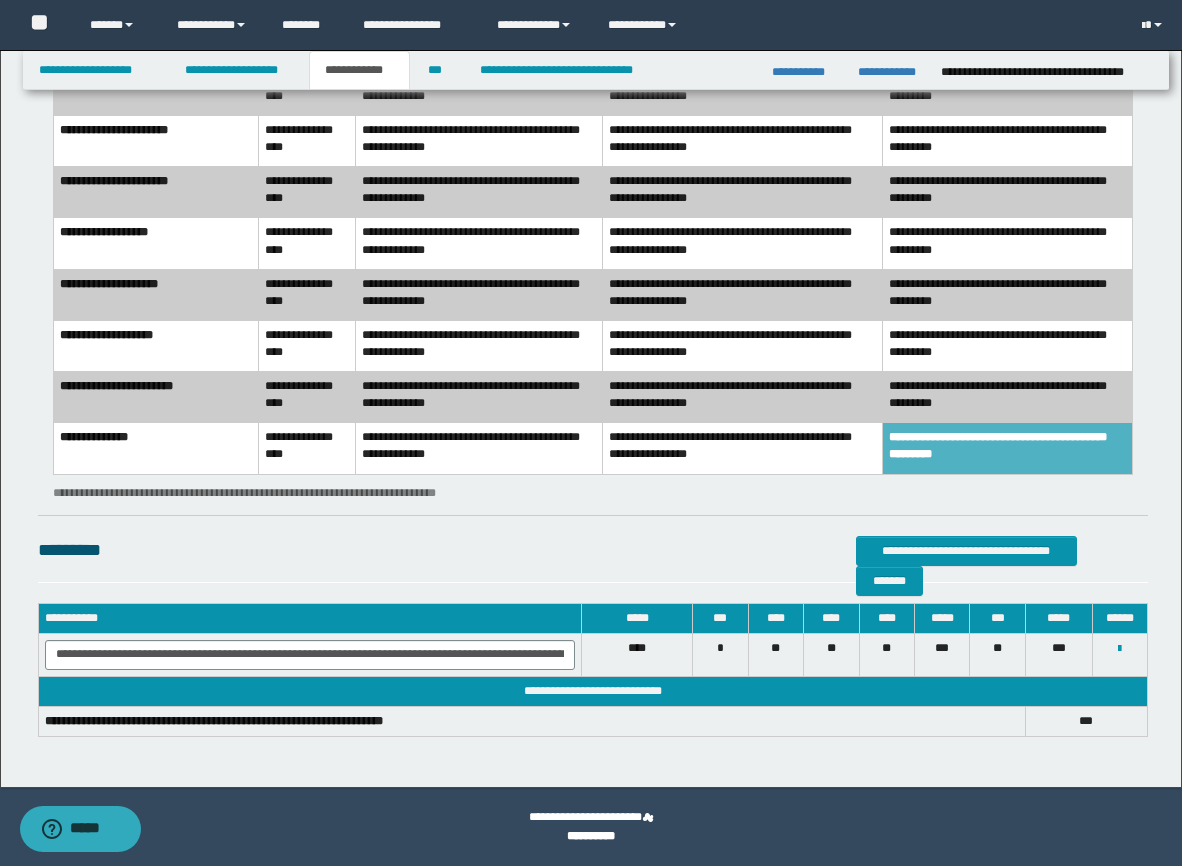 click on "**********" at bounding box center (593, 550) 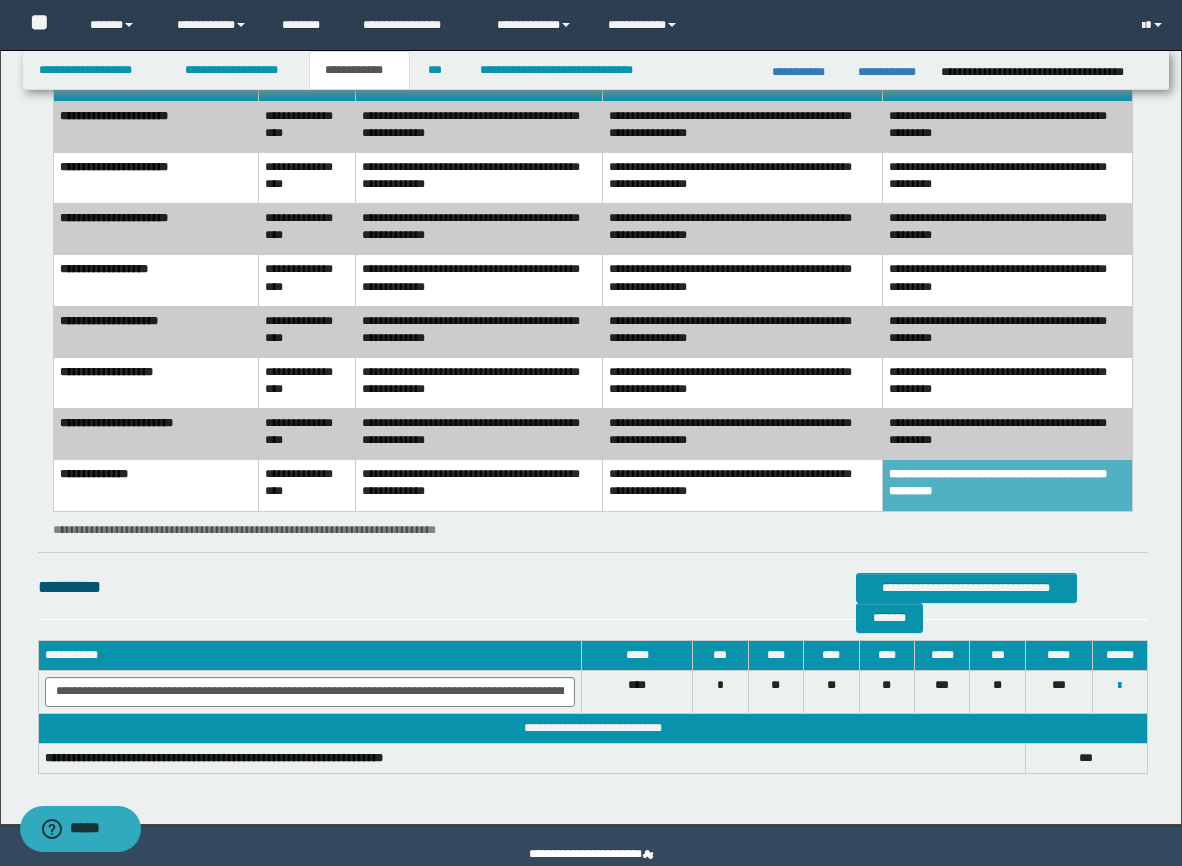 scroll, scrollTop: 2869, scrollLeft: 0, axis: vertical 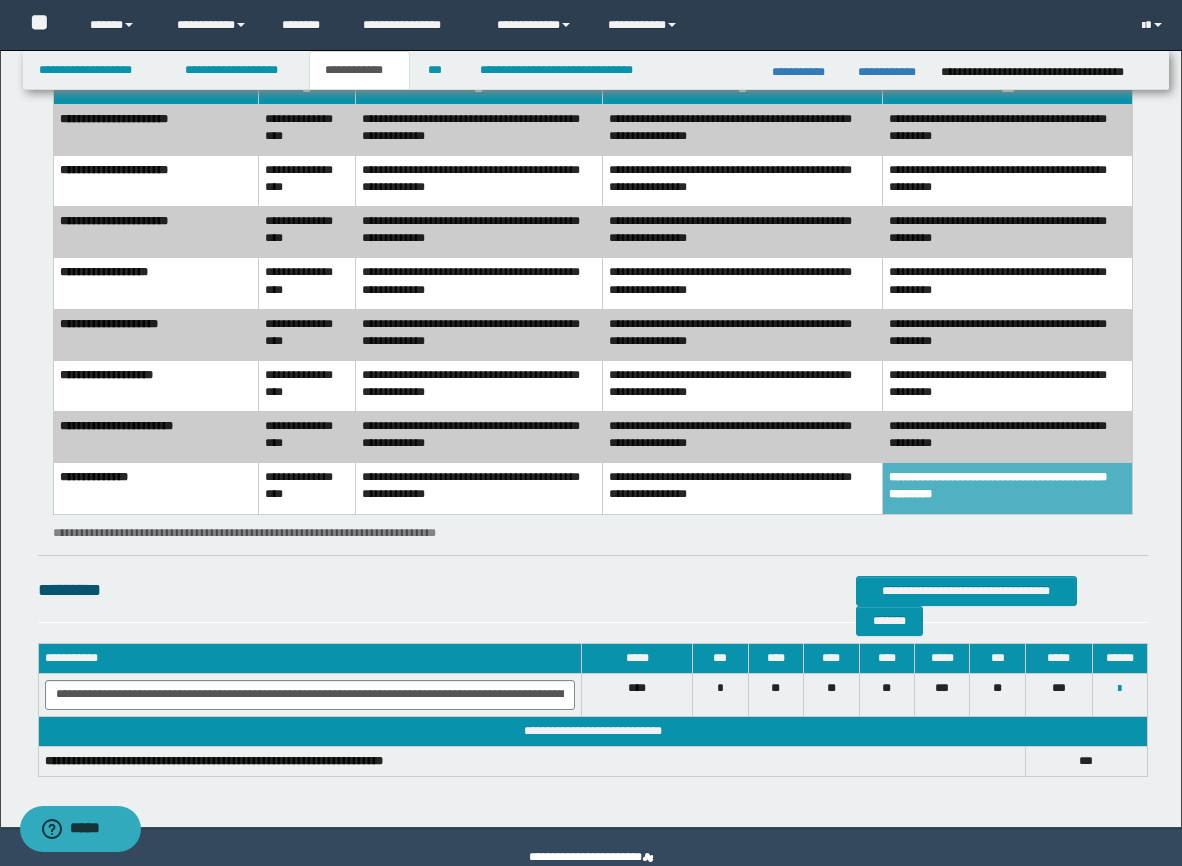 click on "**********" at bounding box center [593, 590] 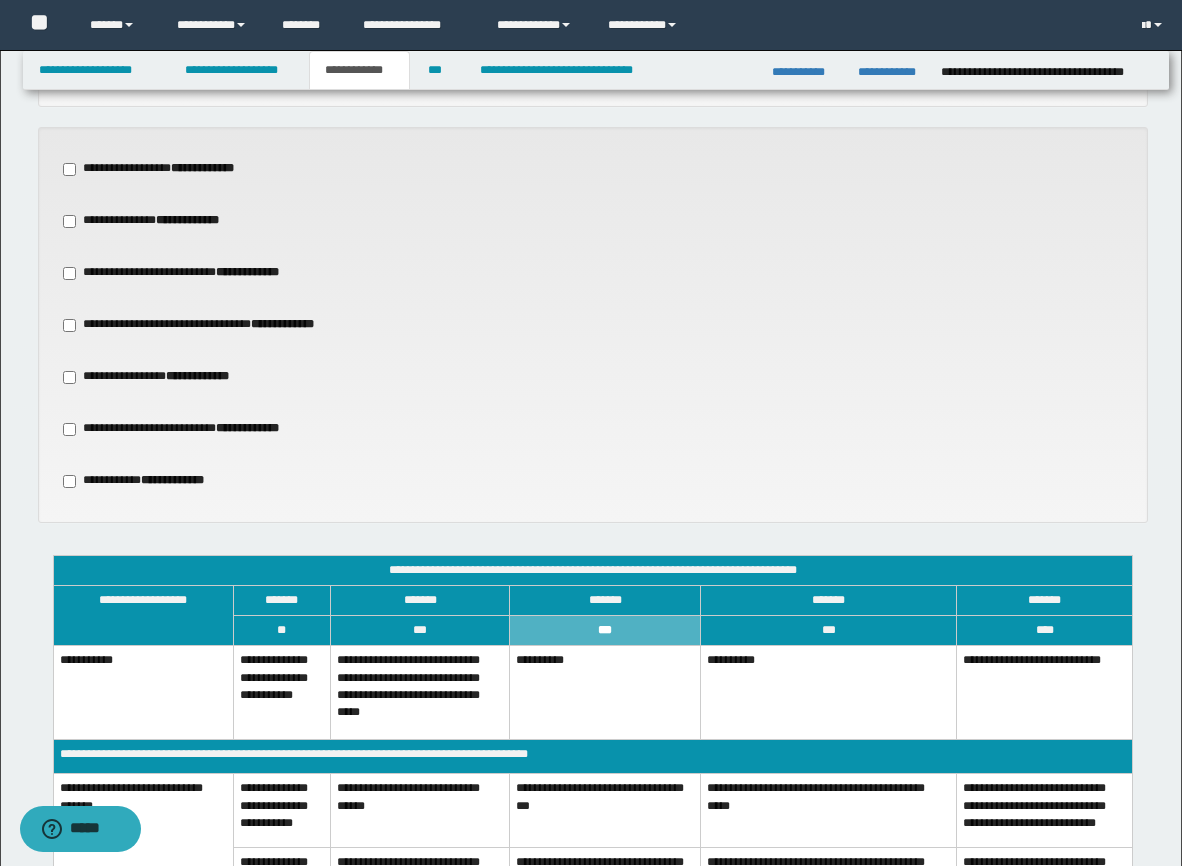 scroll, scrollTop: 1389, scrollLeft: 0, axis: vertical 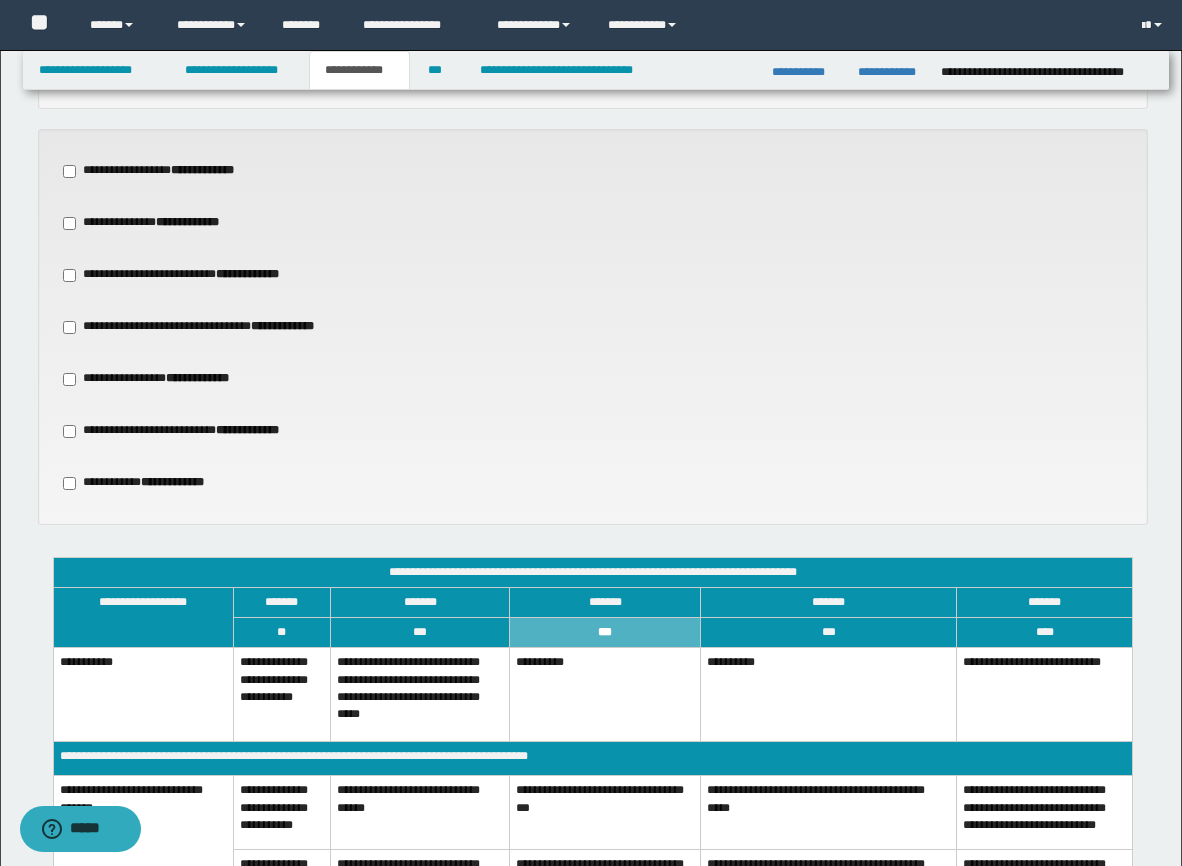 click on "**********" at bounding box center (219, 327) 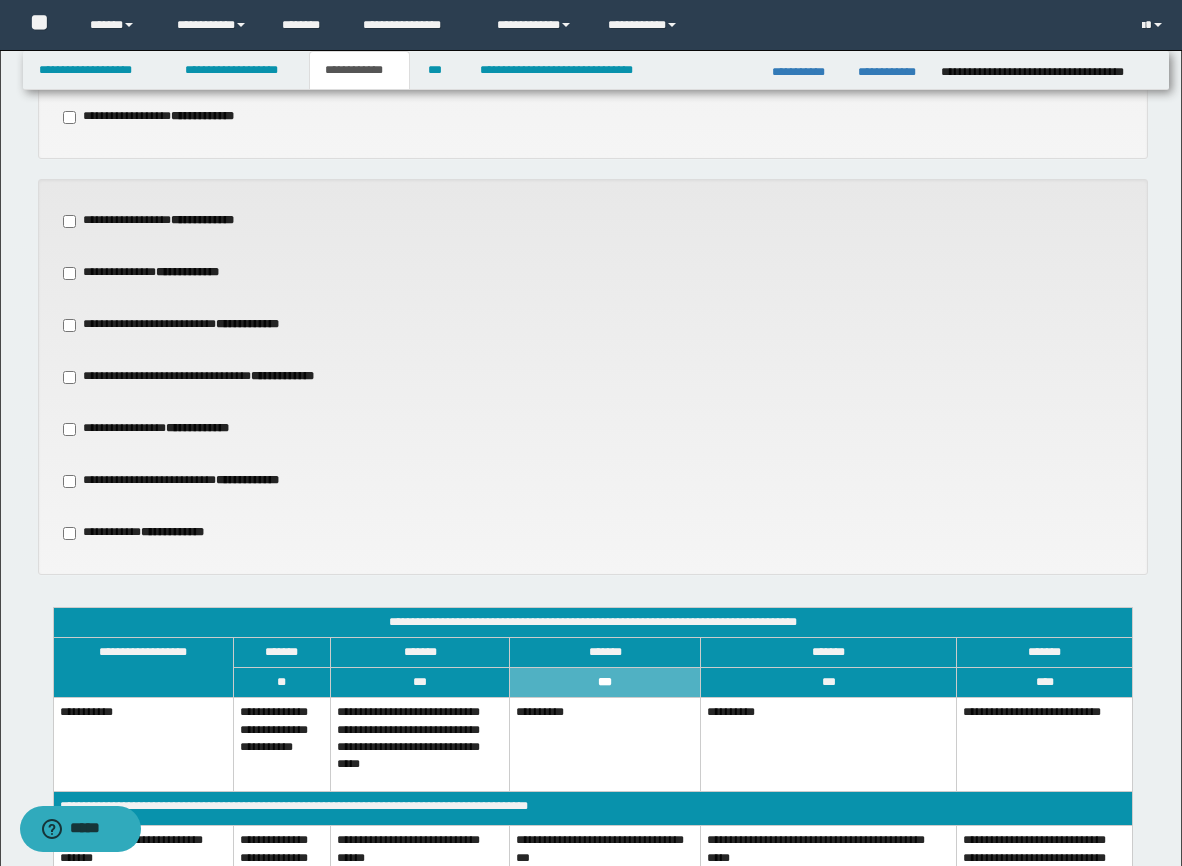 scroll, scrollTop: 1317, scrollLeft: 0, axis: vertical 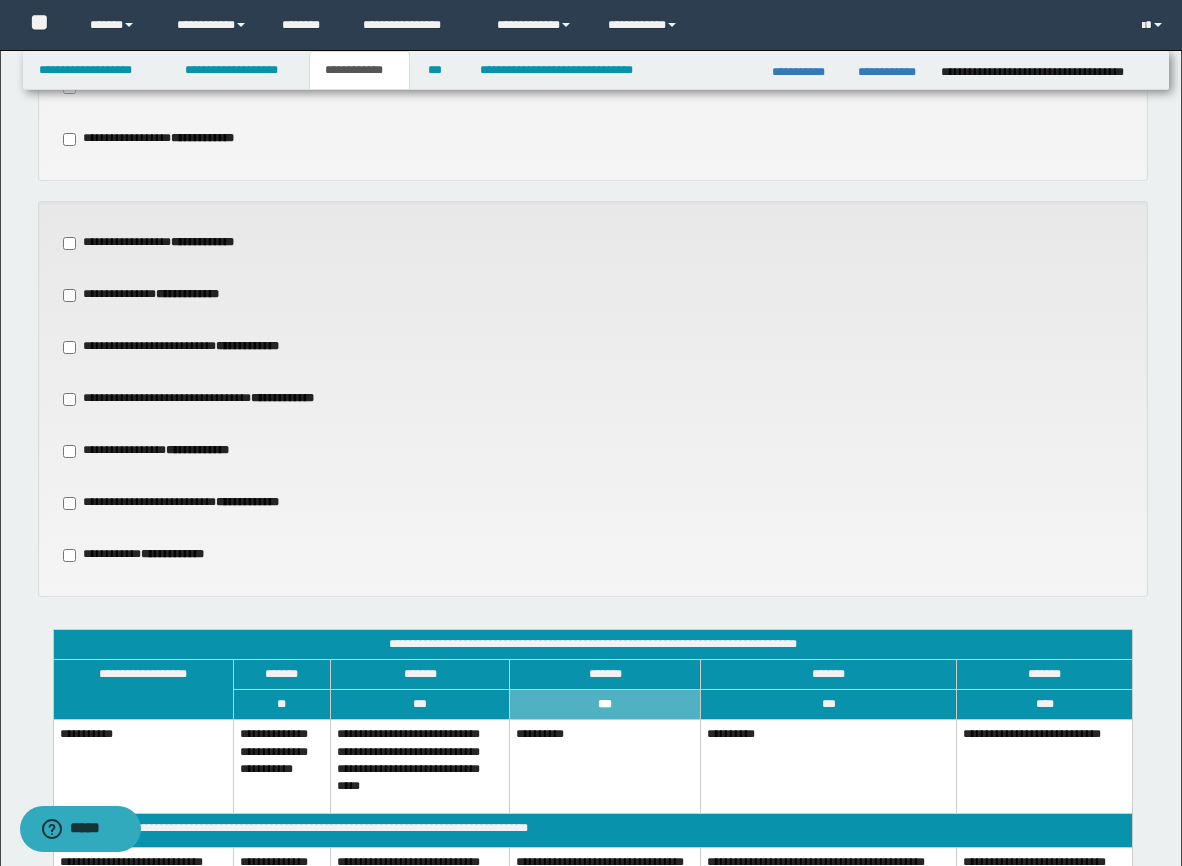 click on "**********" at bounding box center (593, 295) 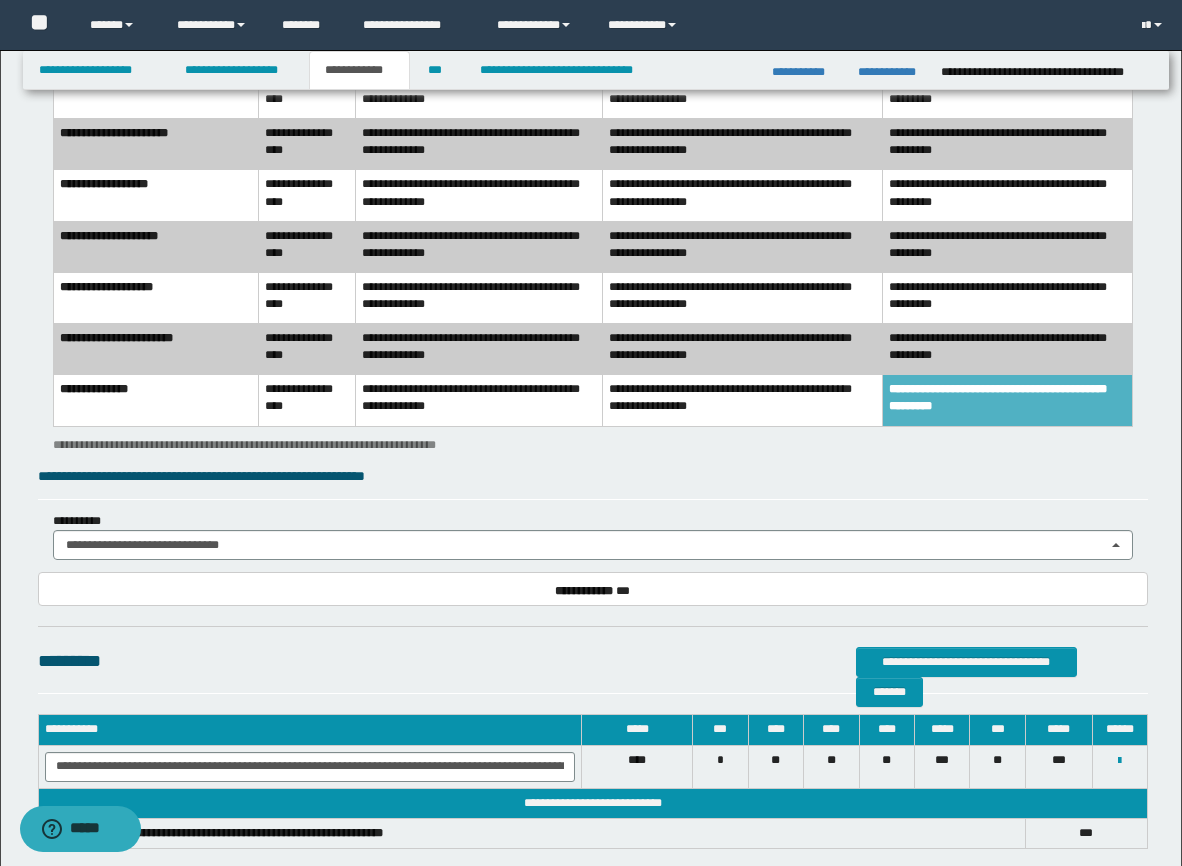 scroll, scrollTop: 2997, scrollLeft: 0, axis: vertical 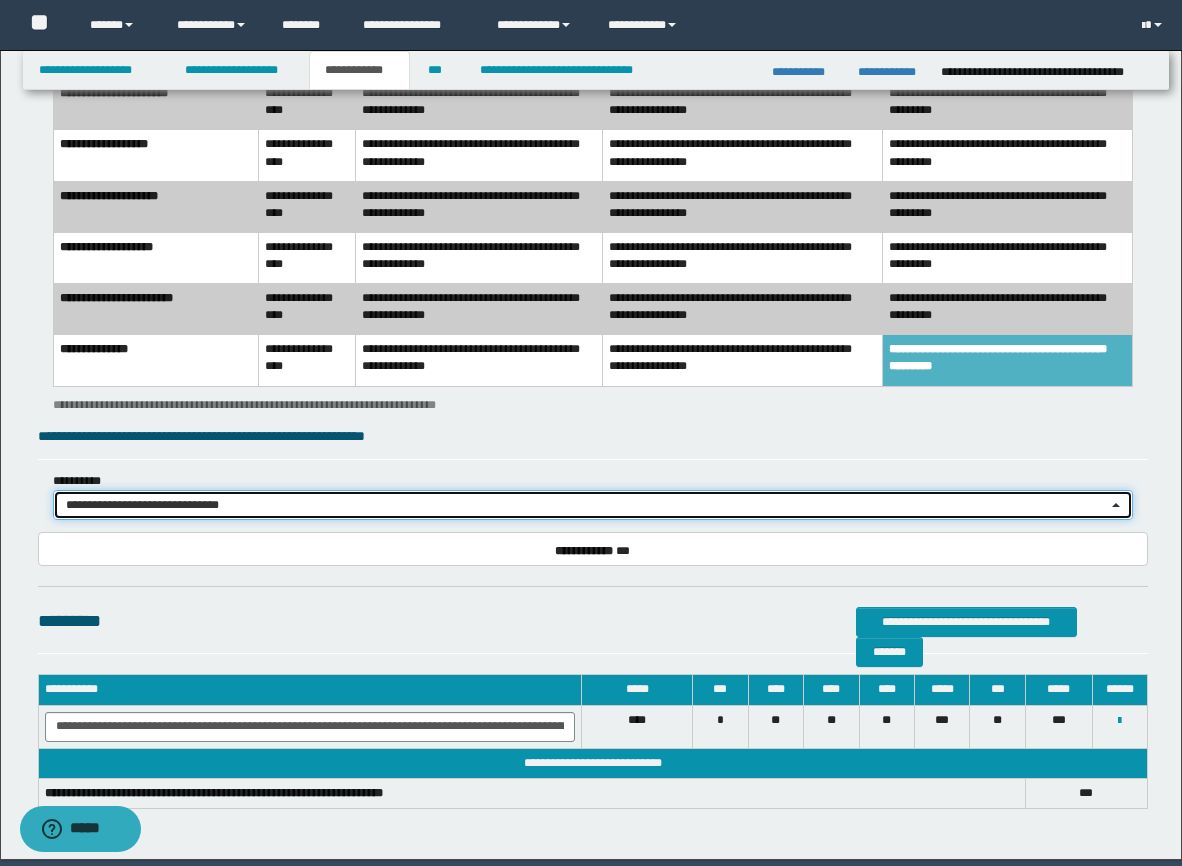 click on "**********" at bounding box center [586, 505] 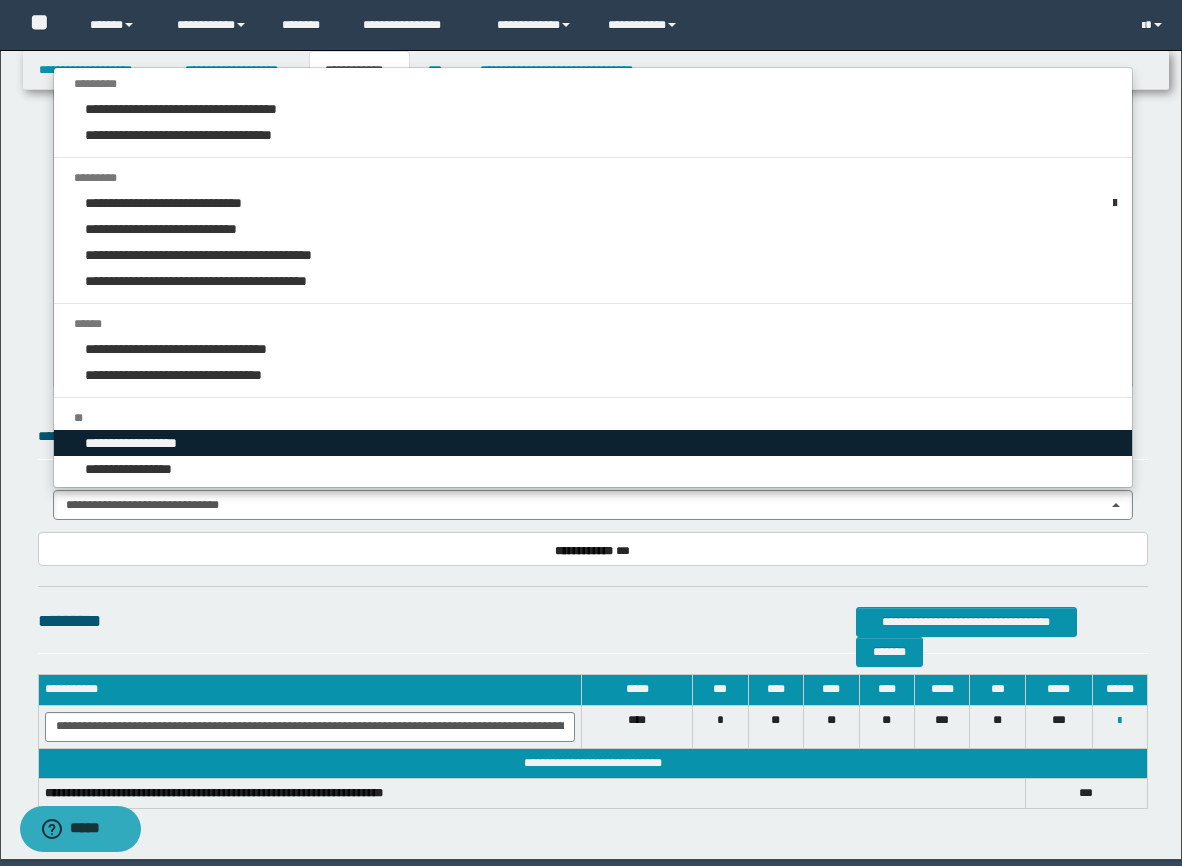 click on "**********" at bounding box center (593, 443) 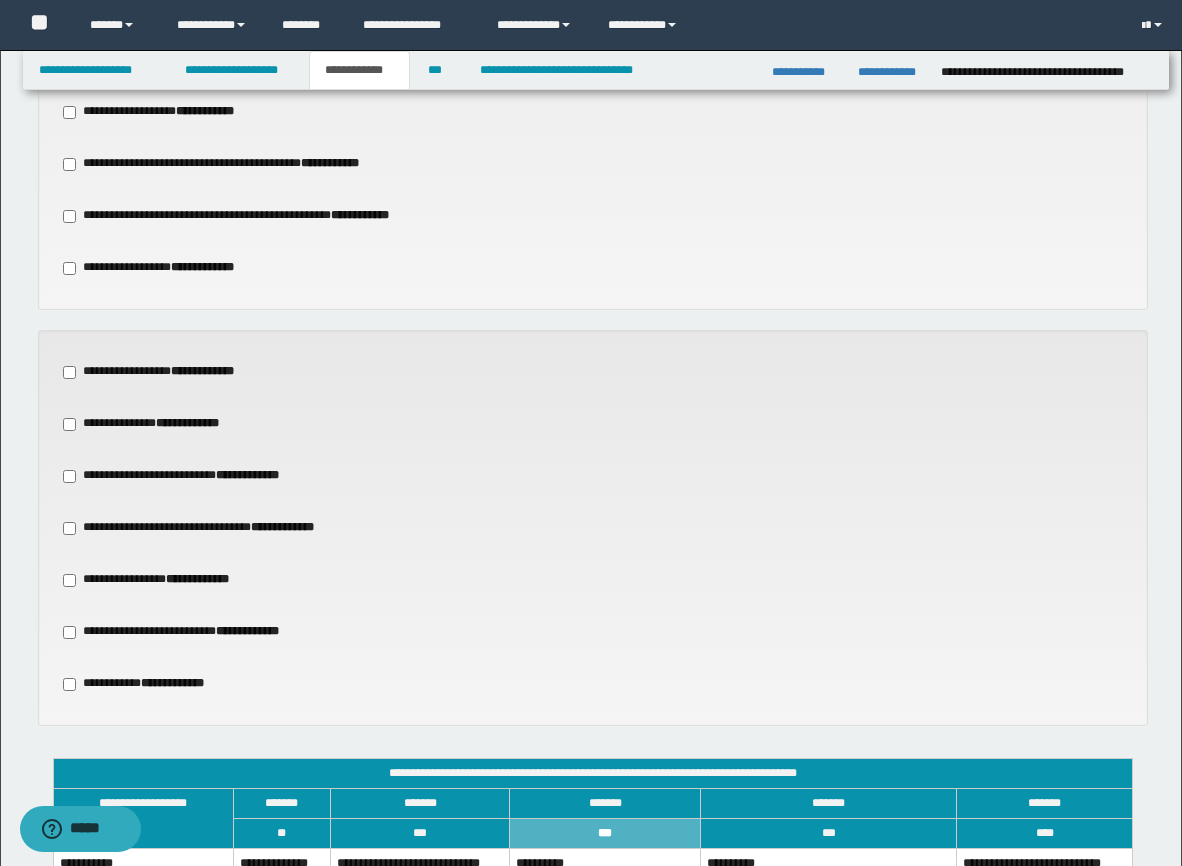 scroll, scrollTop: 1157, scrollLeft: 0, axis: vertical 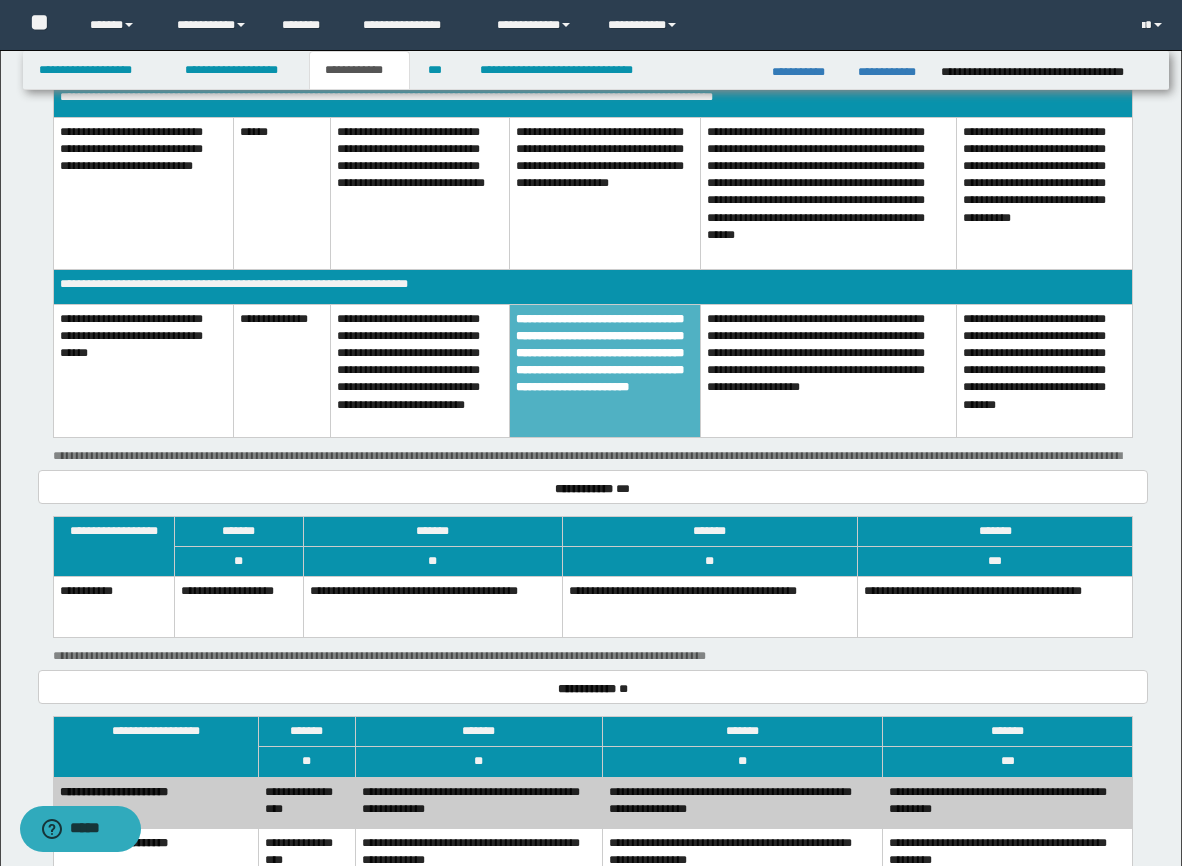 click on "**********" at bounding box center (710, 607) 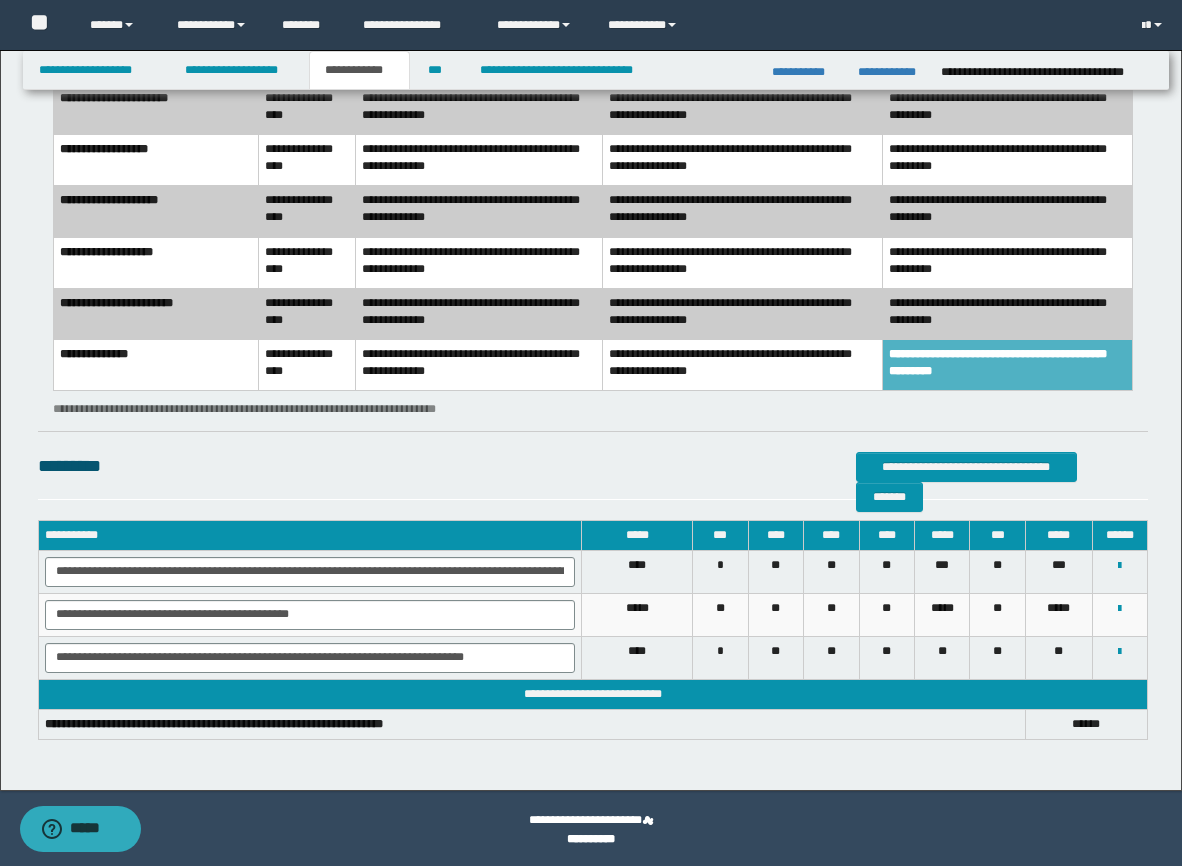scroll, scrollTop: 3196, scrollLeft: 0, axis: vertical 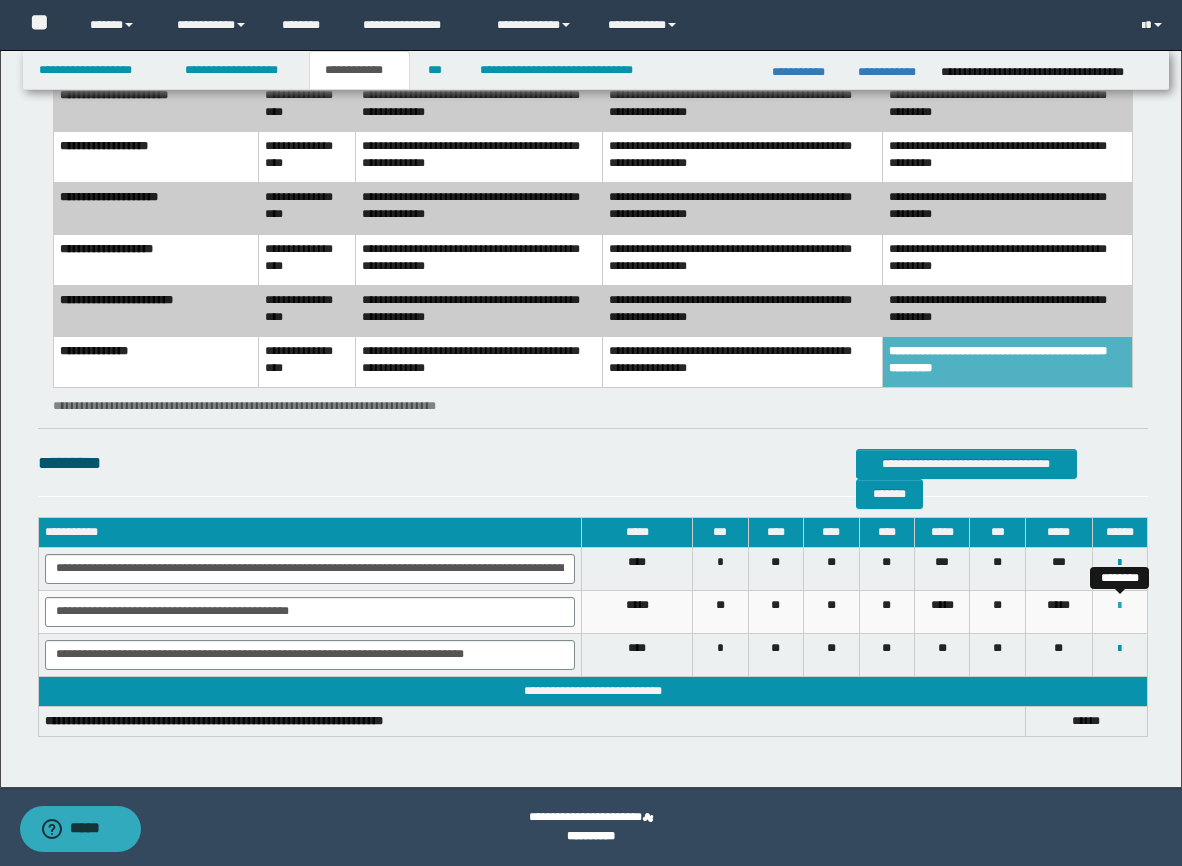click at bounding box center (1119, 606) 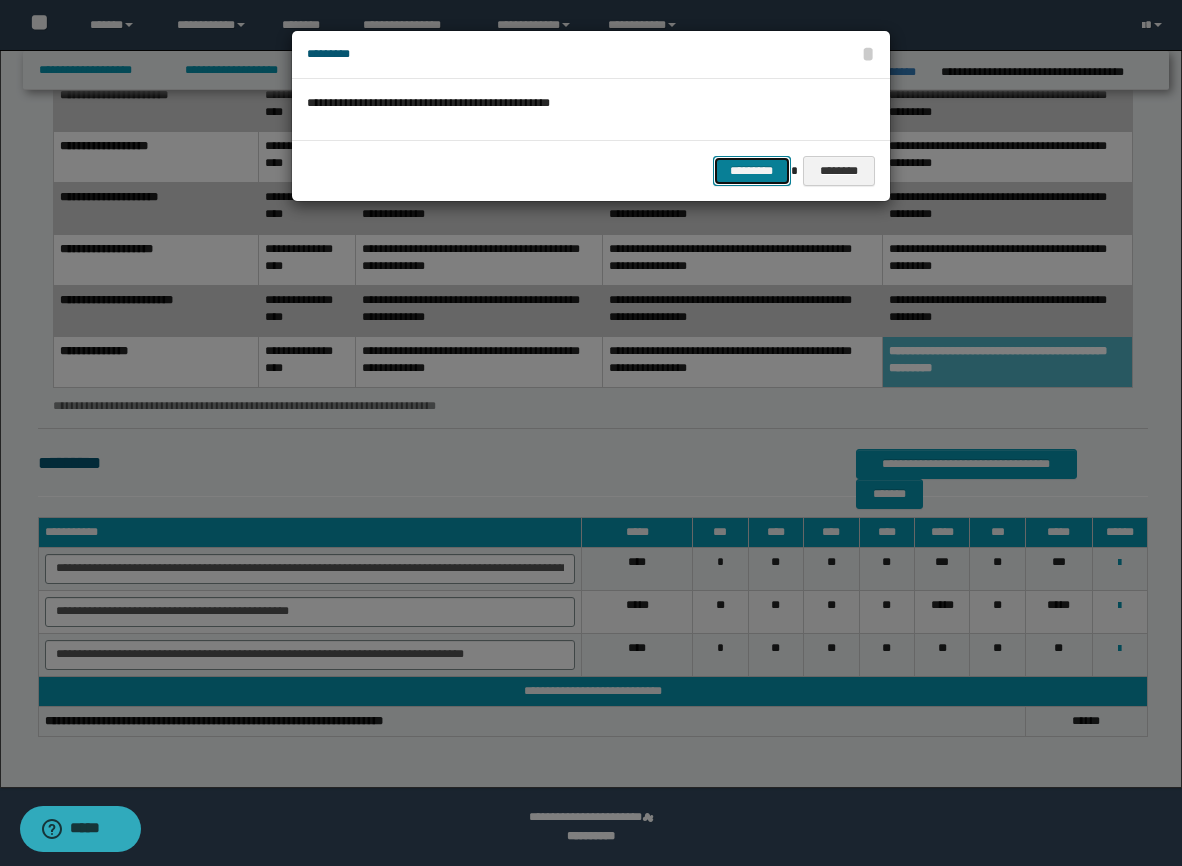 click on "*********" at bounding box center [752, 171] 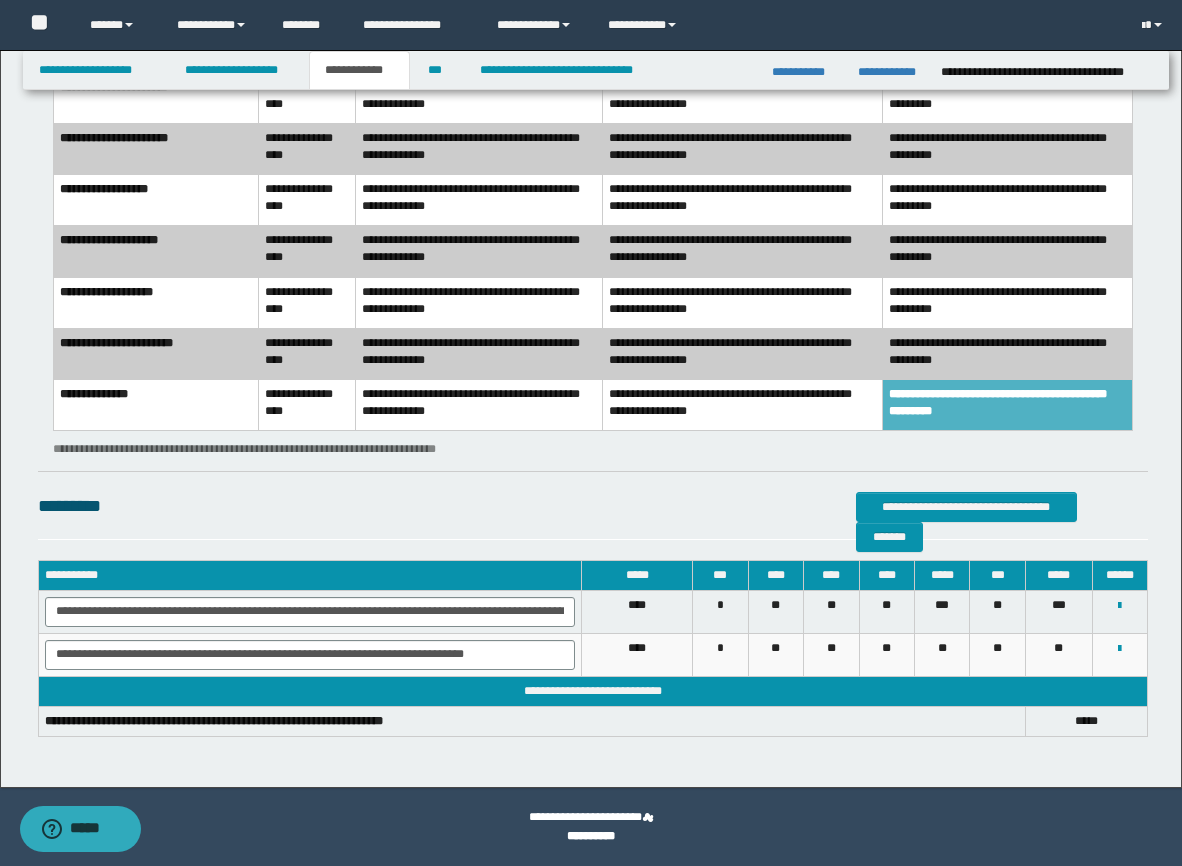 scroll, scrollTop: 3153, scrollLeft: 0, axis: vertical 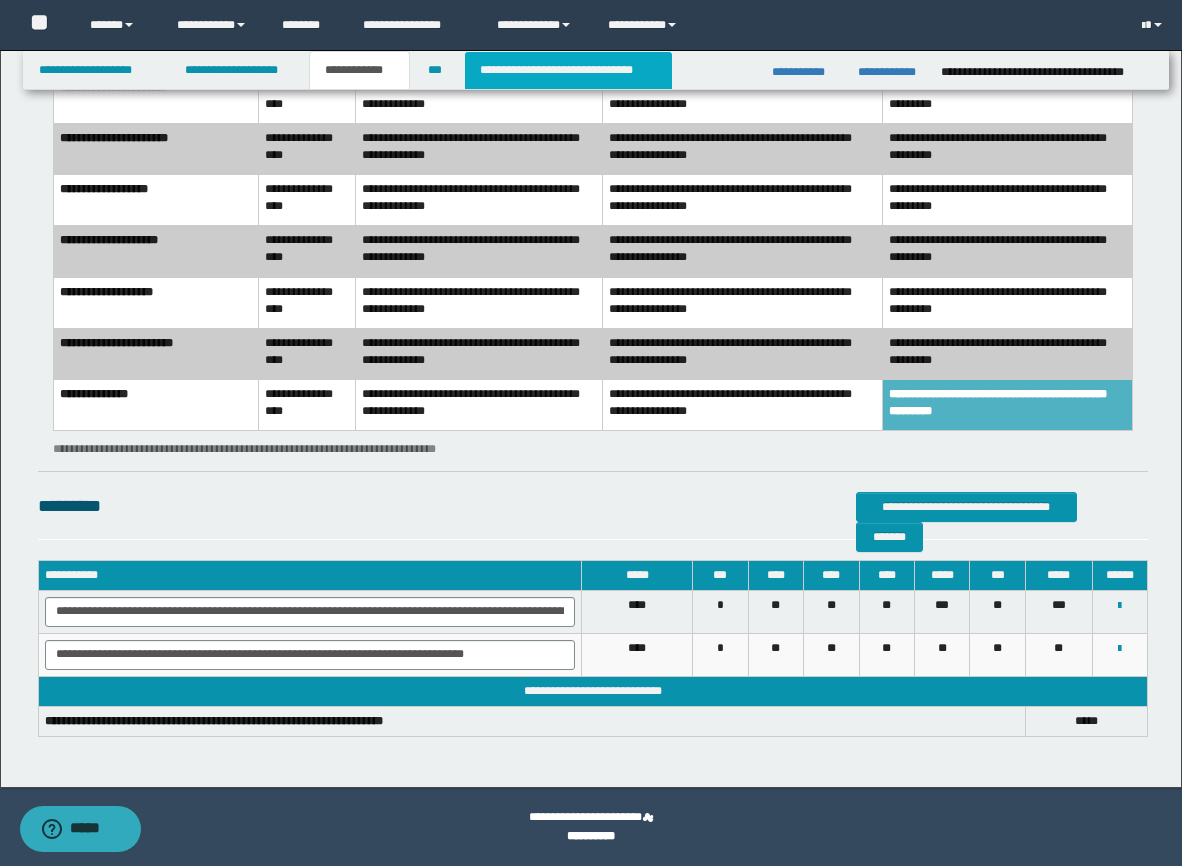 click on "**********" at bounding box center (568, 70) 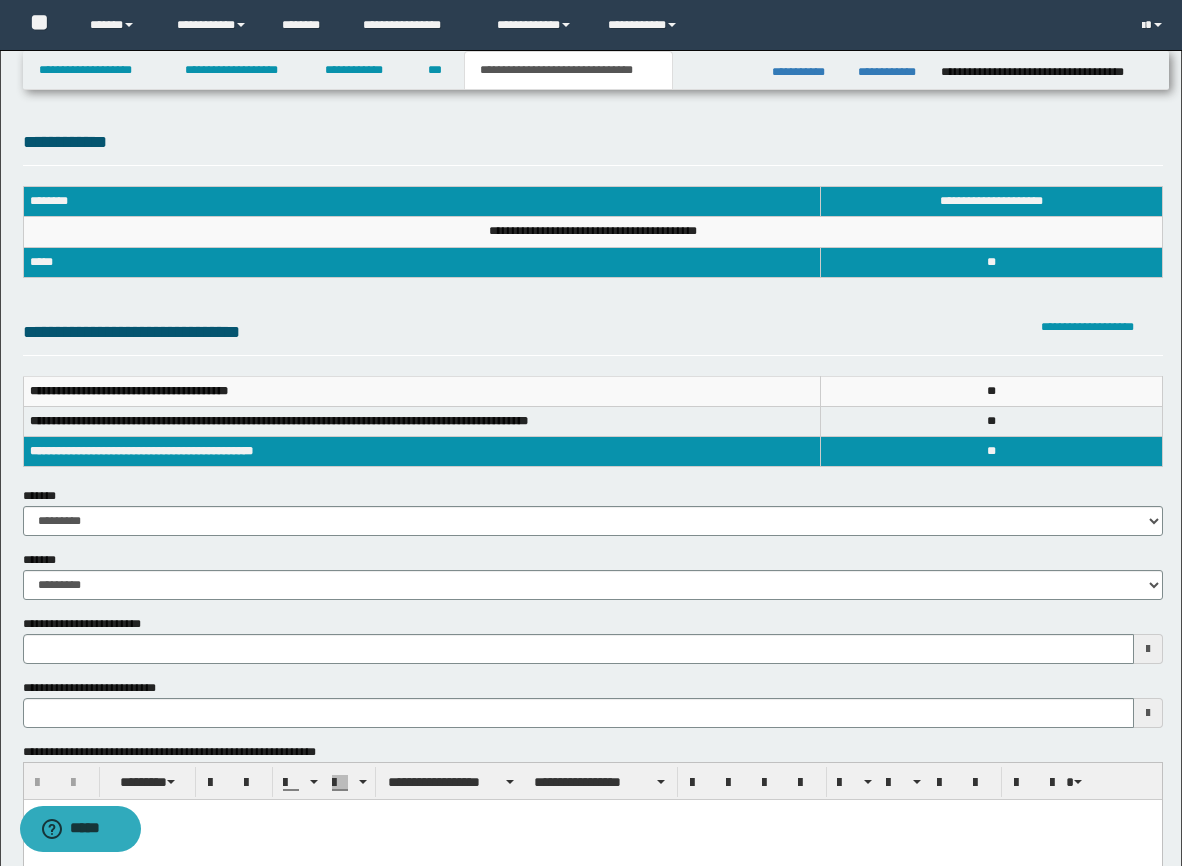 scroll, scrollTop: 0, scrollLeft: 0, axis: both 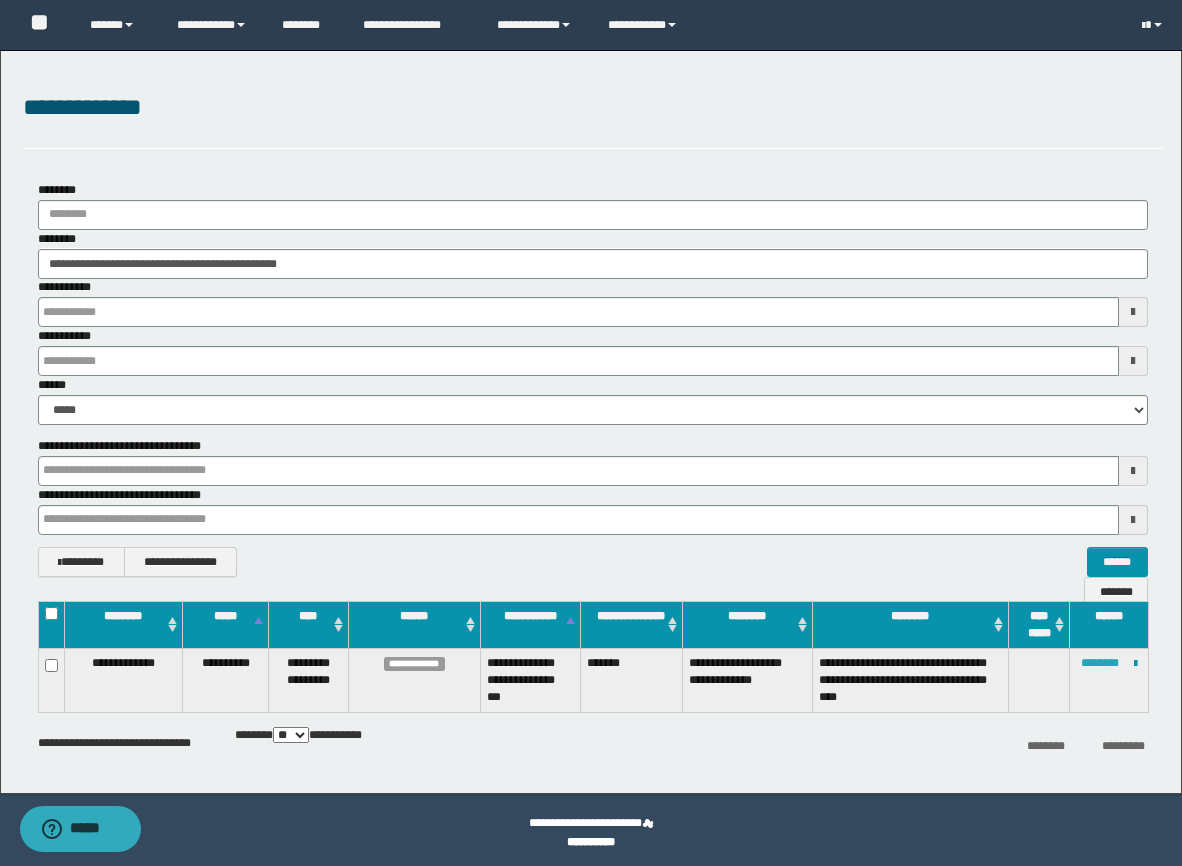 click on "********" at bounding box center [1100, 663] 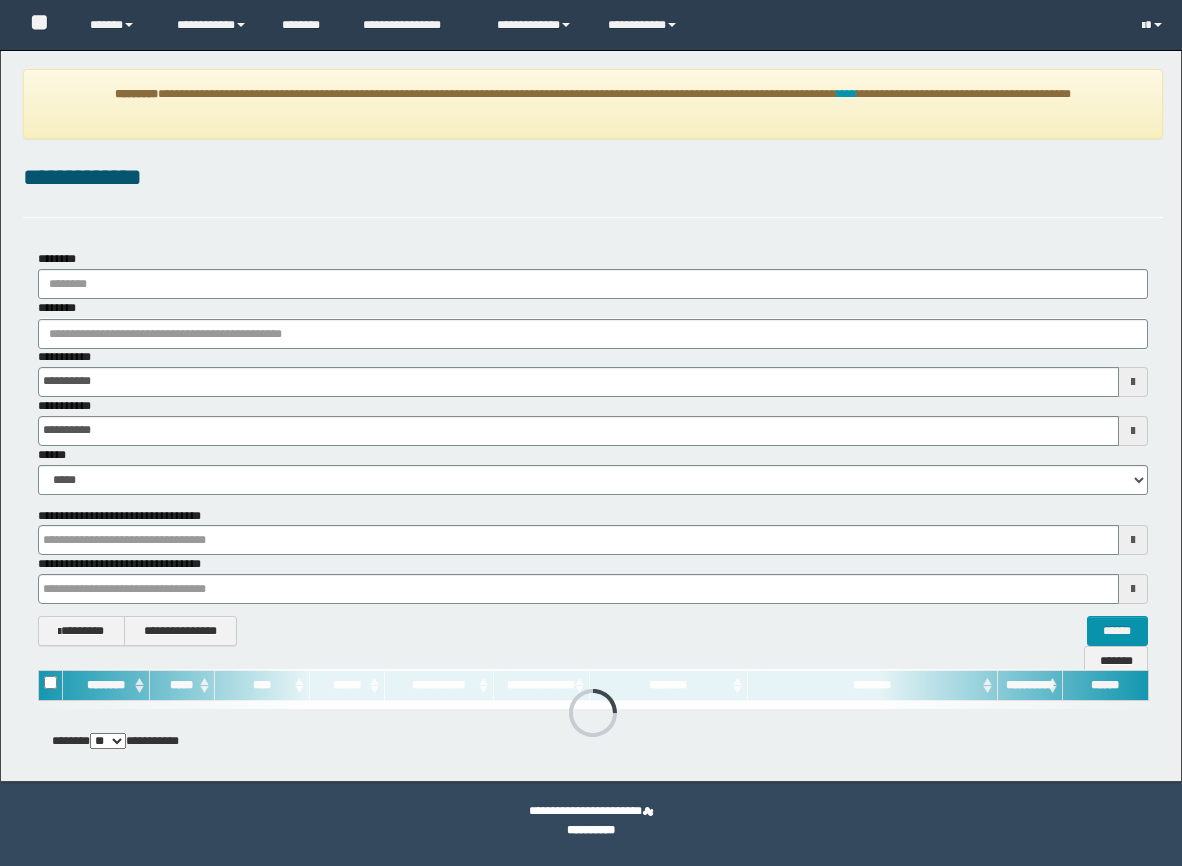 scroll, scrollTop: 0, scrollLeft: 0, axis: both 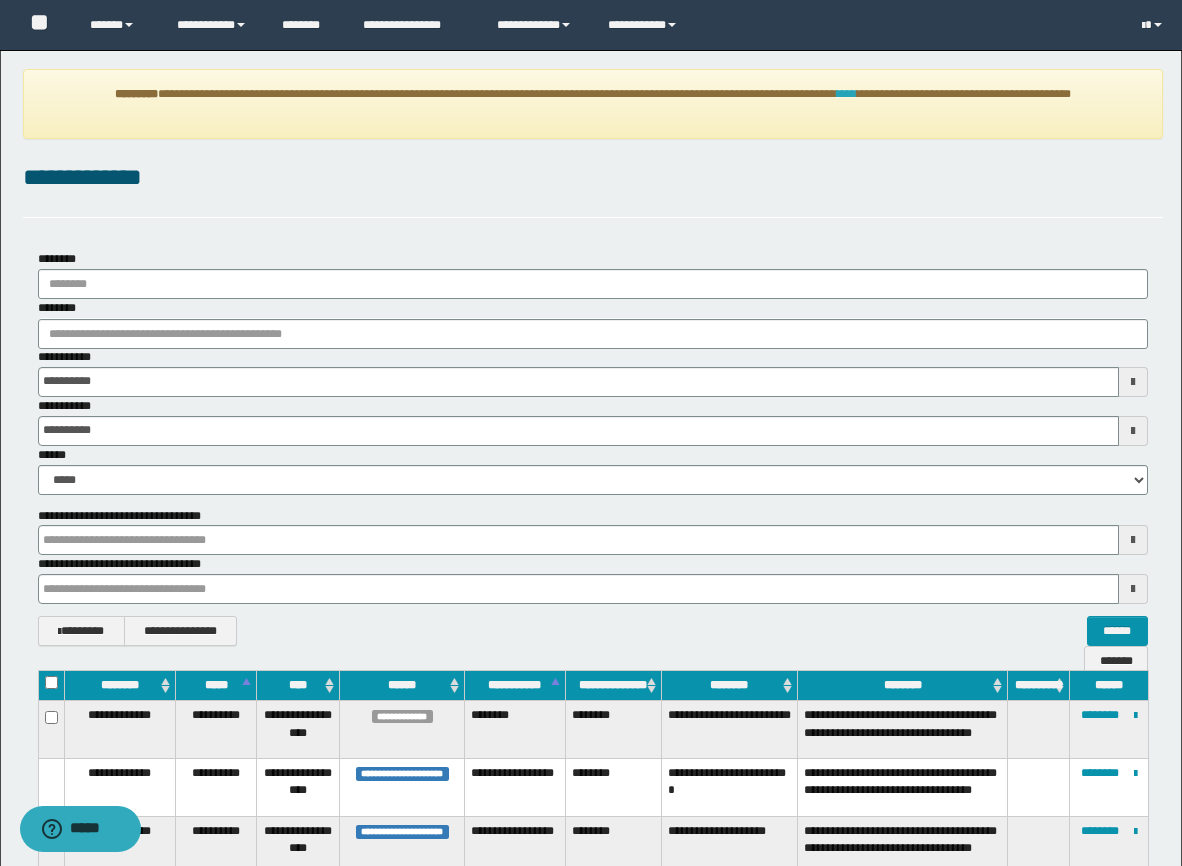 click on "****" at bounding box center (847, 94) 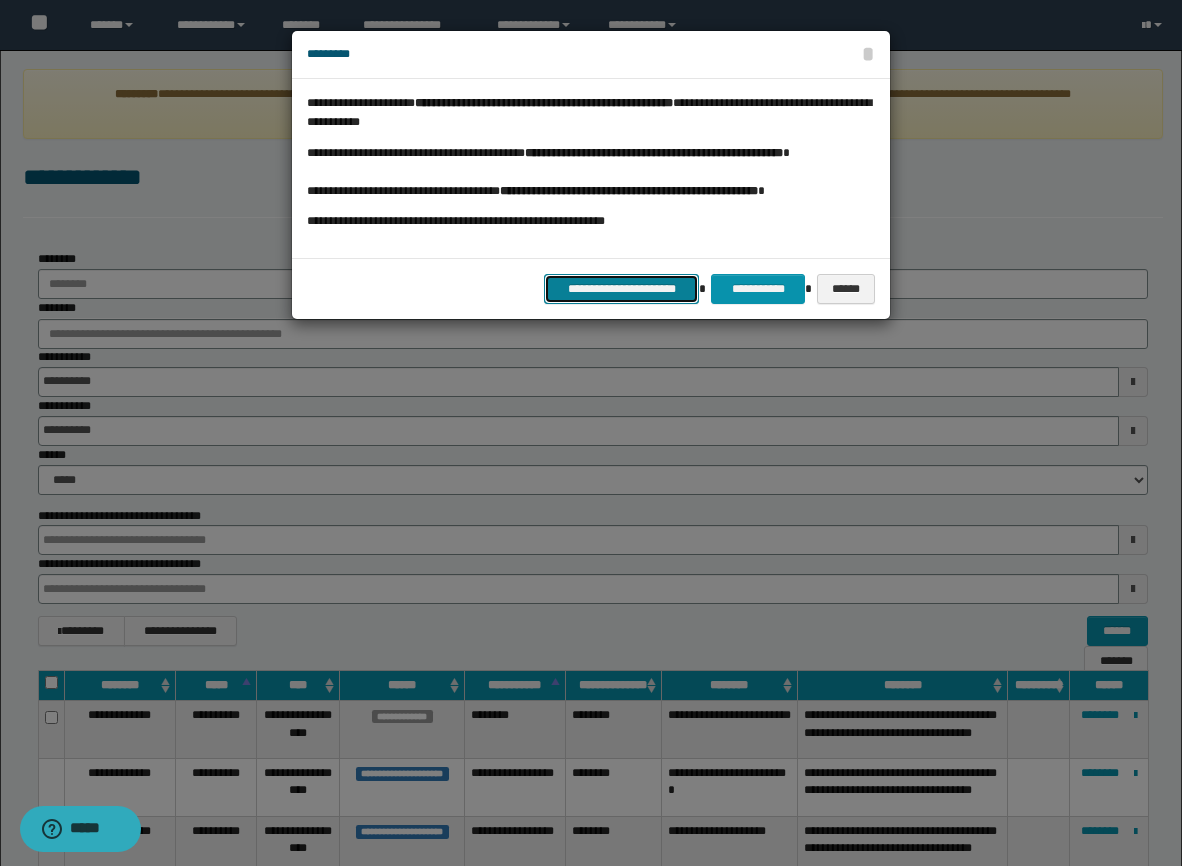 click on "**********" at bounding box center (621, 289) 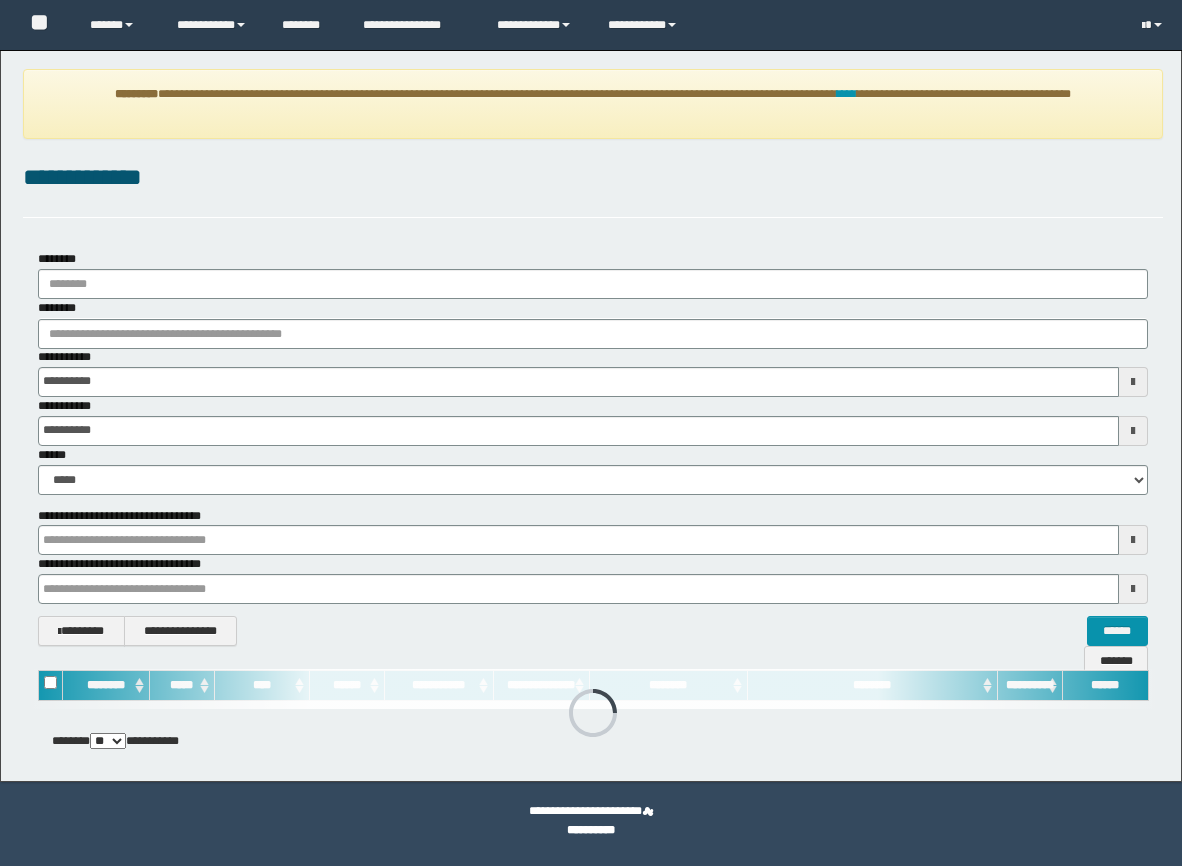 scroll, scrollTop: 0, scrollLeft: 0, axis: both 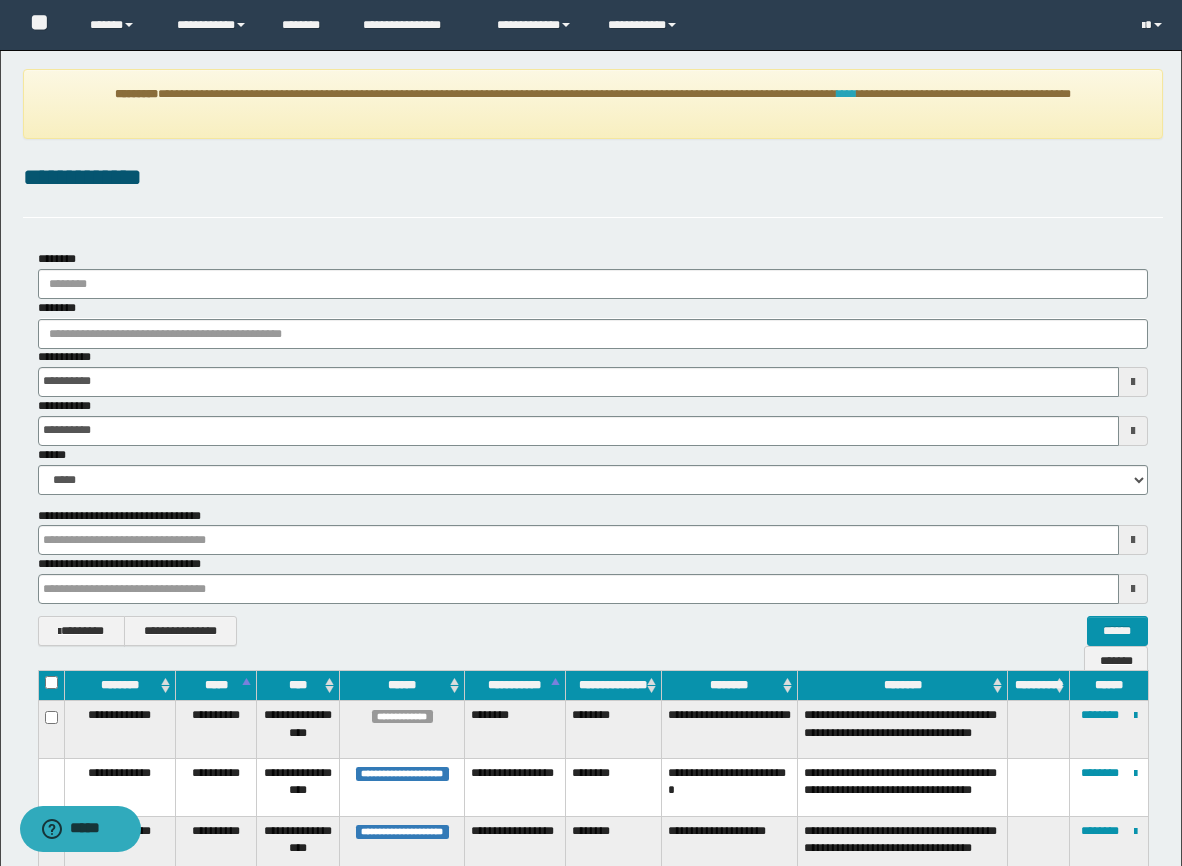 click on "****" at bounding box center [847, 94] 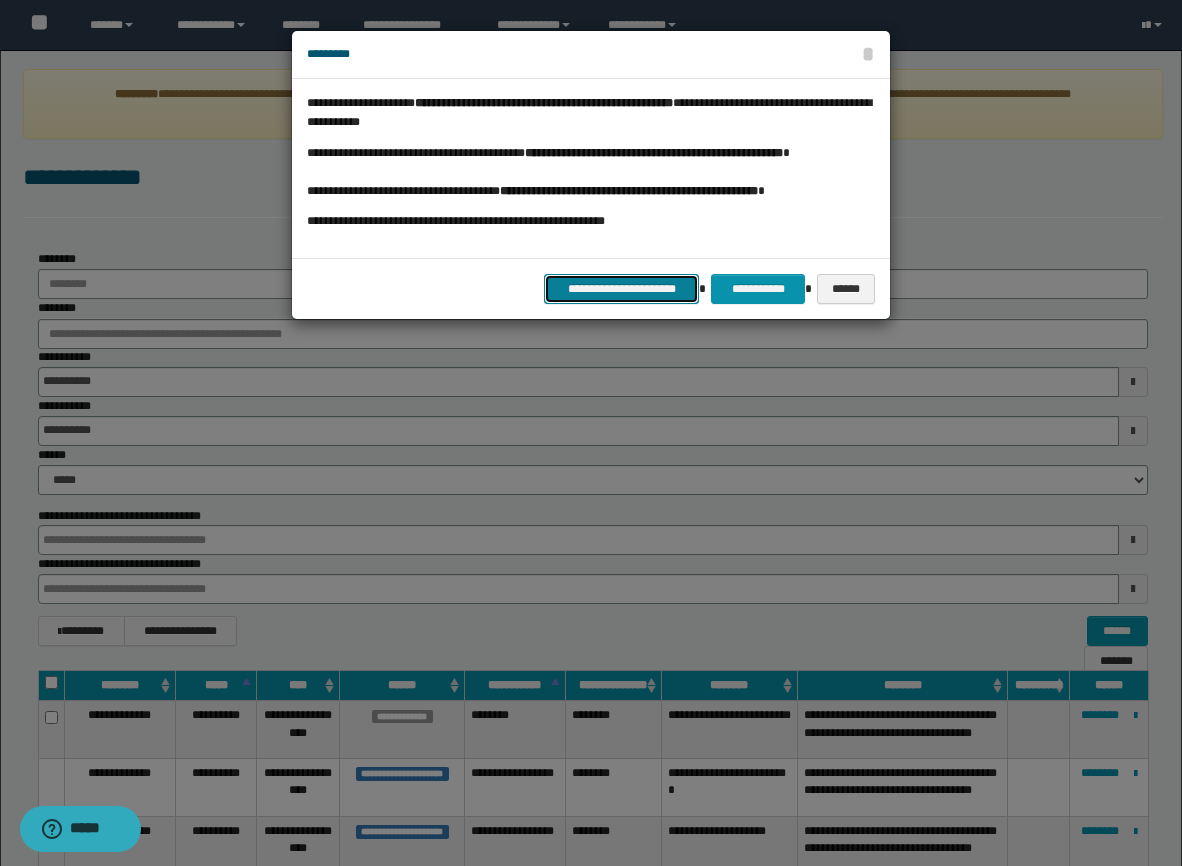 click on "**********" at bounding box center [621, 289] 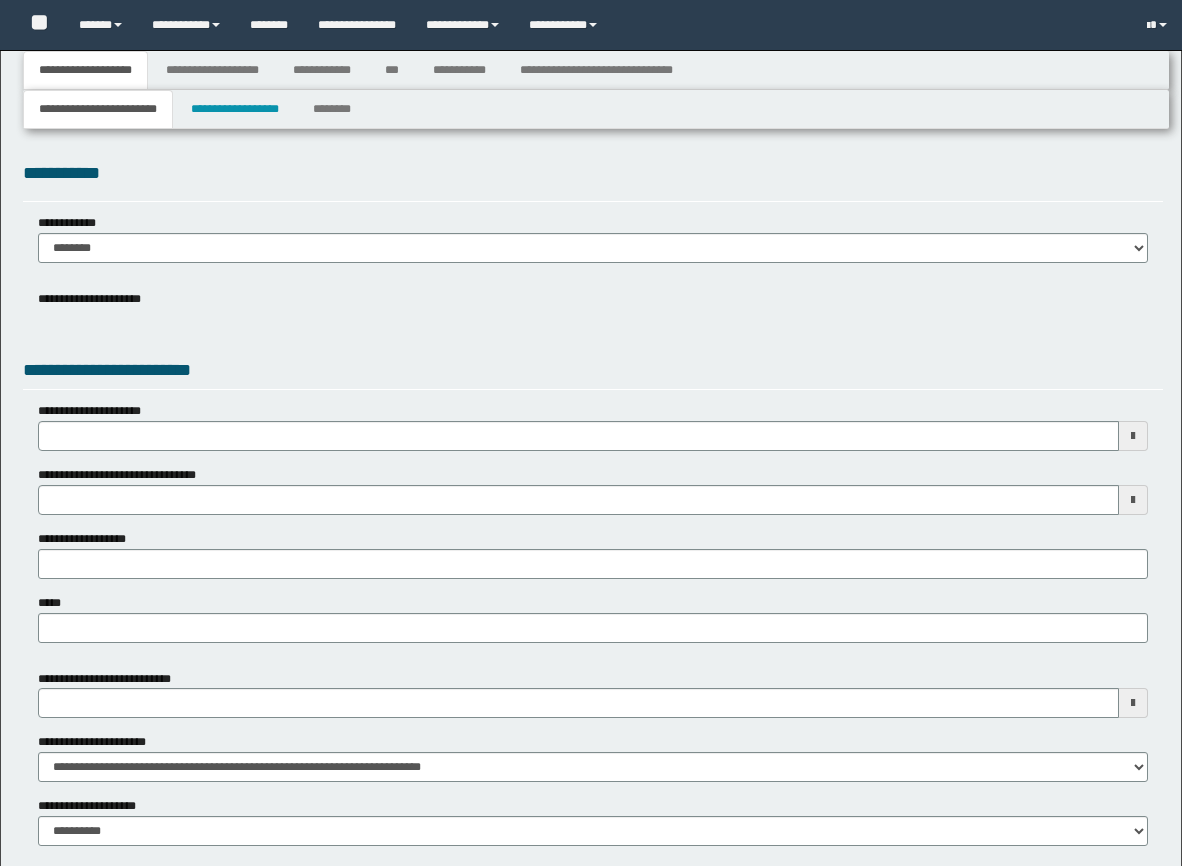 scroll, scrollTop: 0, scrollLeft: 0, axis: both 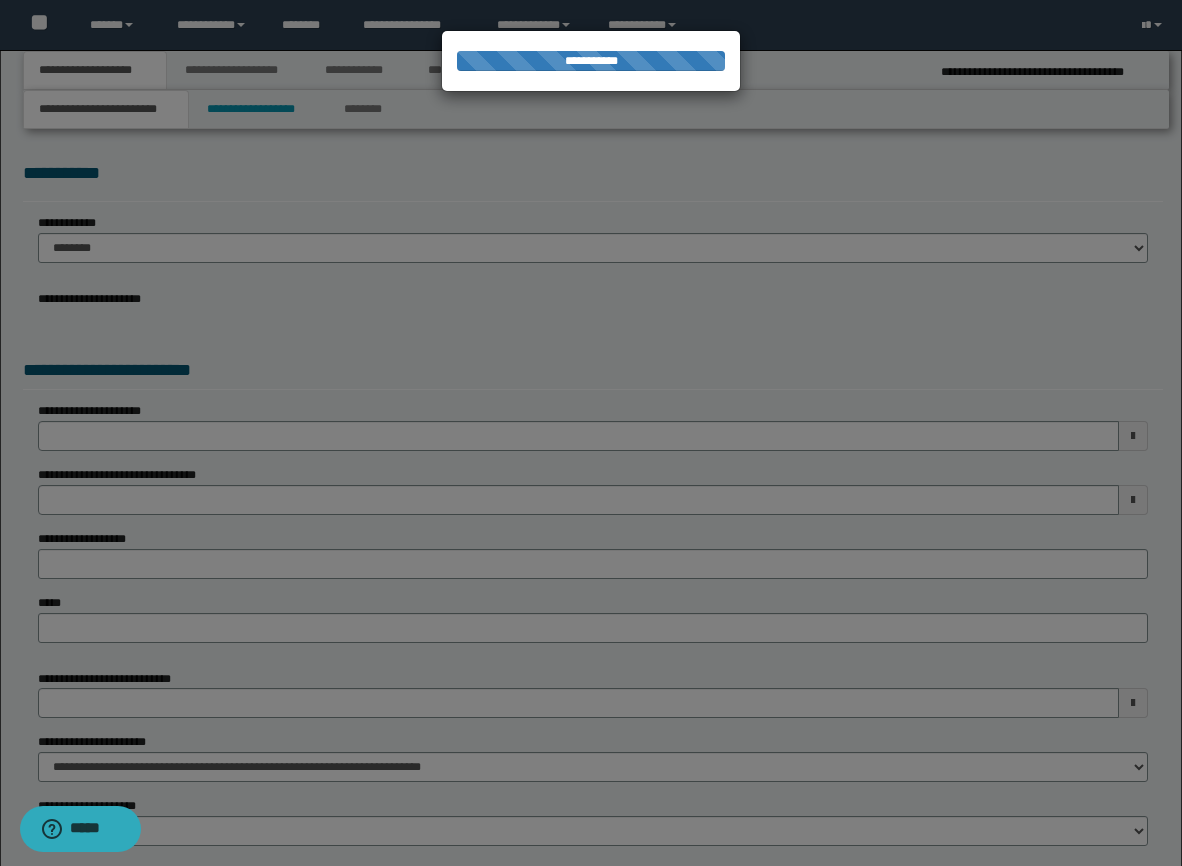 select on "*" 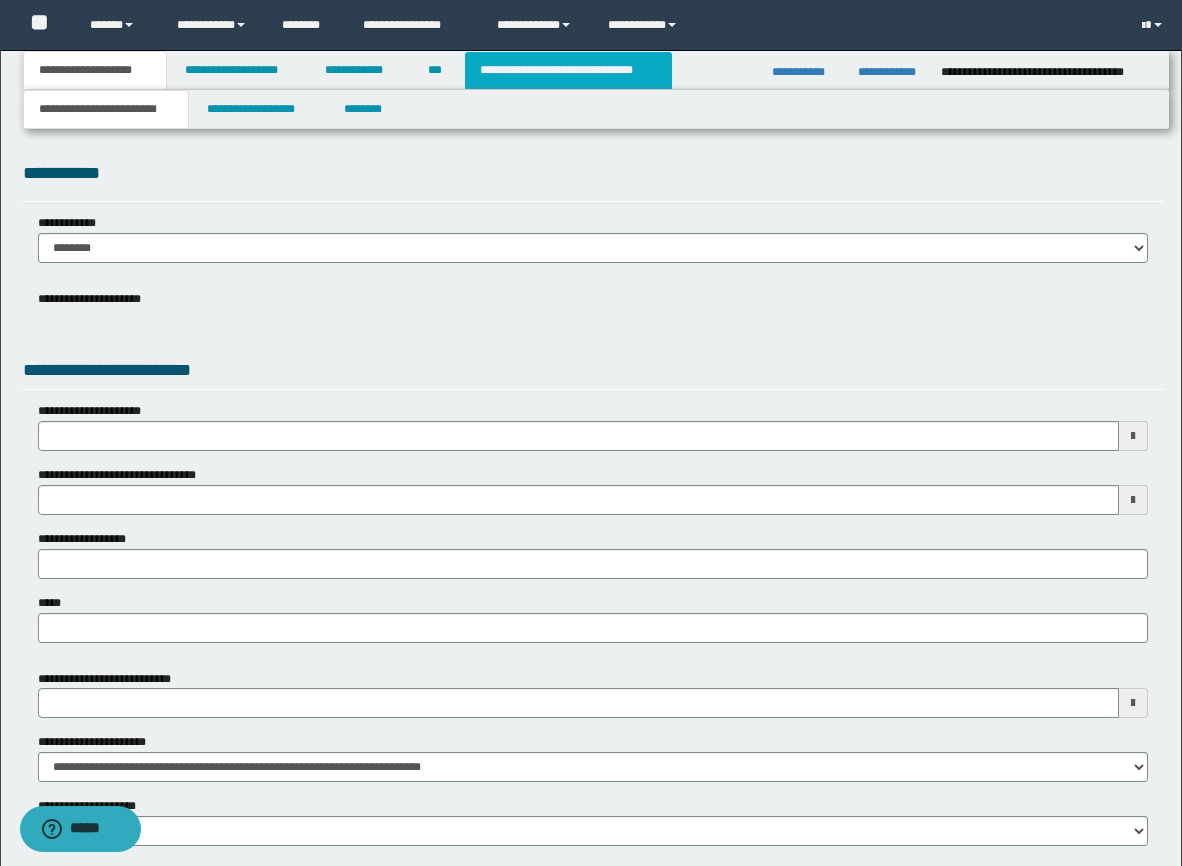 click on "**********" at bounding box center [568, 70] 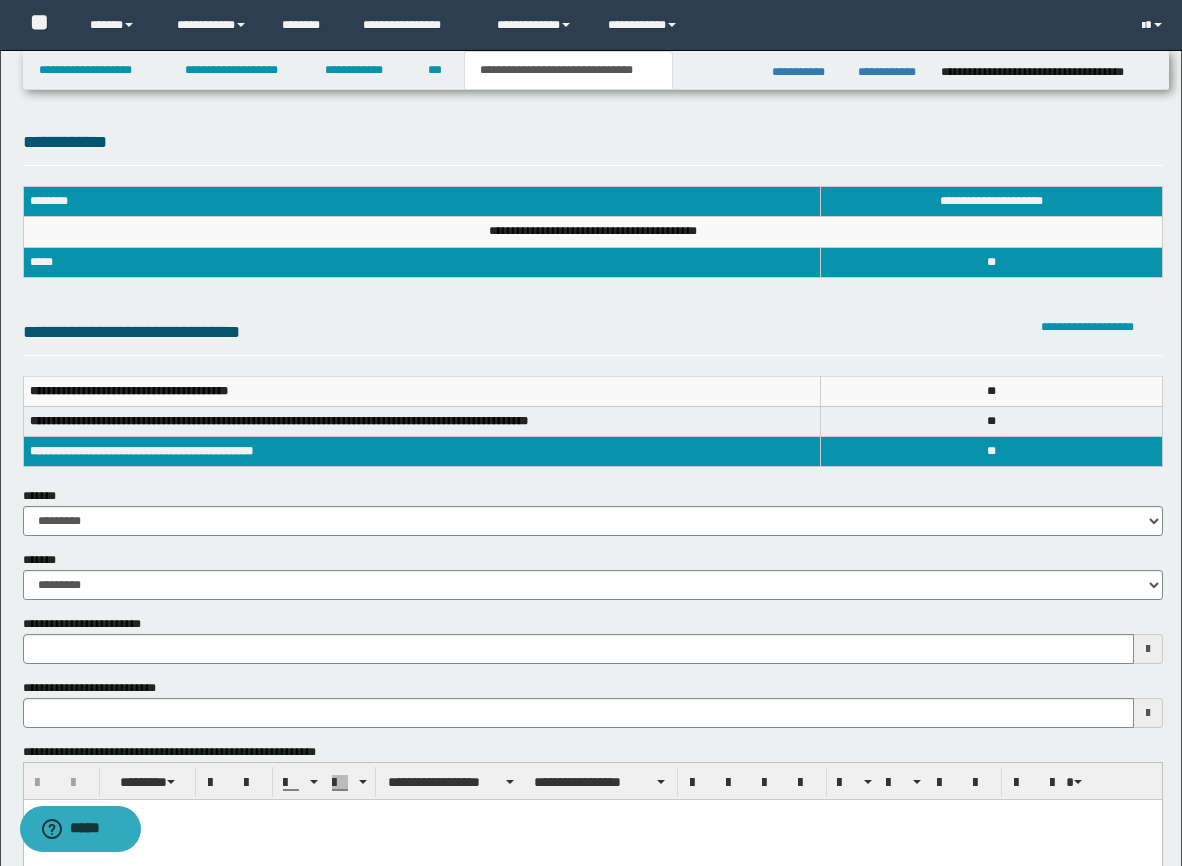 scroll, scrollTop: 0, scrollLeft: 0, axis: both 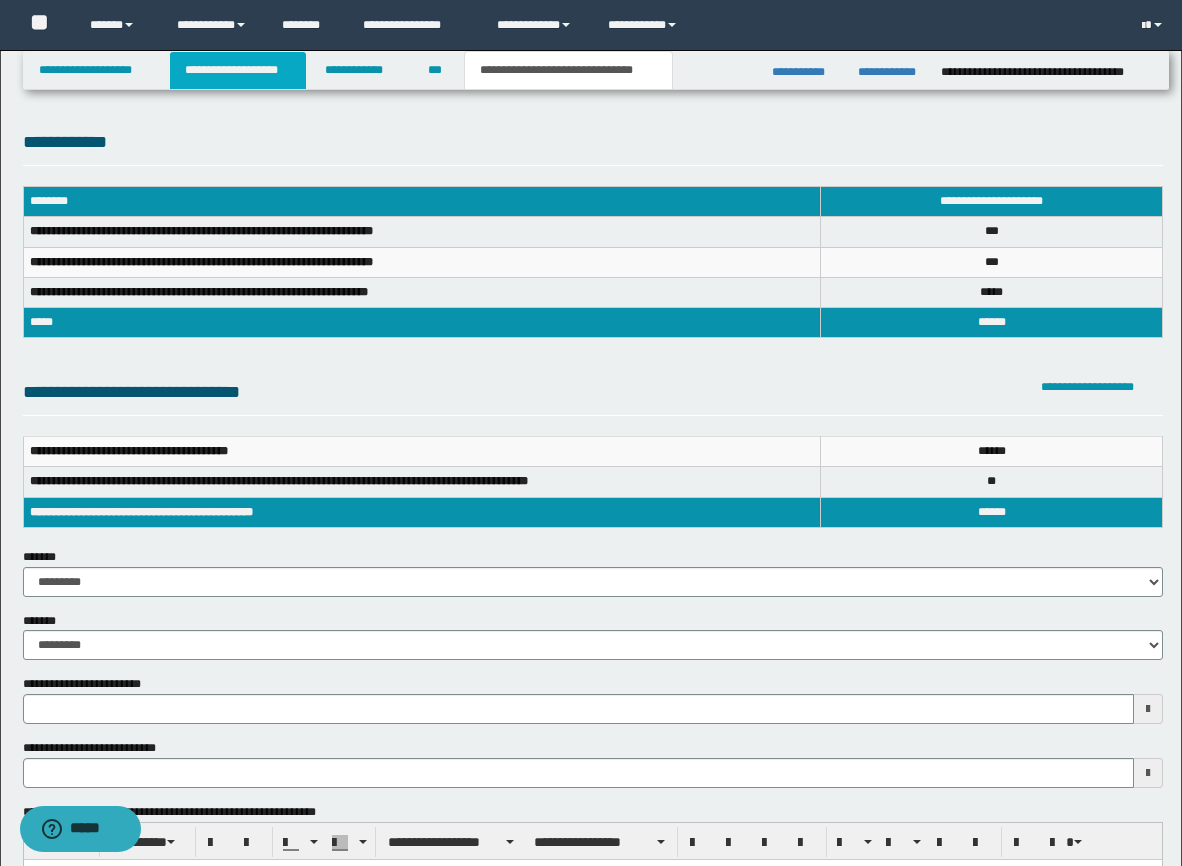 click on "**********" at bounding box center (238, 70) 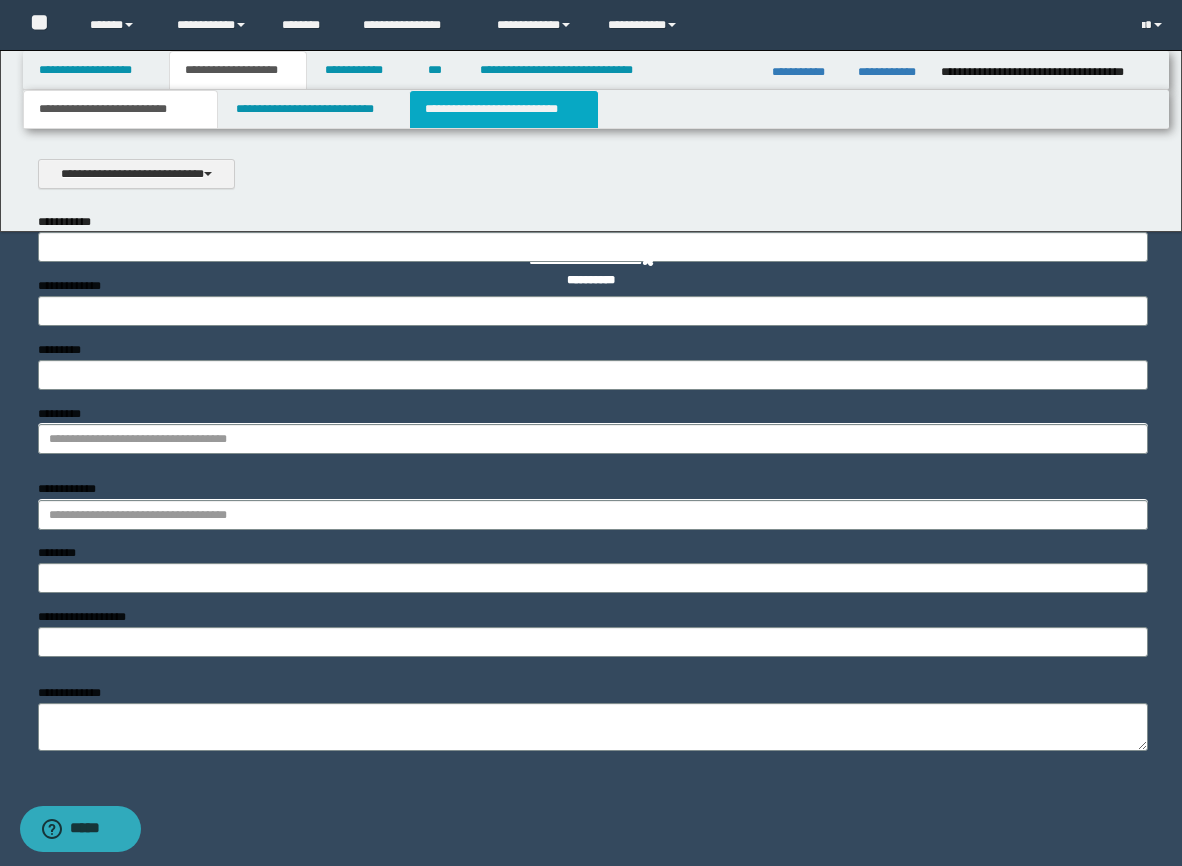 scroll, scrollTop: 0, scrollLeft: 0, axis: both 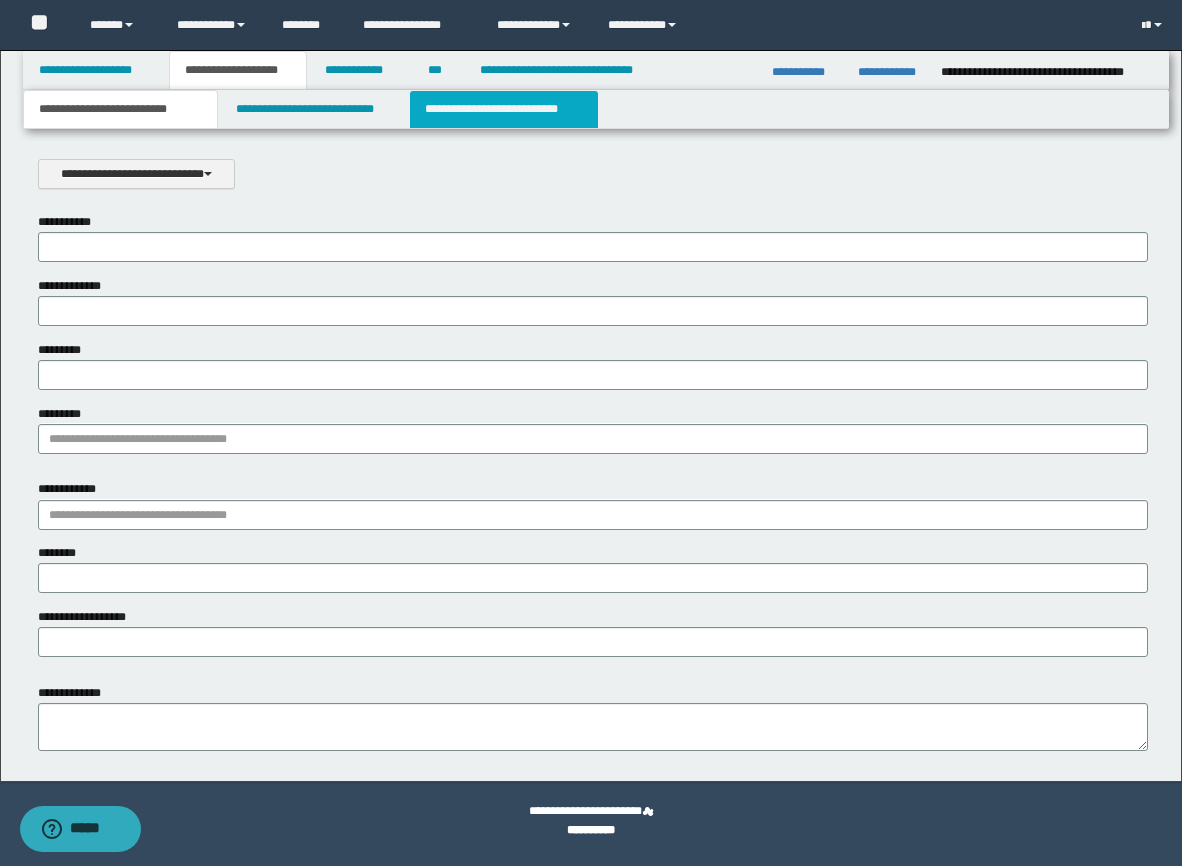 click on "**********" at bounding box center [504, 109] 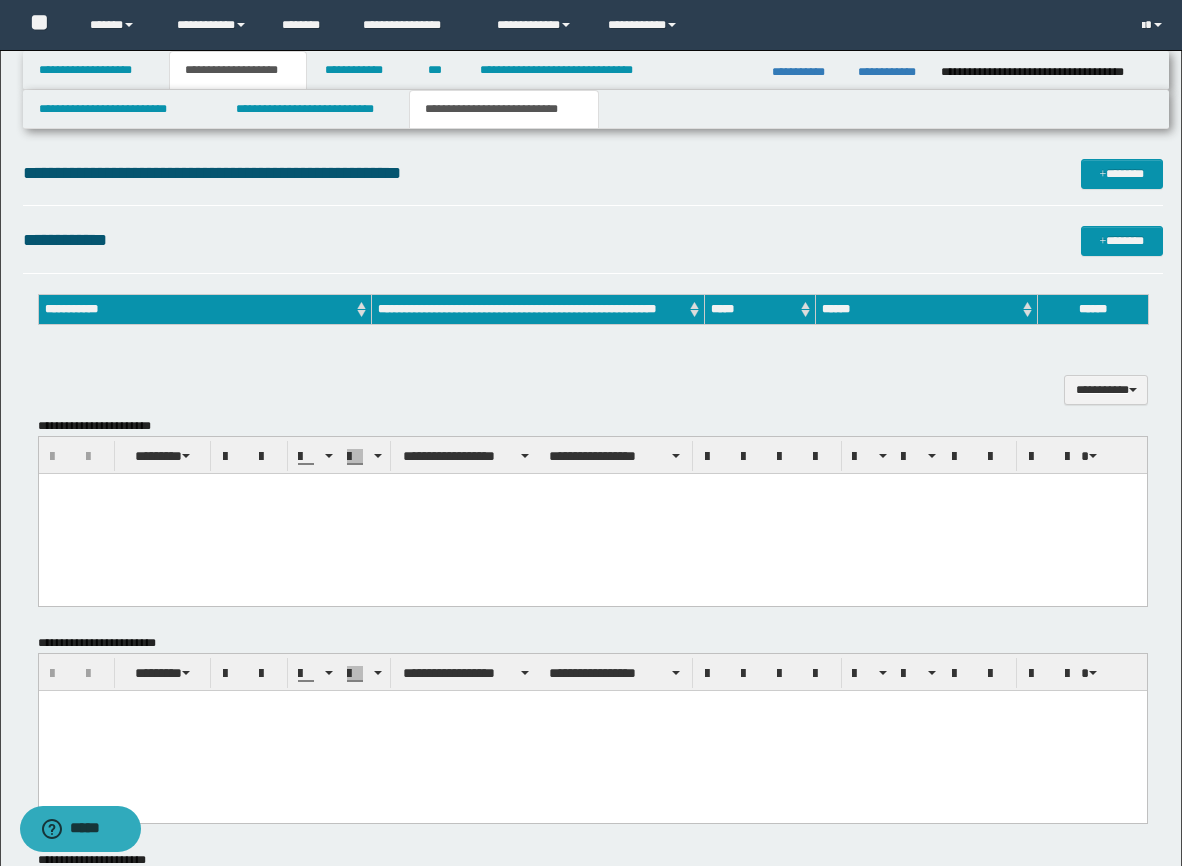 scroll, scrollTop: 0, scrollLeft: 0, axis: both 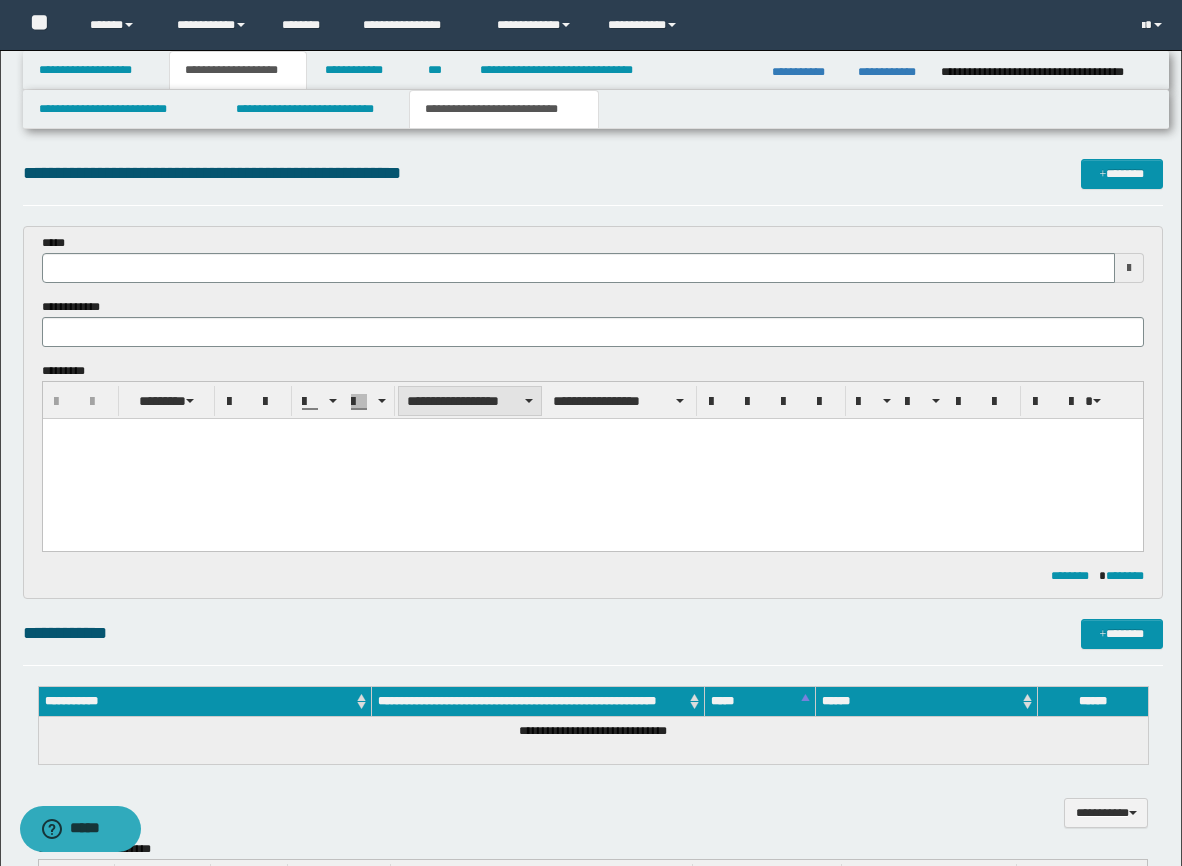 type 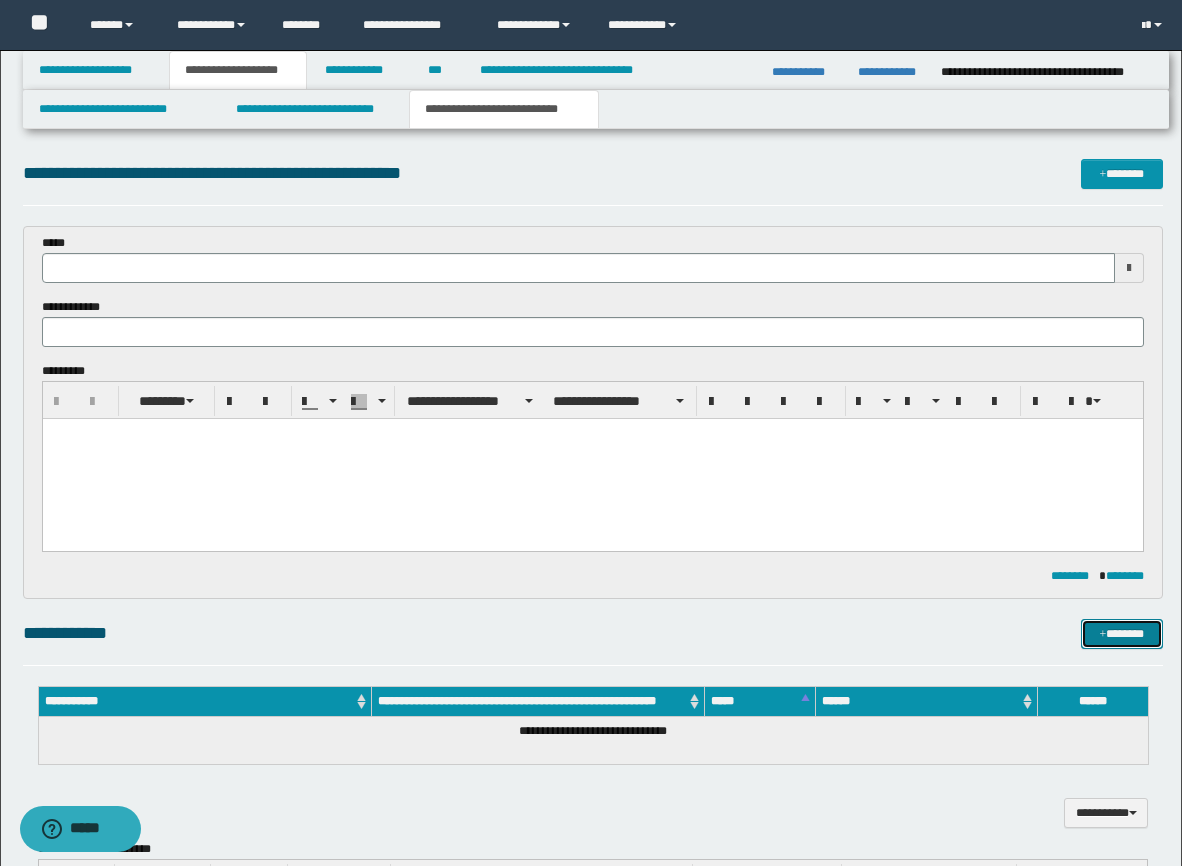 click on "*******" at bounding box center (1122, 634) 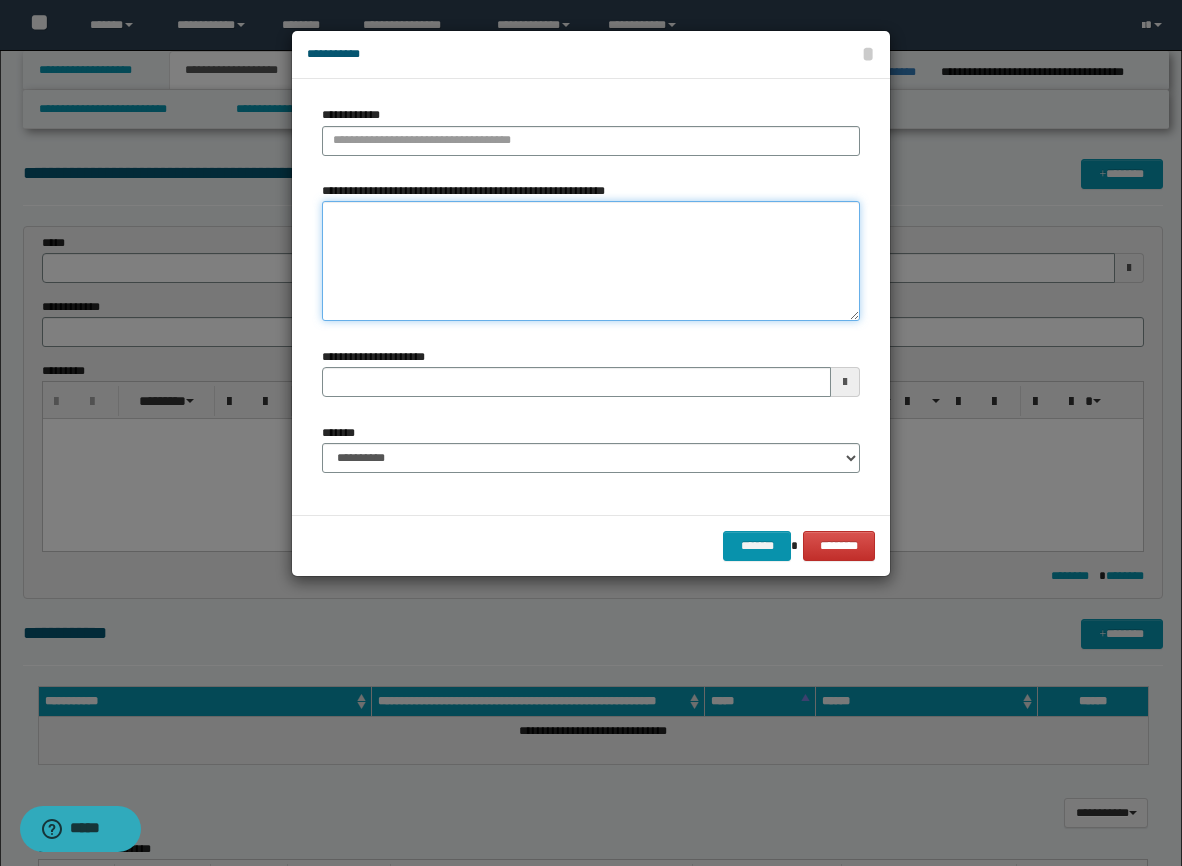 click on "**********" at bounding box center [591, 261] 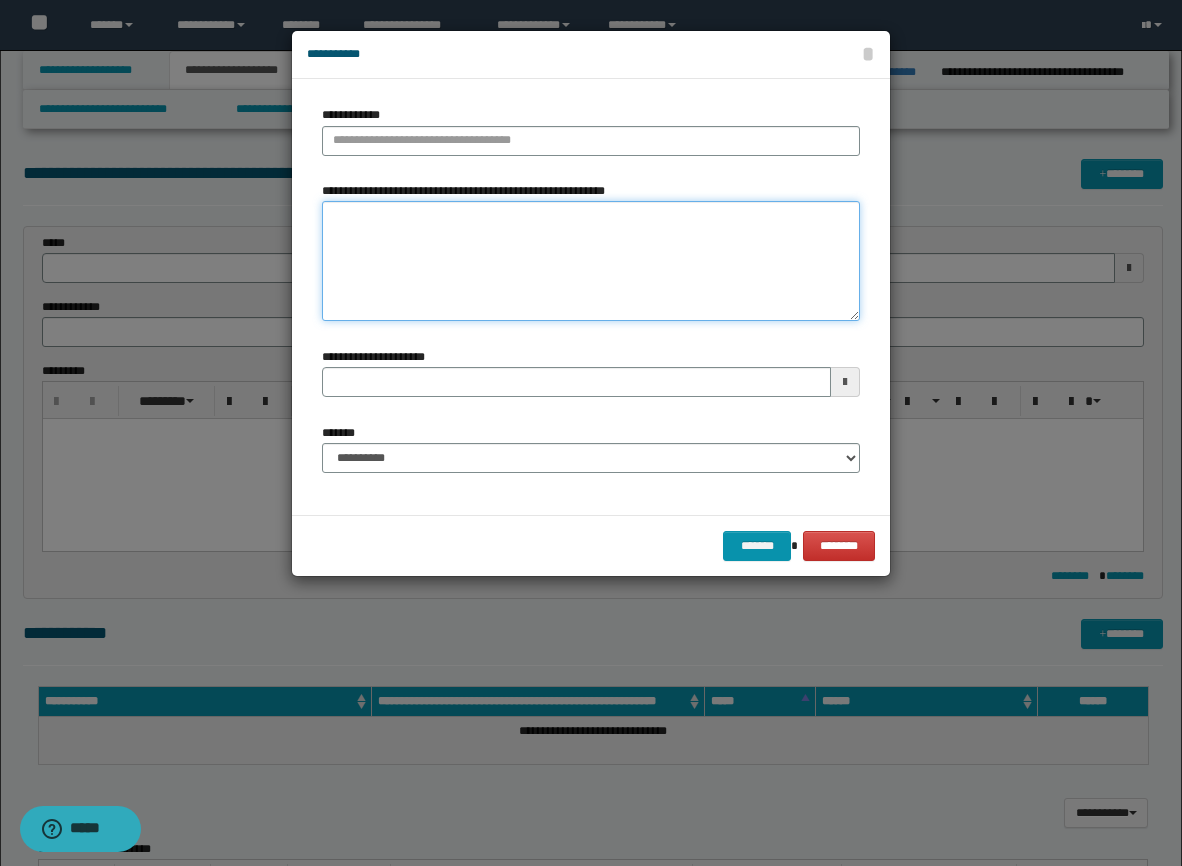 paste on "**********" 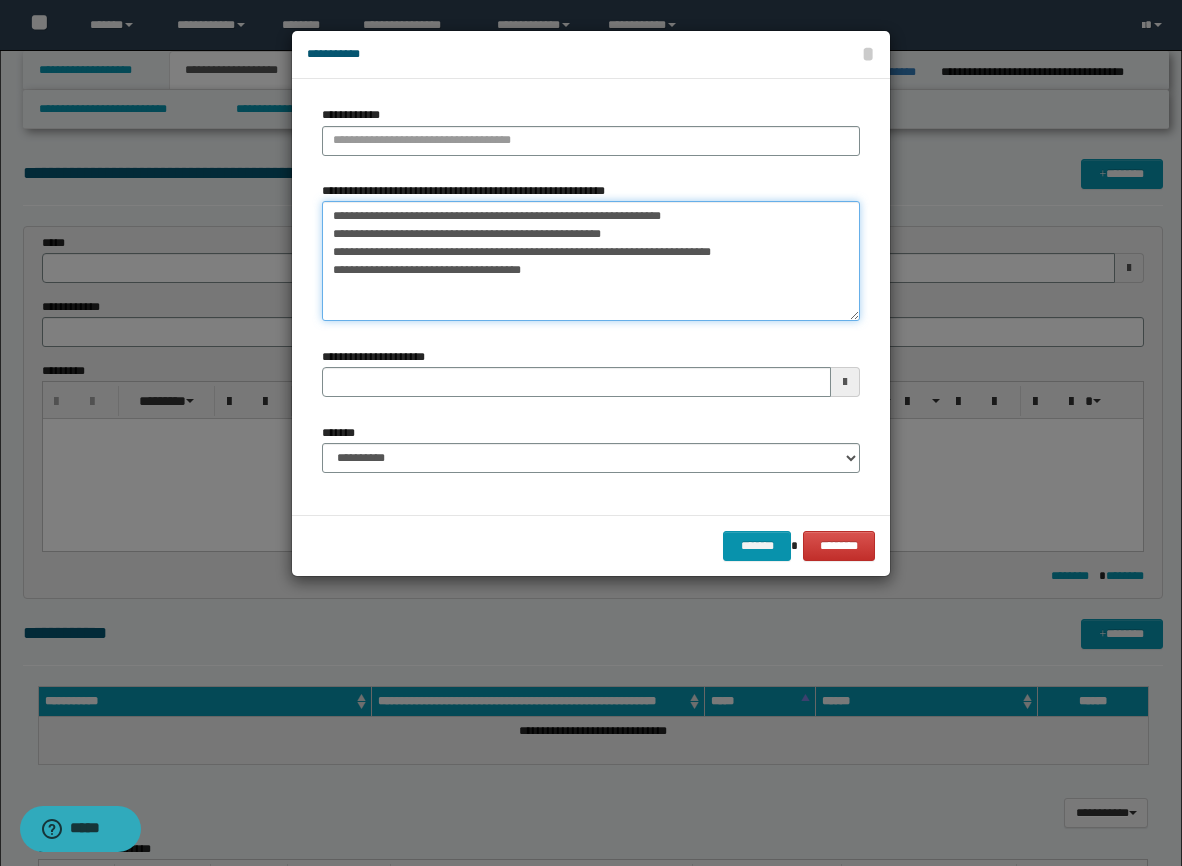click on "**********" at bounding box center (591, 261) 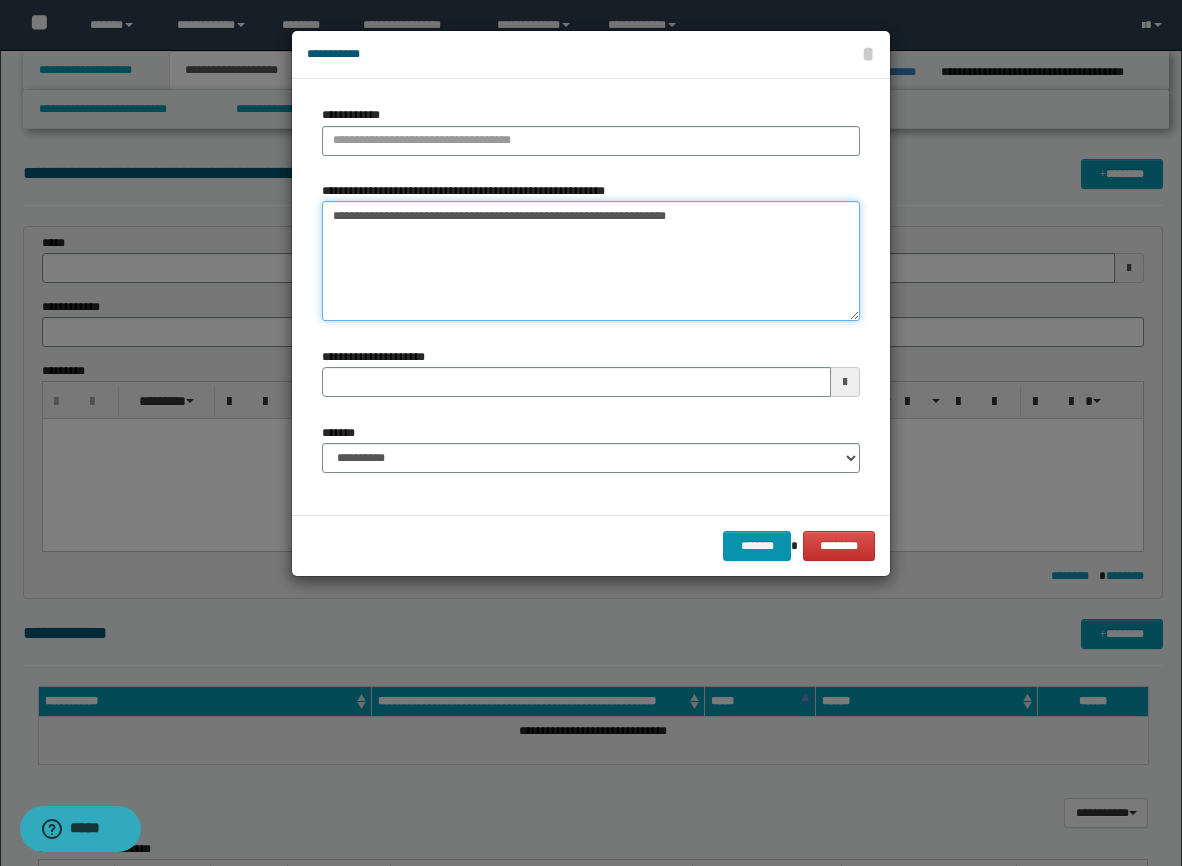 type on "**********" 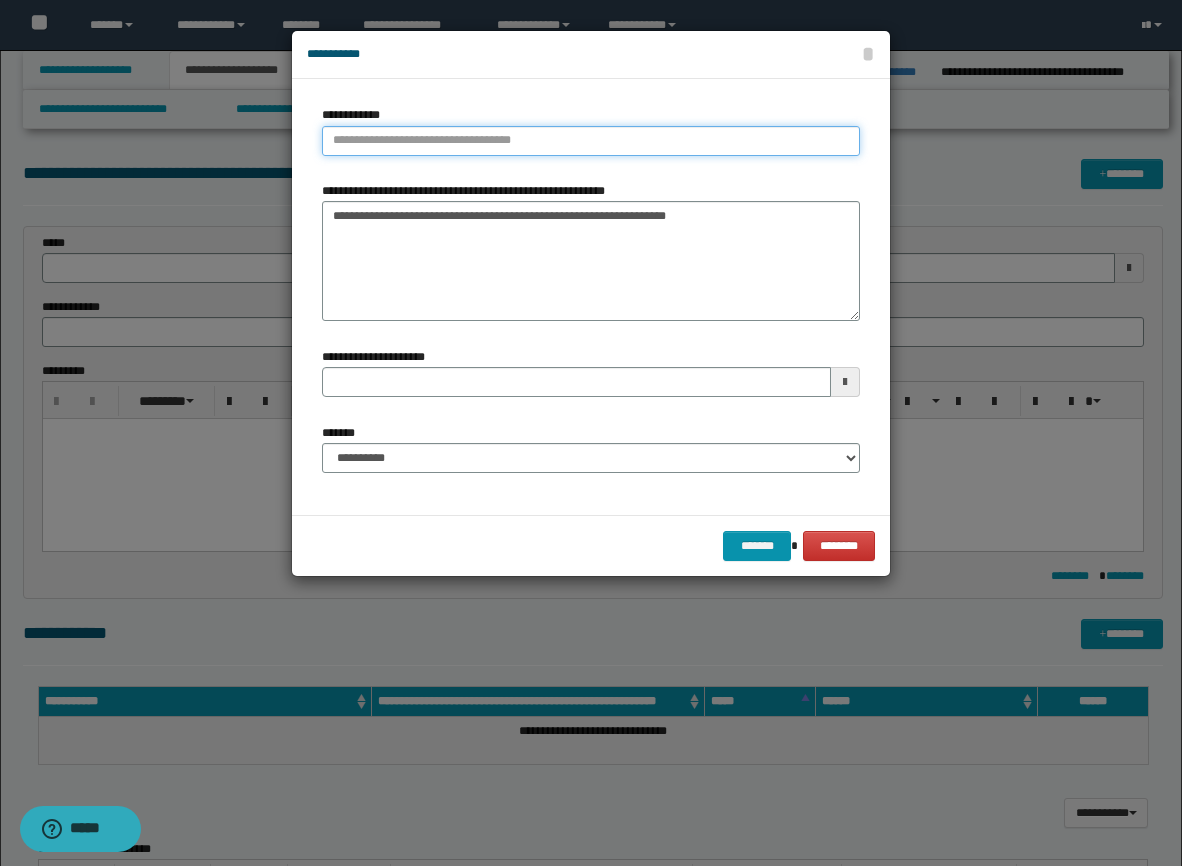 click on "**********" at bounding box center [591, 141] 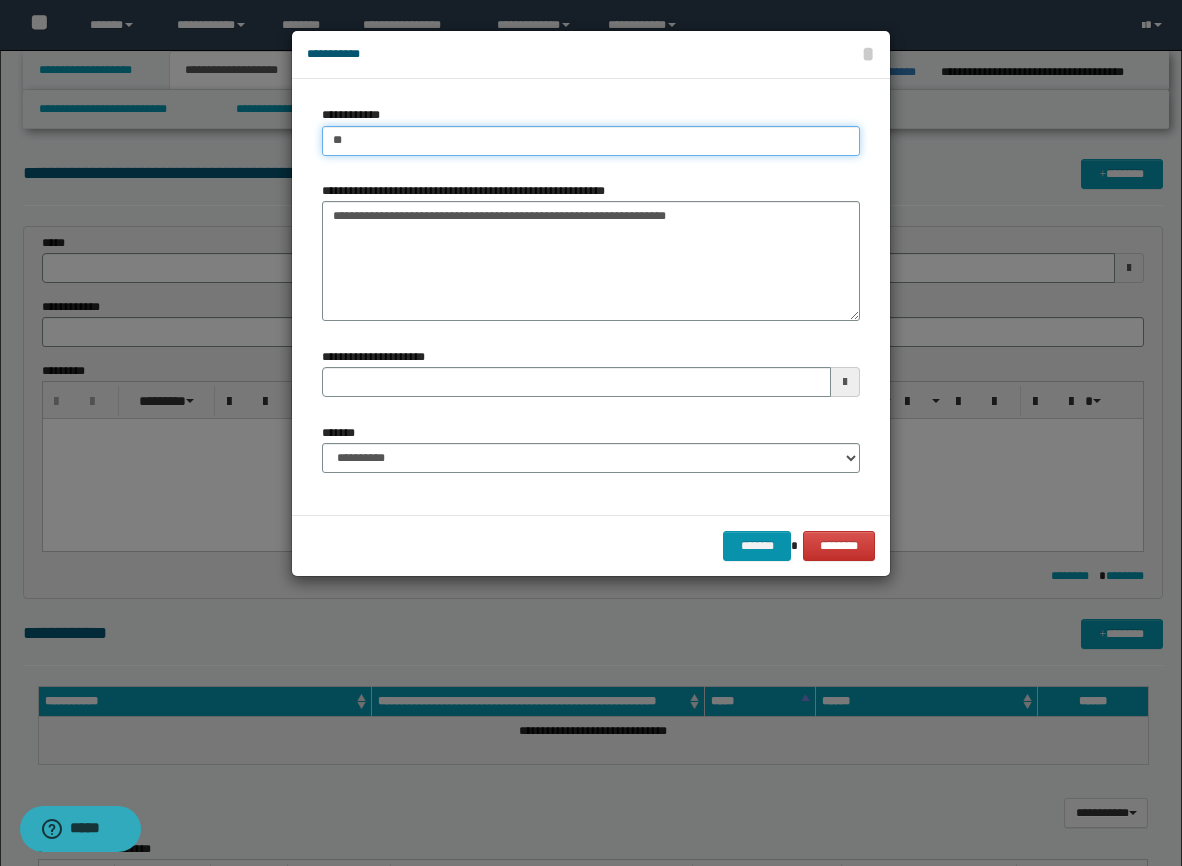 type on "***" 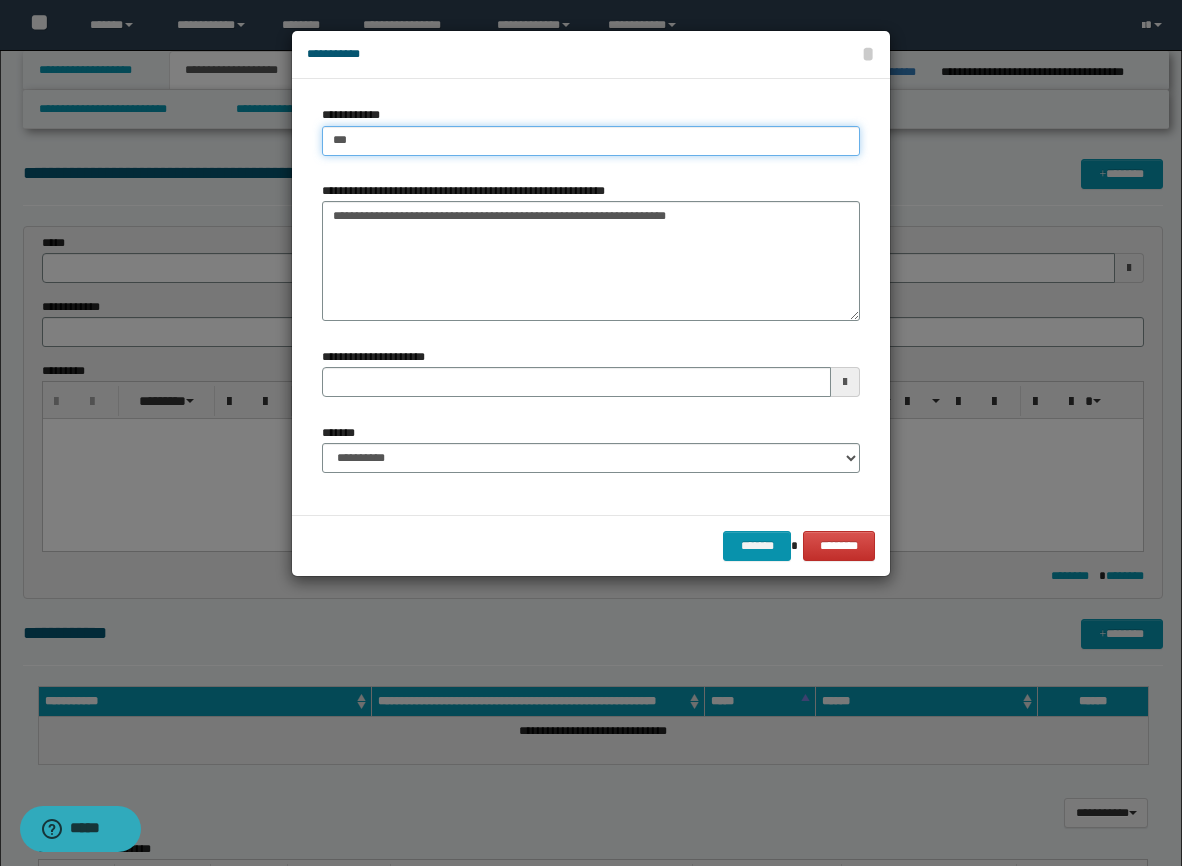 type on "***" 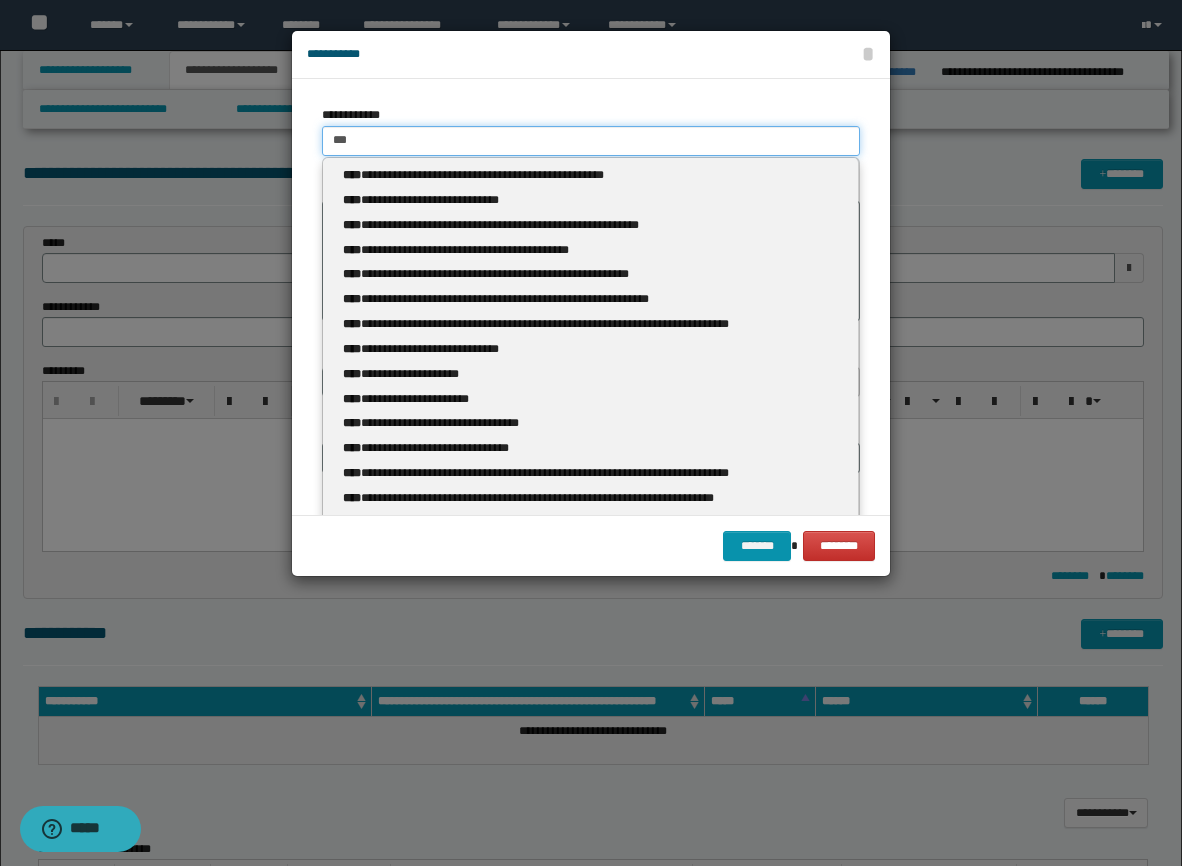 type 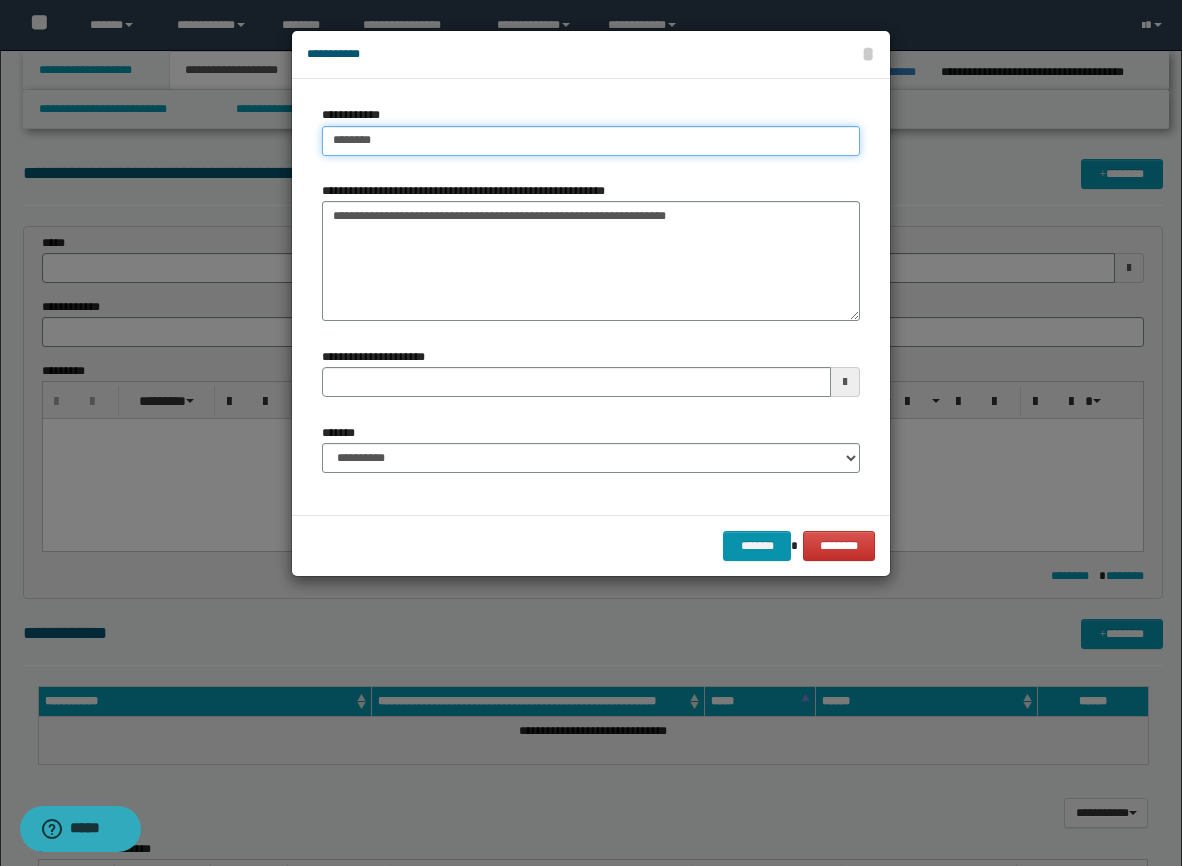 type on "********" 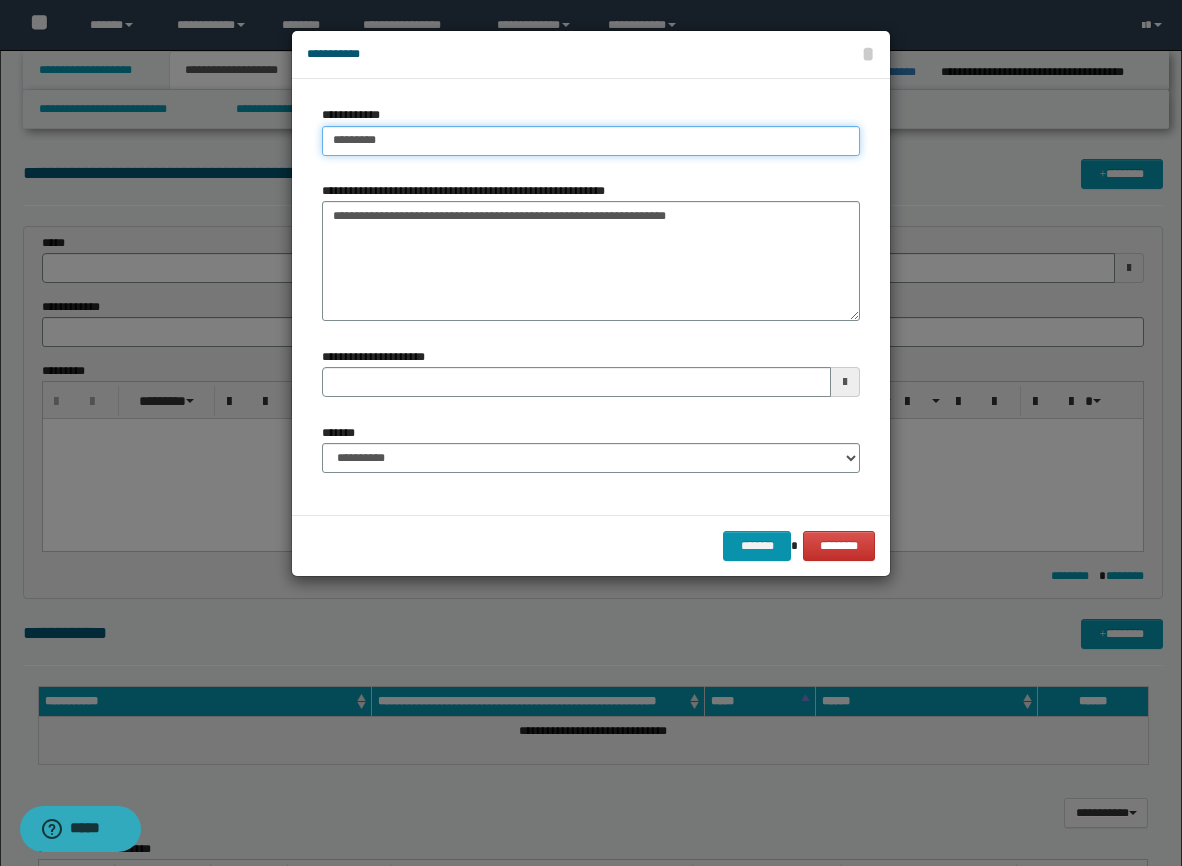 type on "**********" 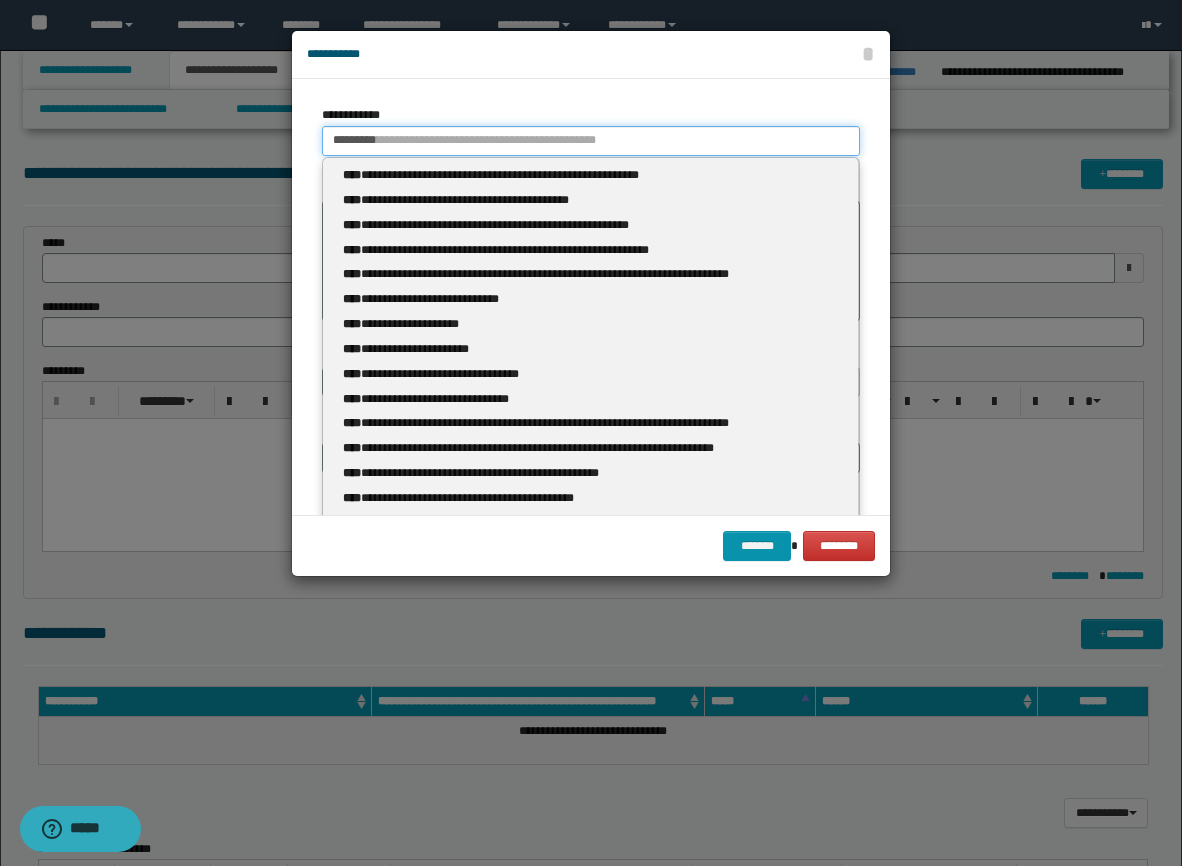 type 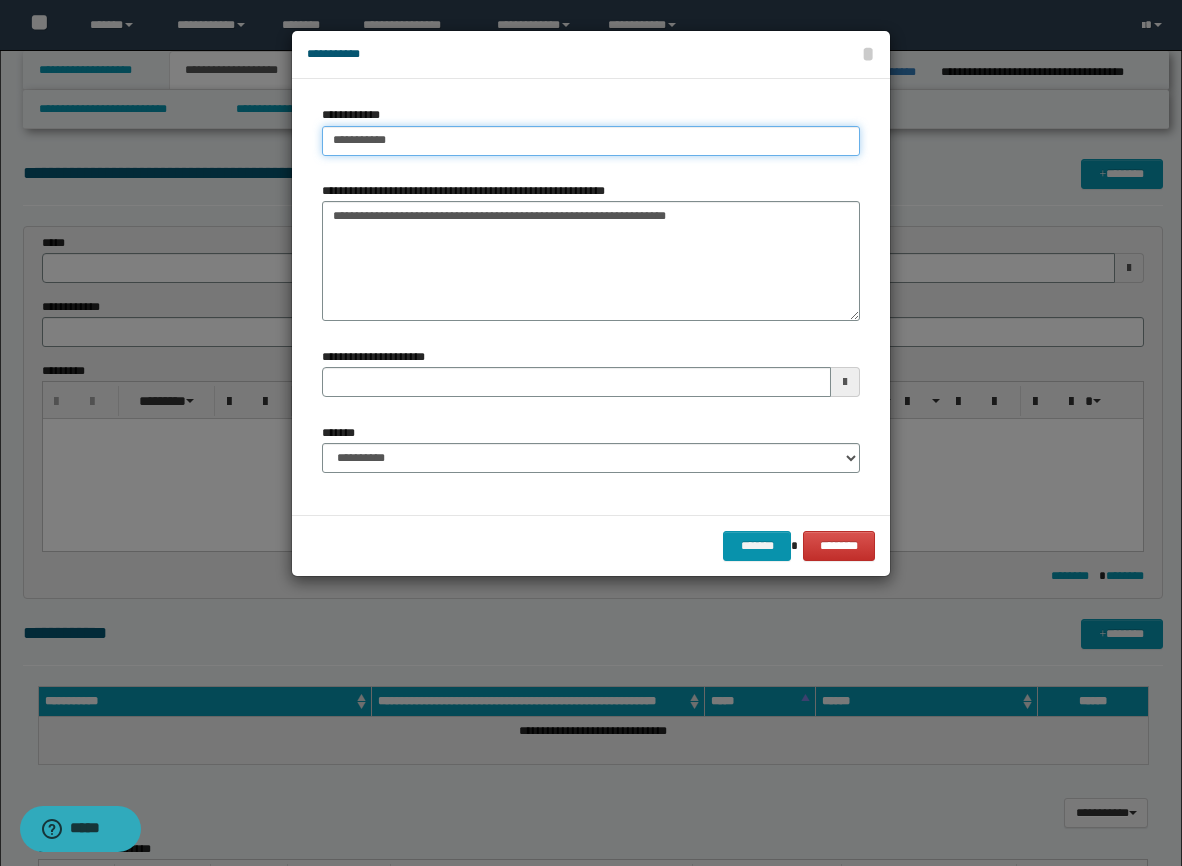 type on "**********" 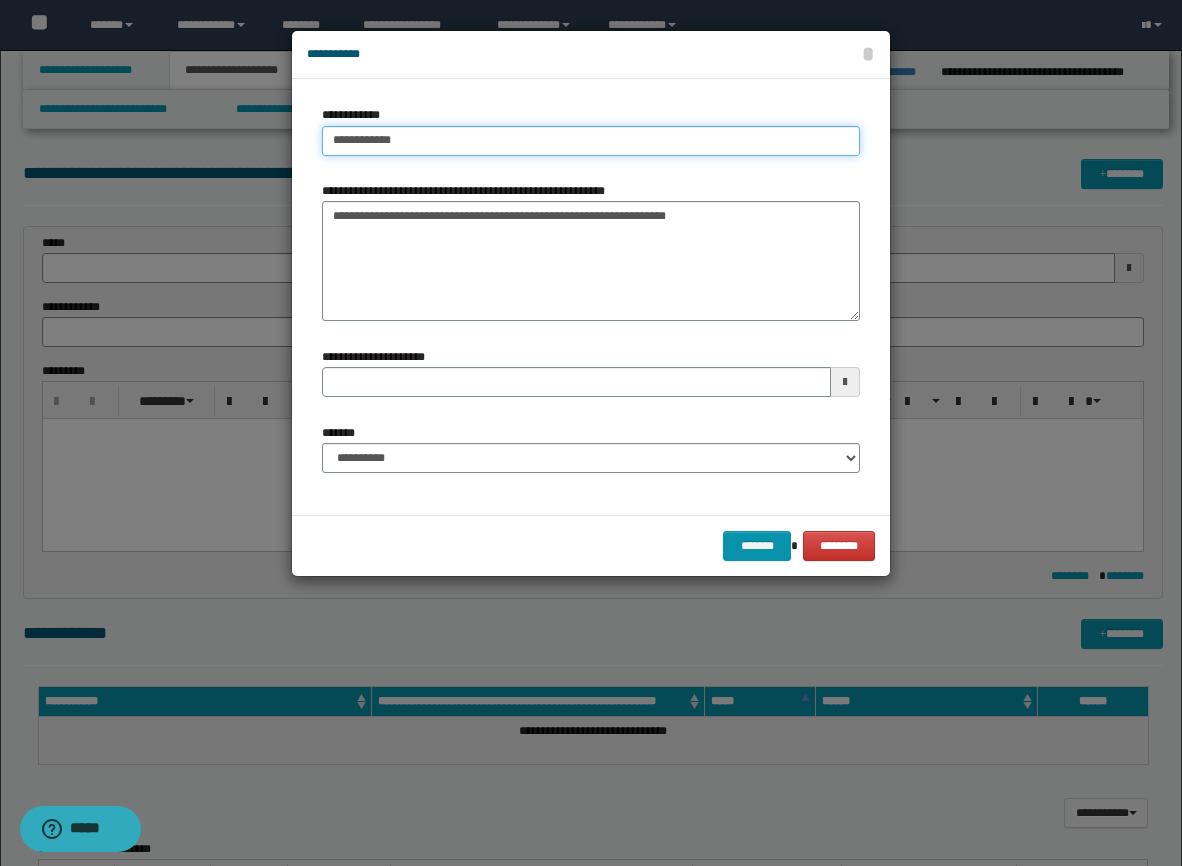 type on "**********" 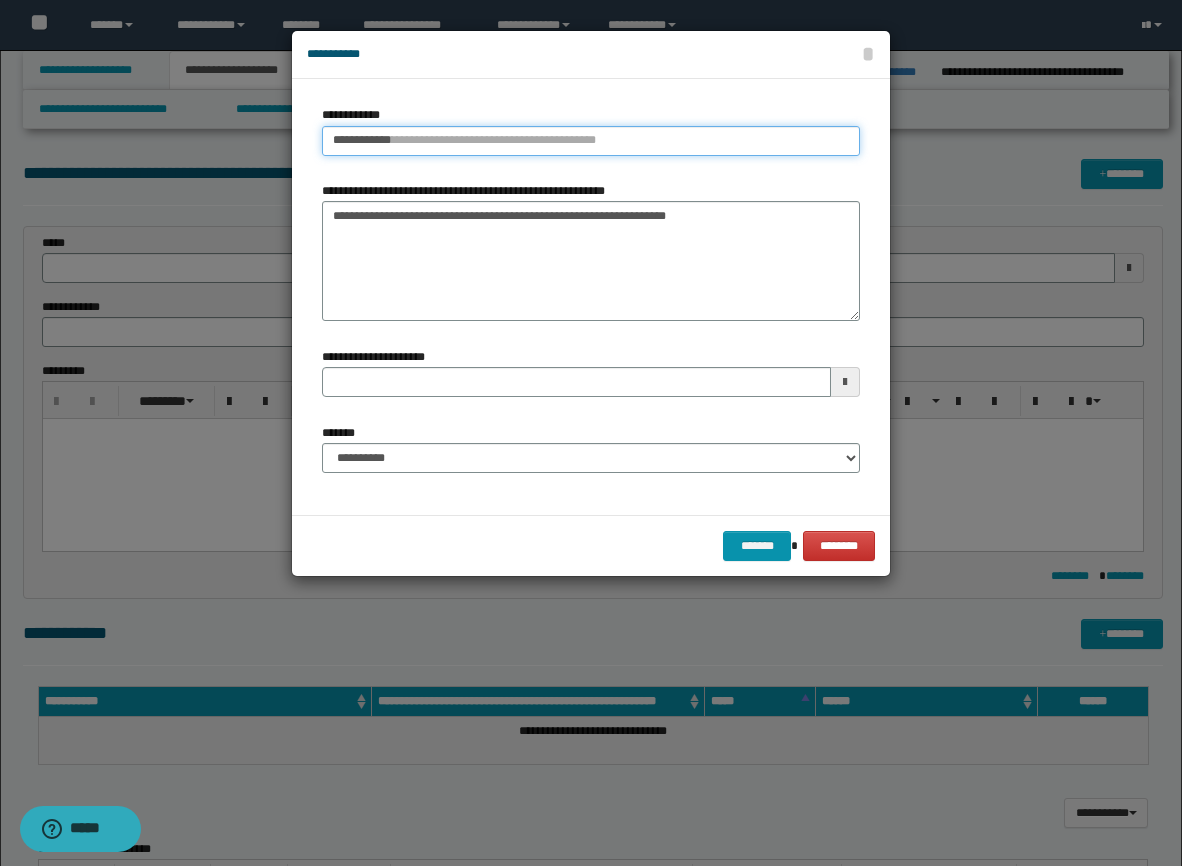 type 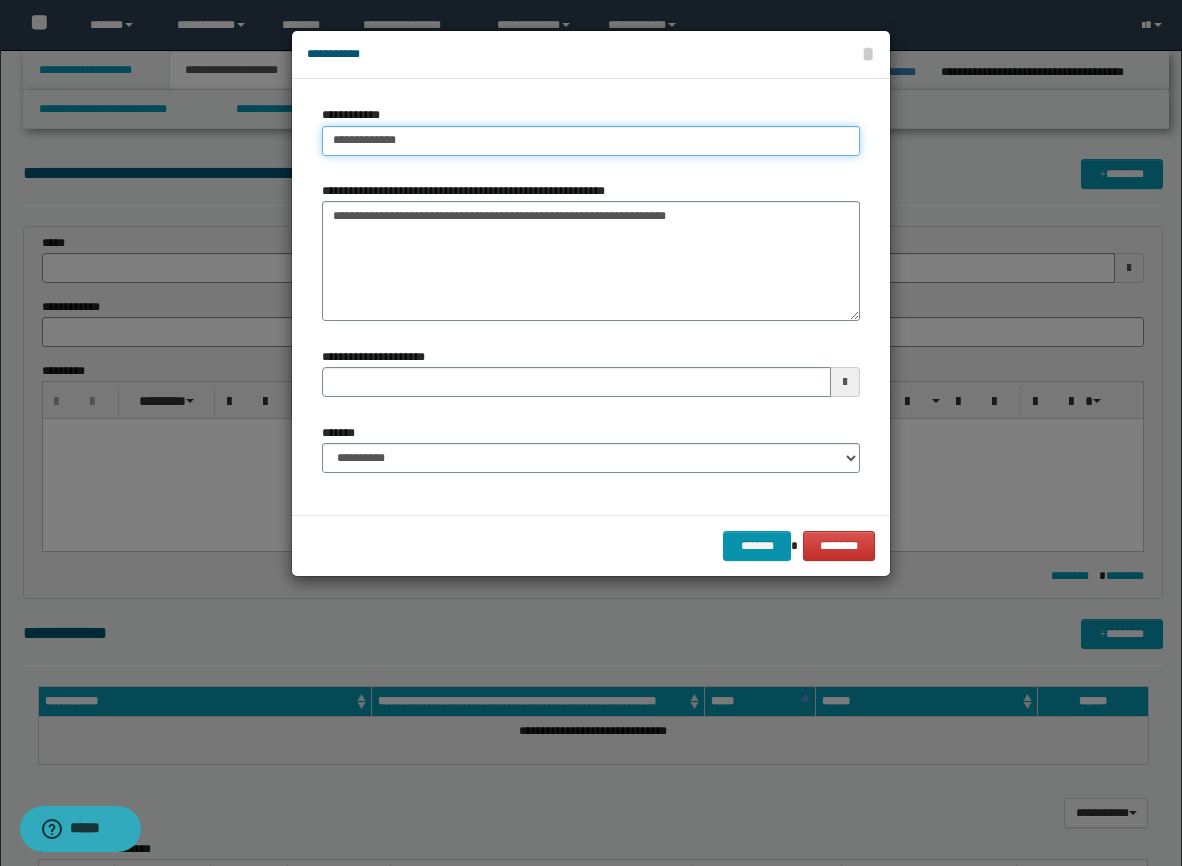 type on "**********" 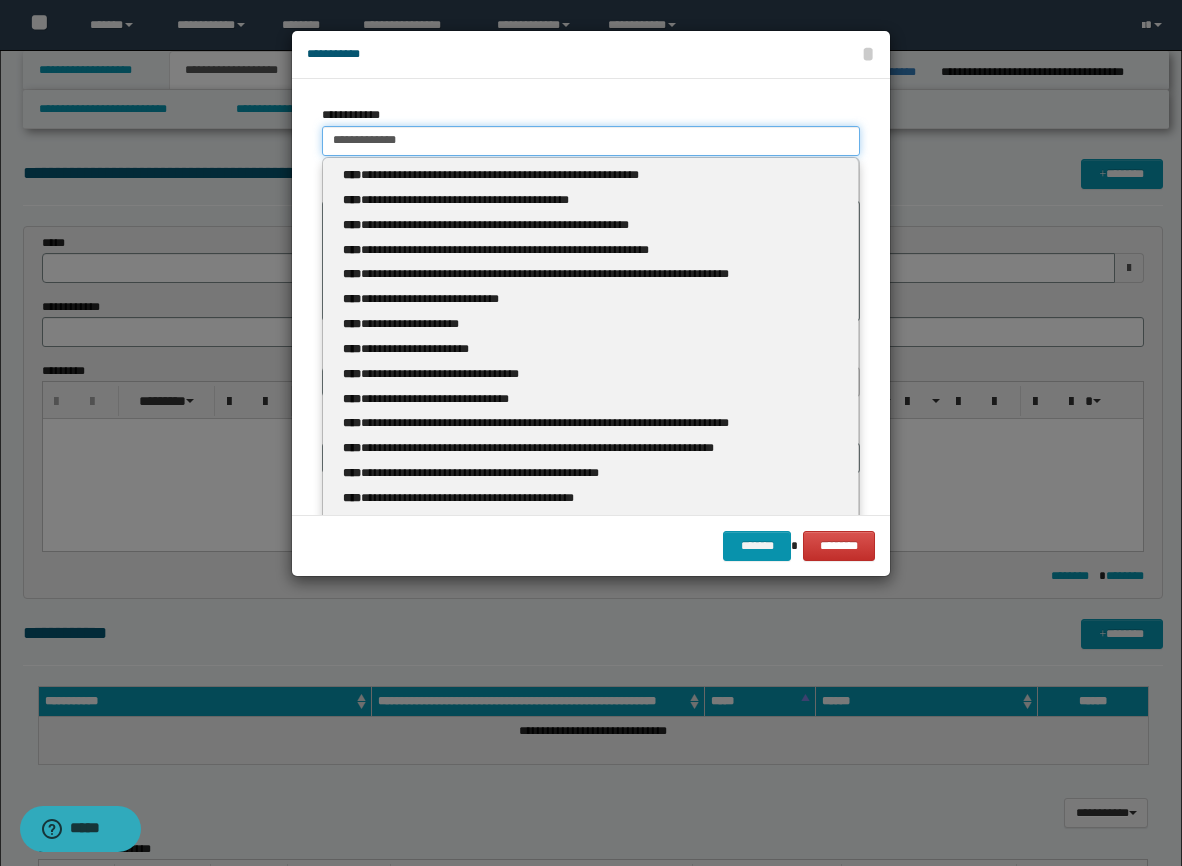 type 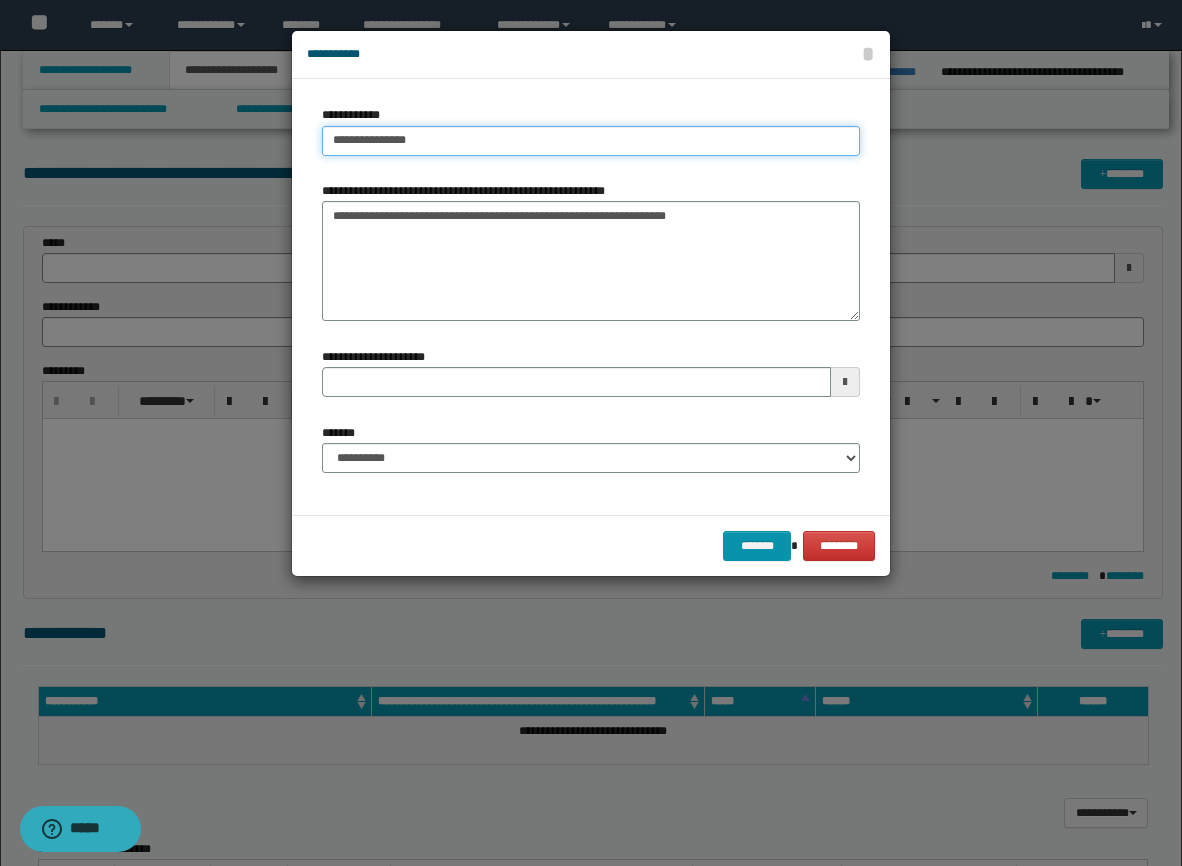 type on "**********" 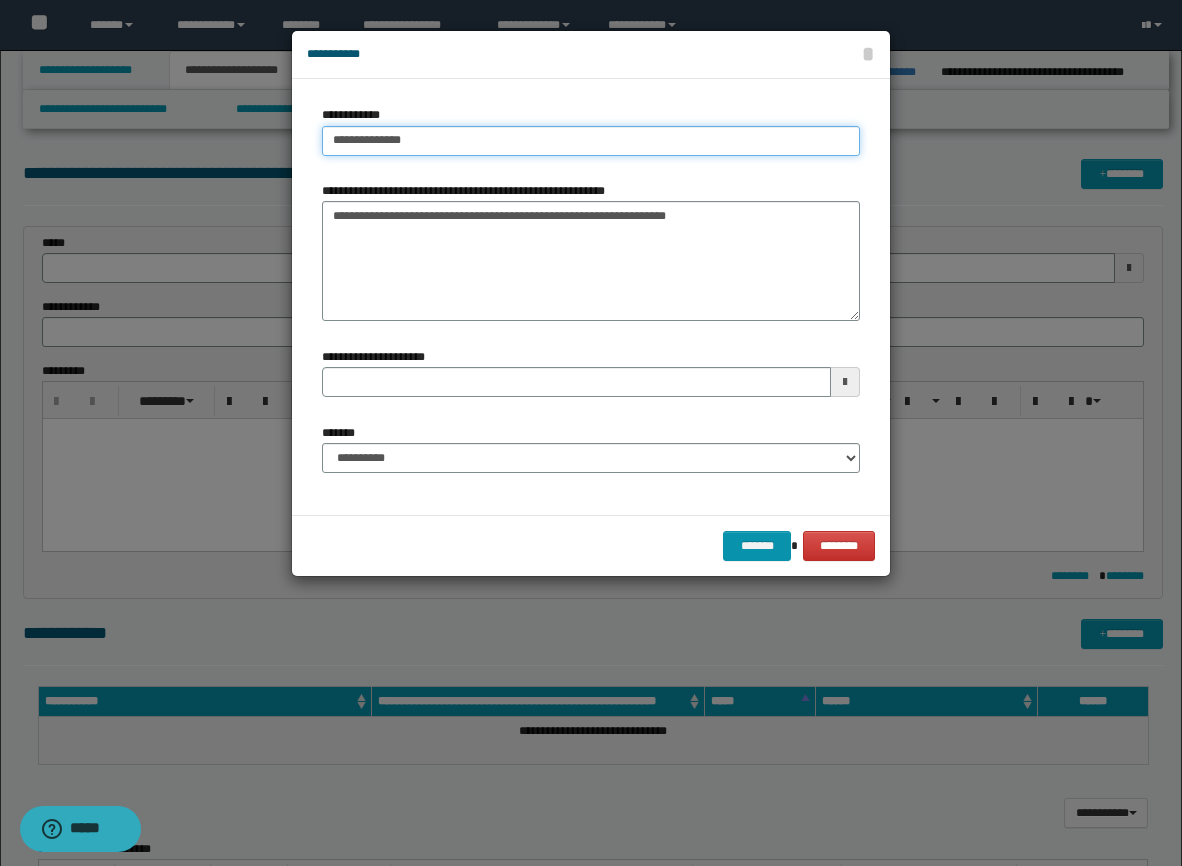 type on "**********" 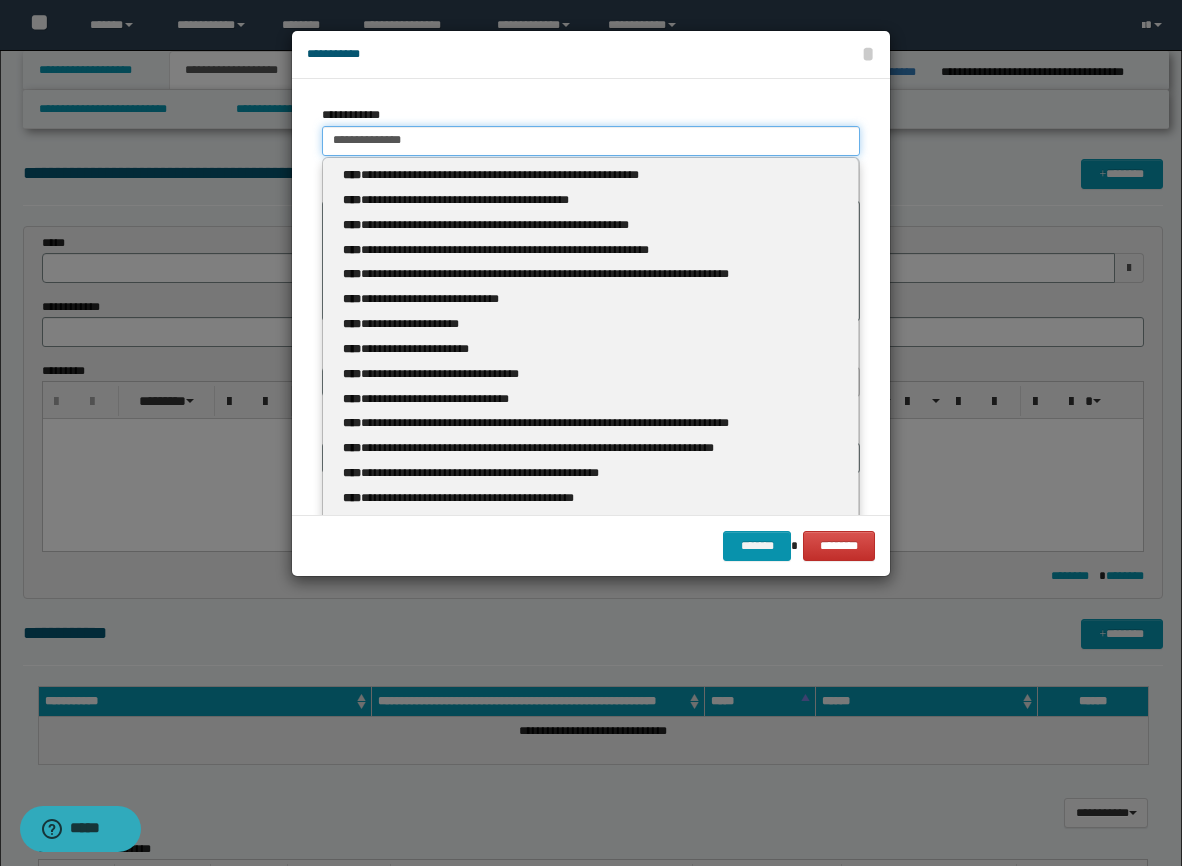 type 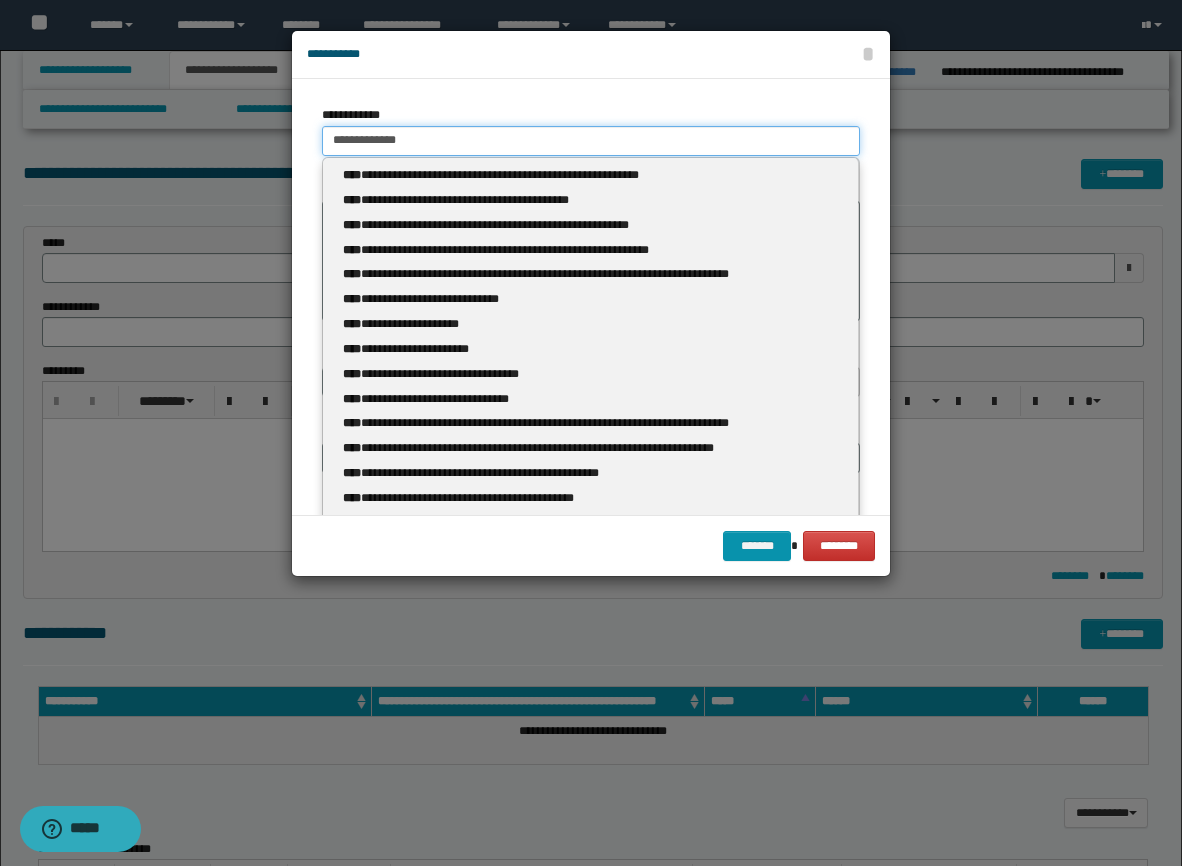 type on "**********" 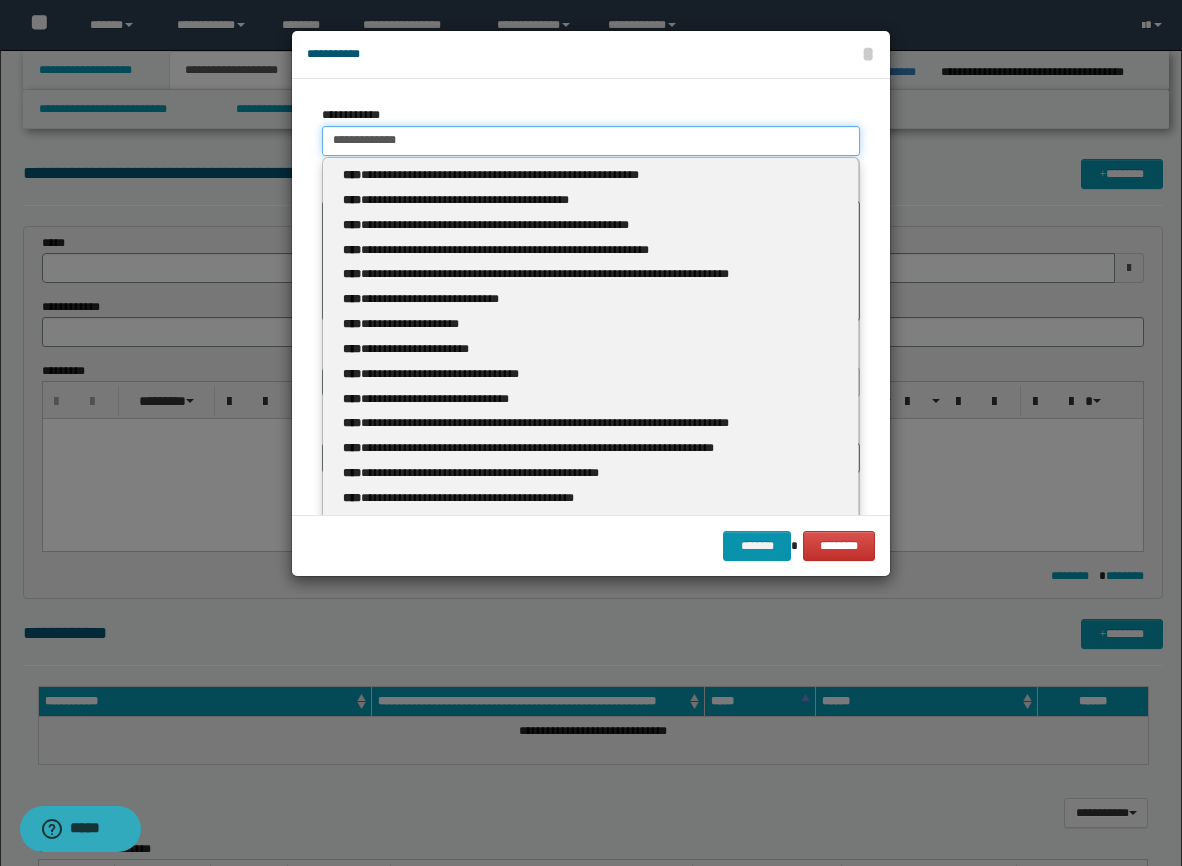 type 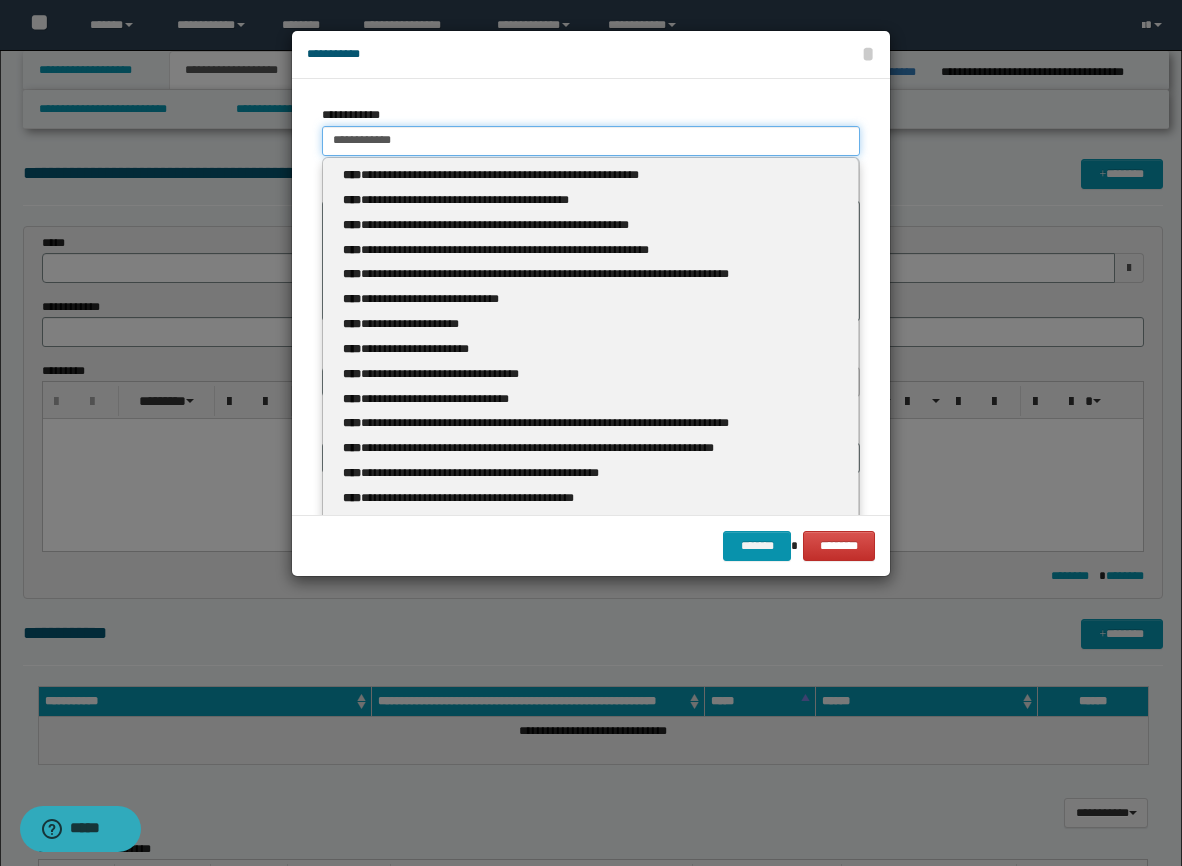type on "**********" 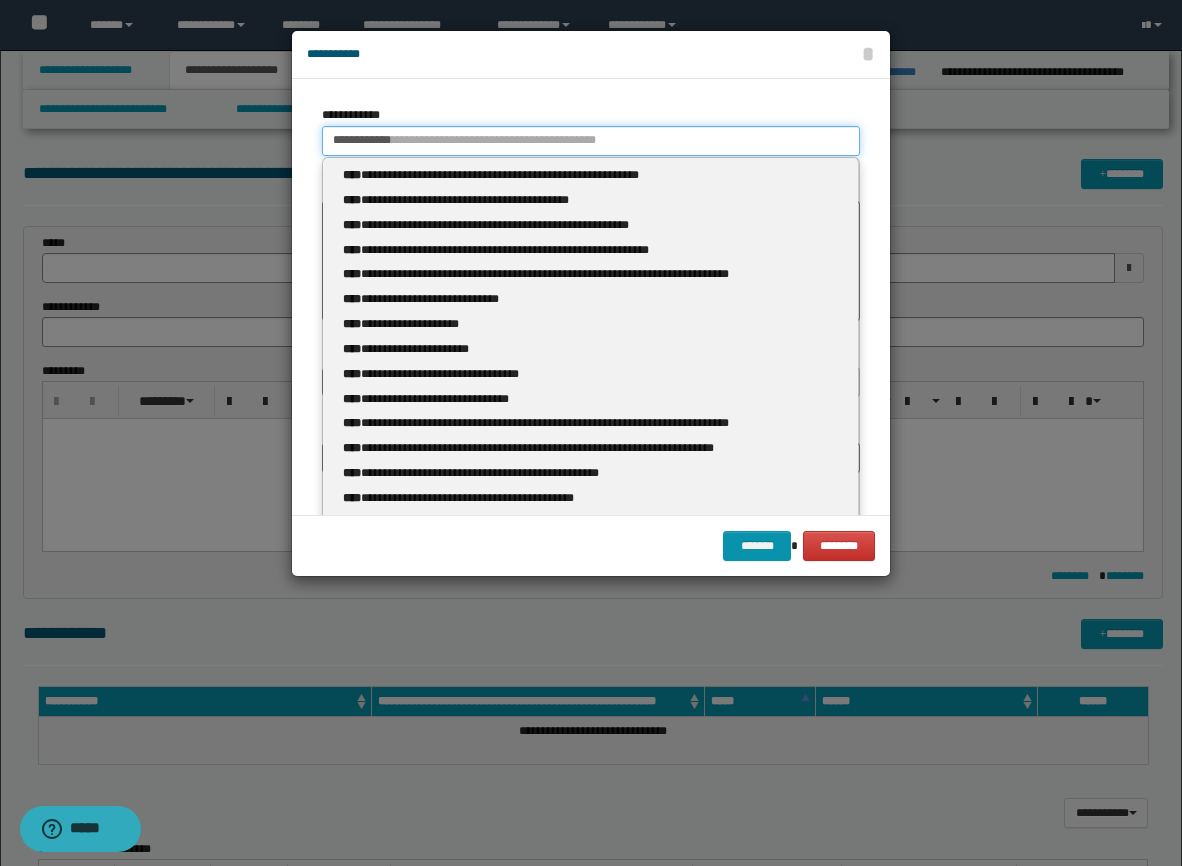 type 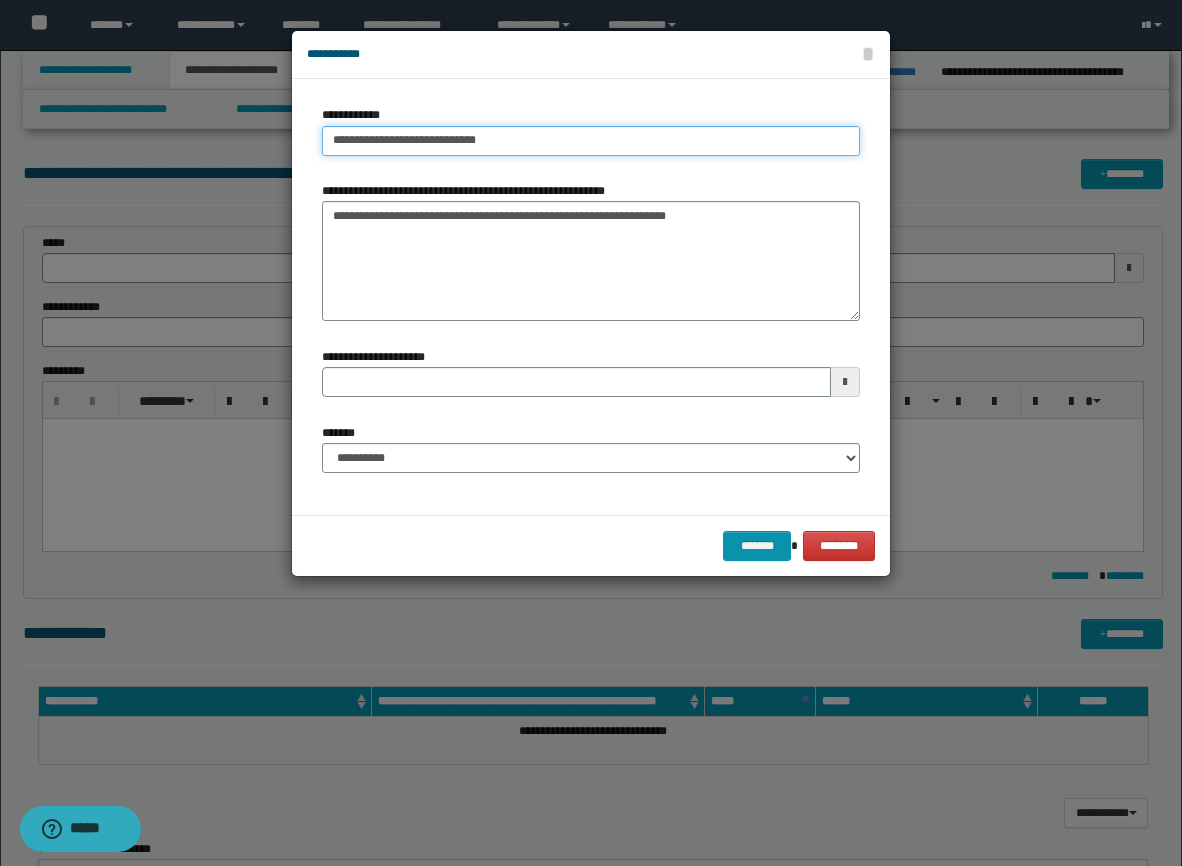 drag, startPoint x: 419, startPoint y: 137, endPoint x: 328, endPoint y: 135, distance: 91.02197 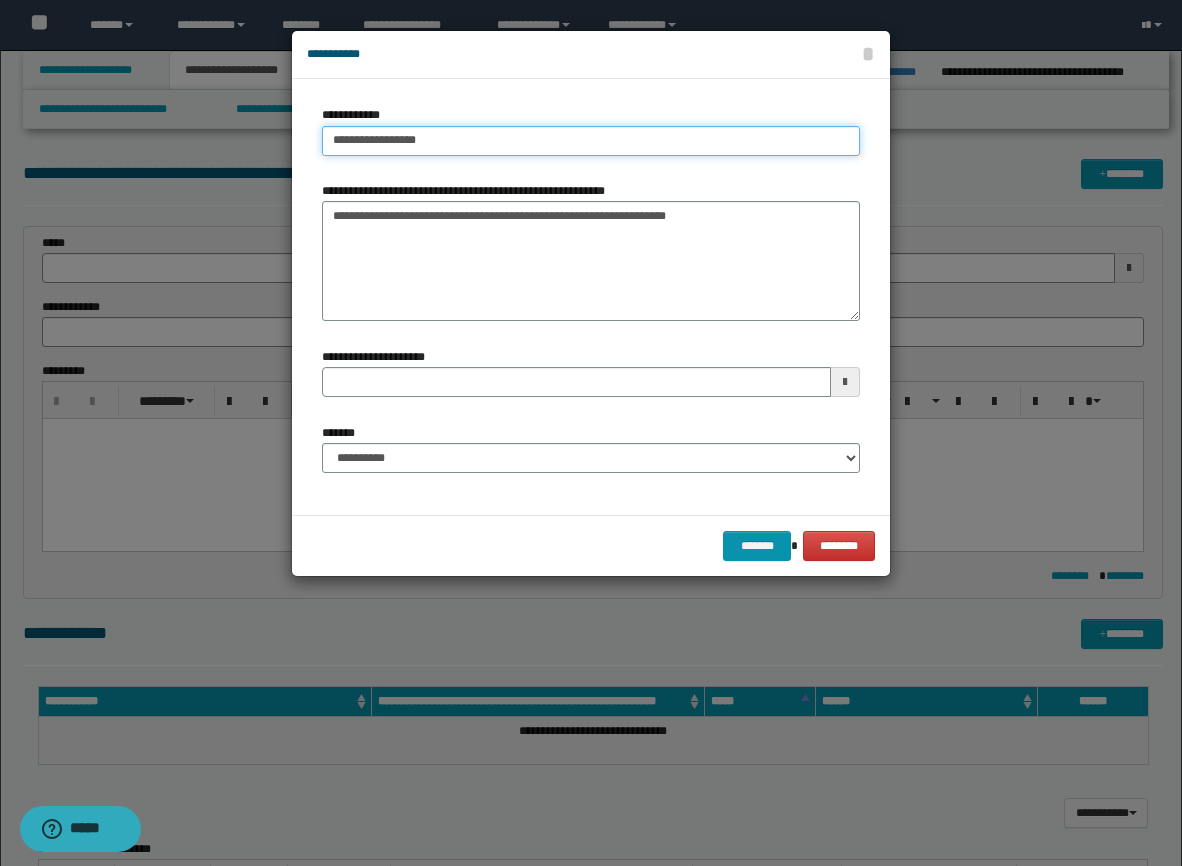 click on "**********" at bounding box center [591, 141] 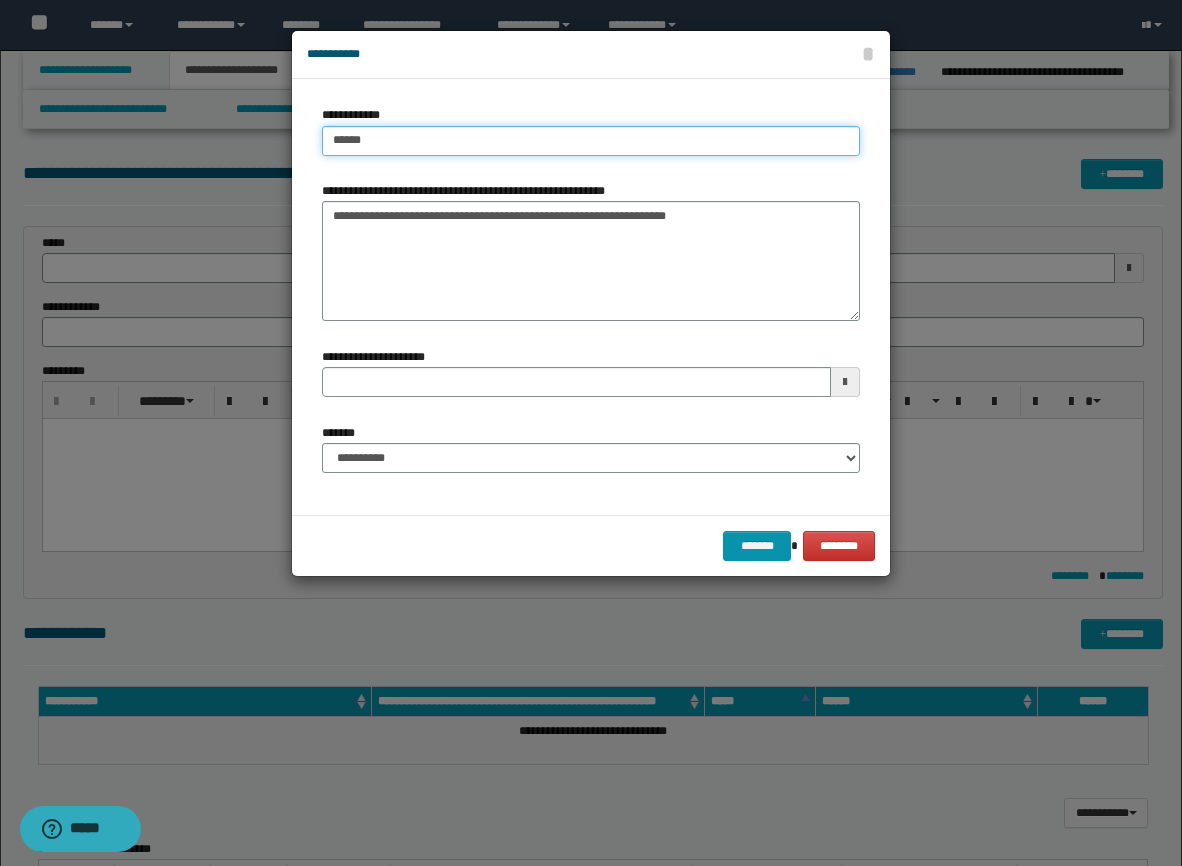 type on "*******" 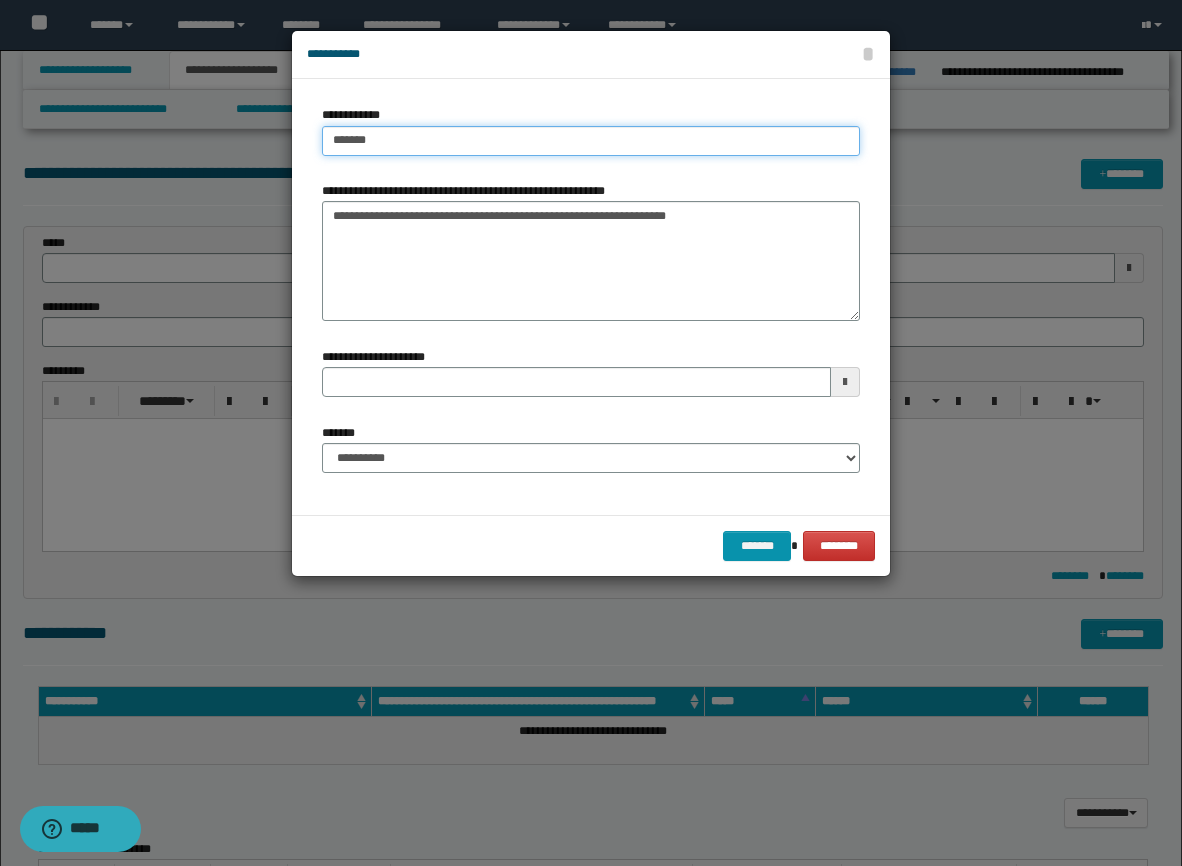 type on "*******" 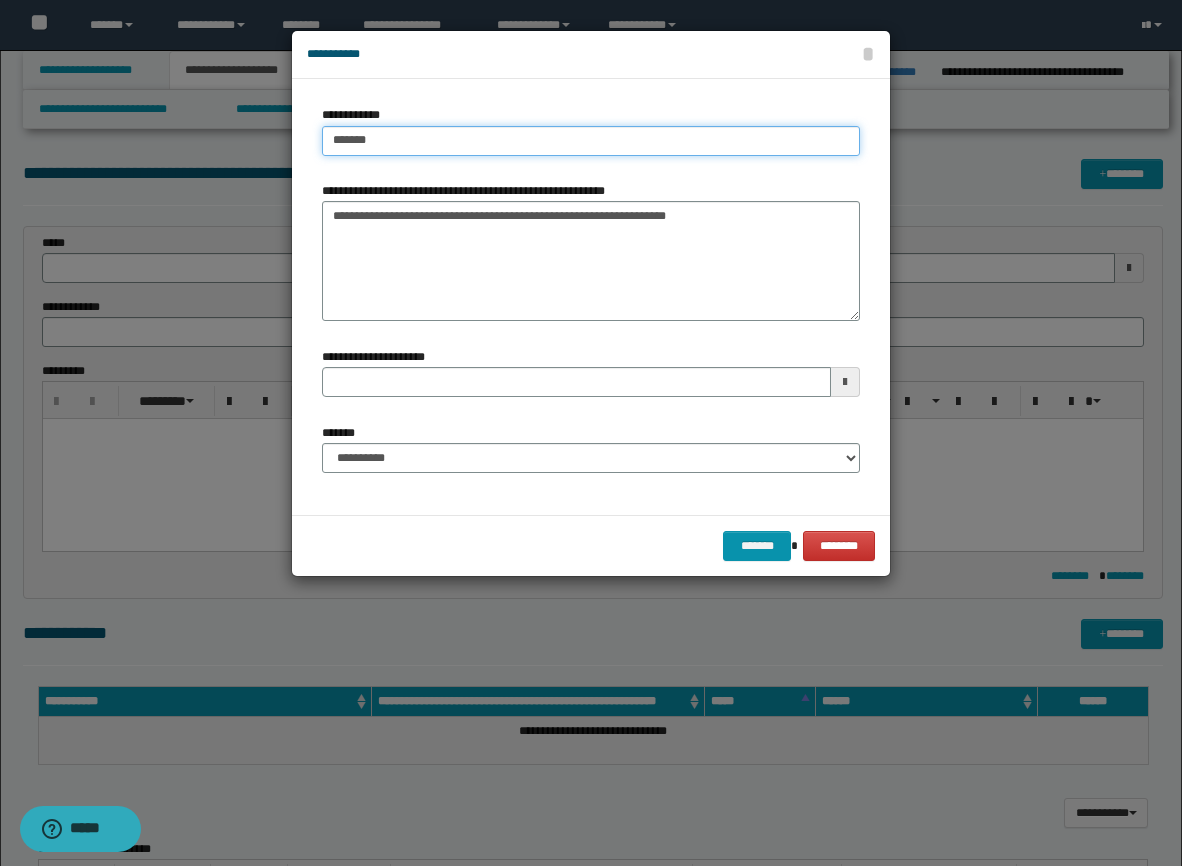 type 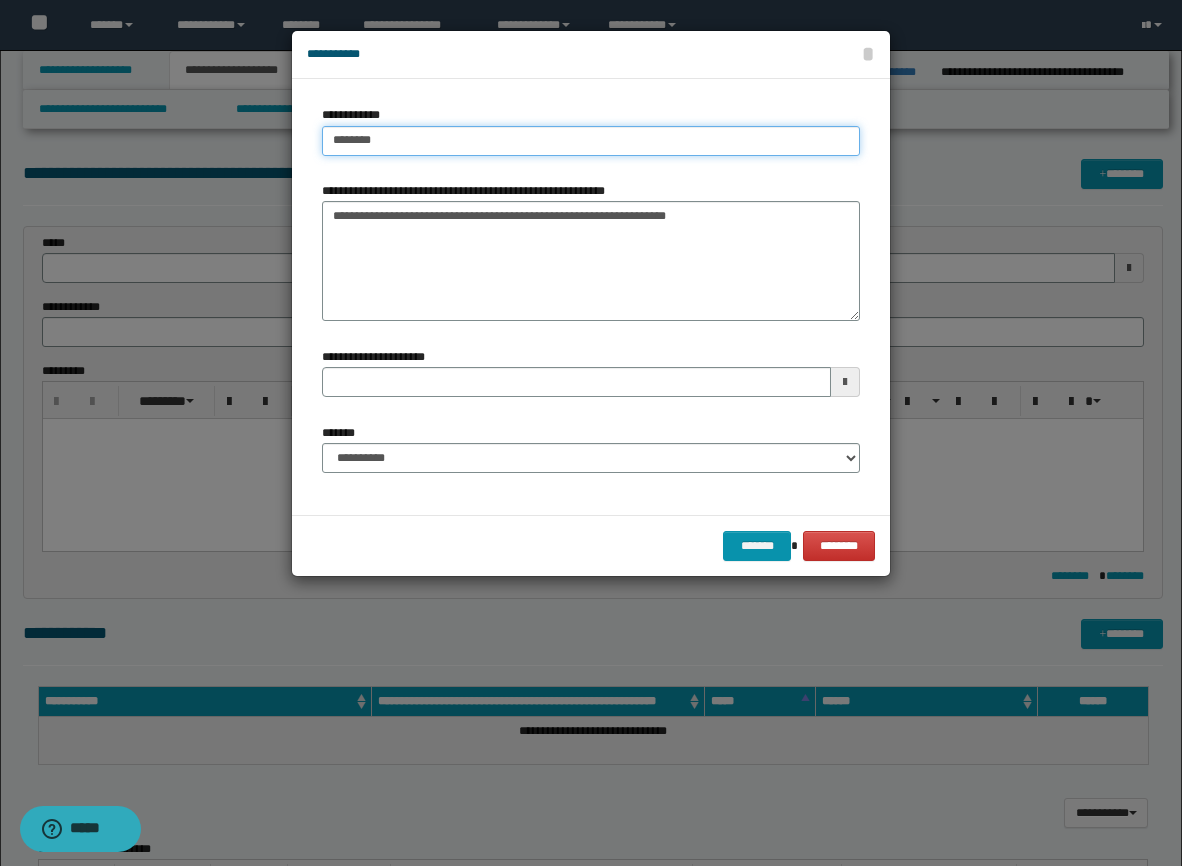 type on "********" 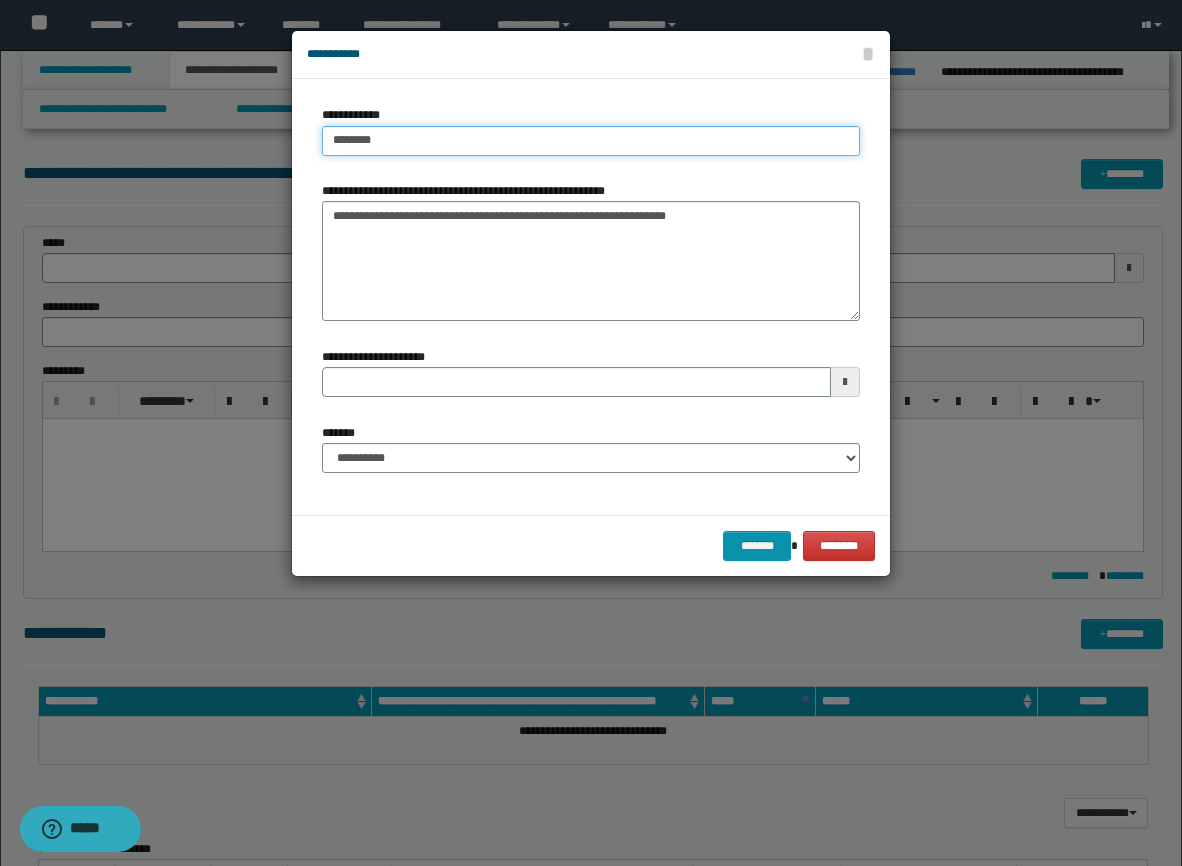 type 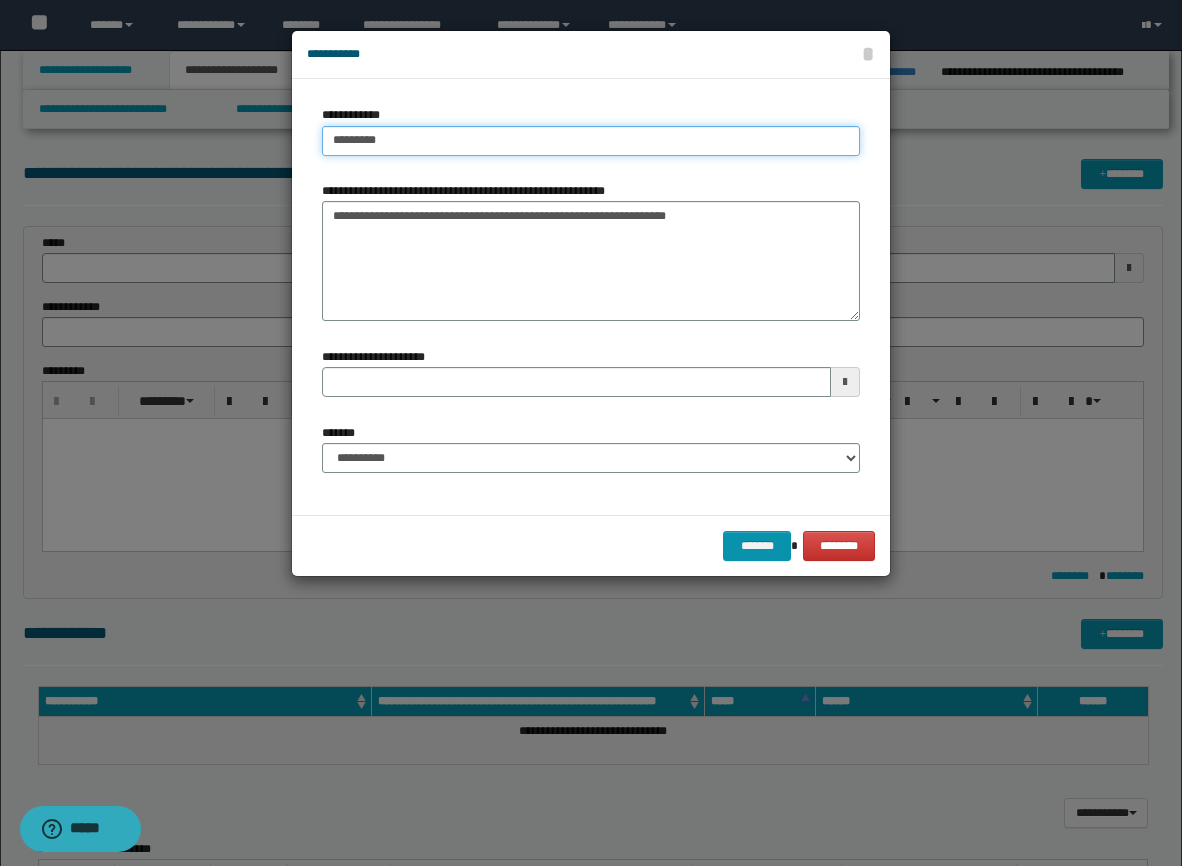 type on "**********" 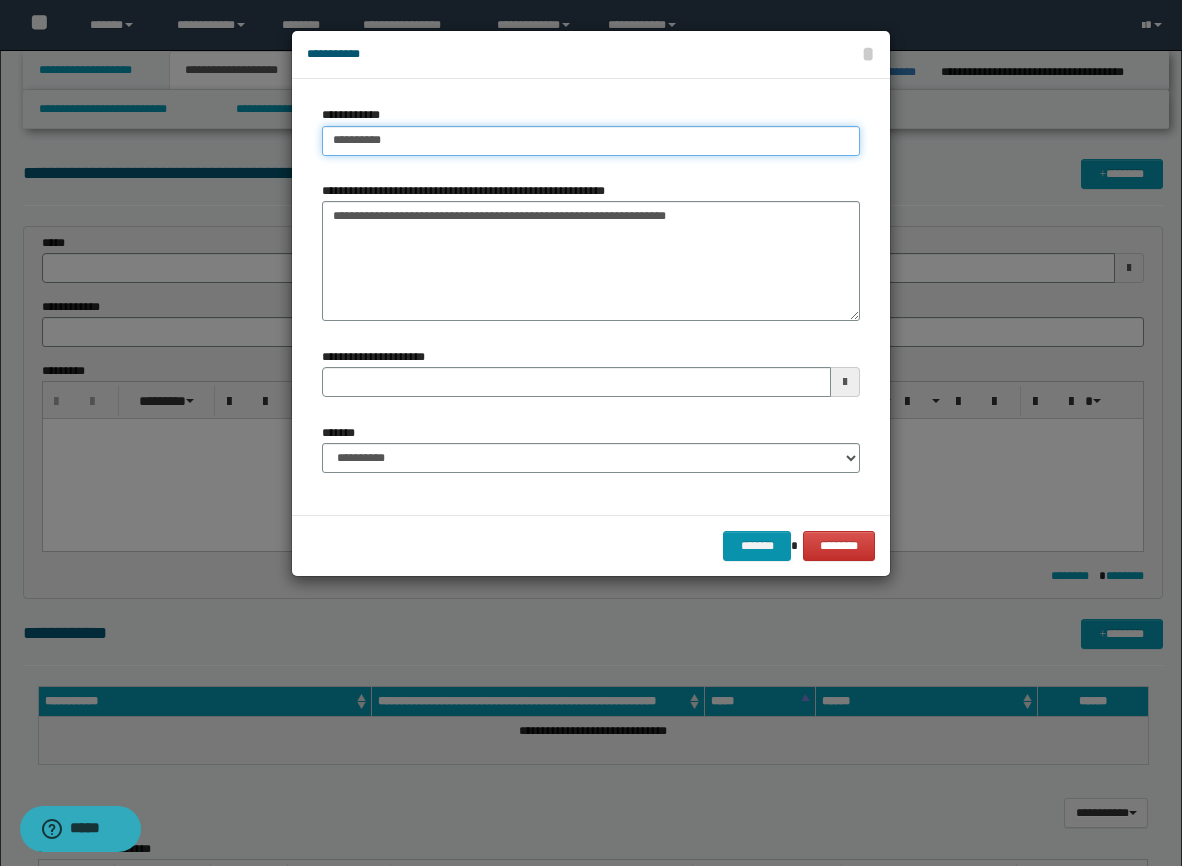type on "**********" 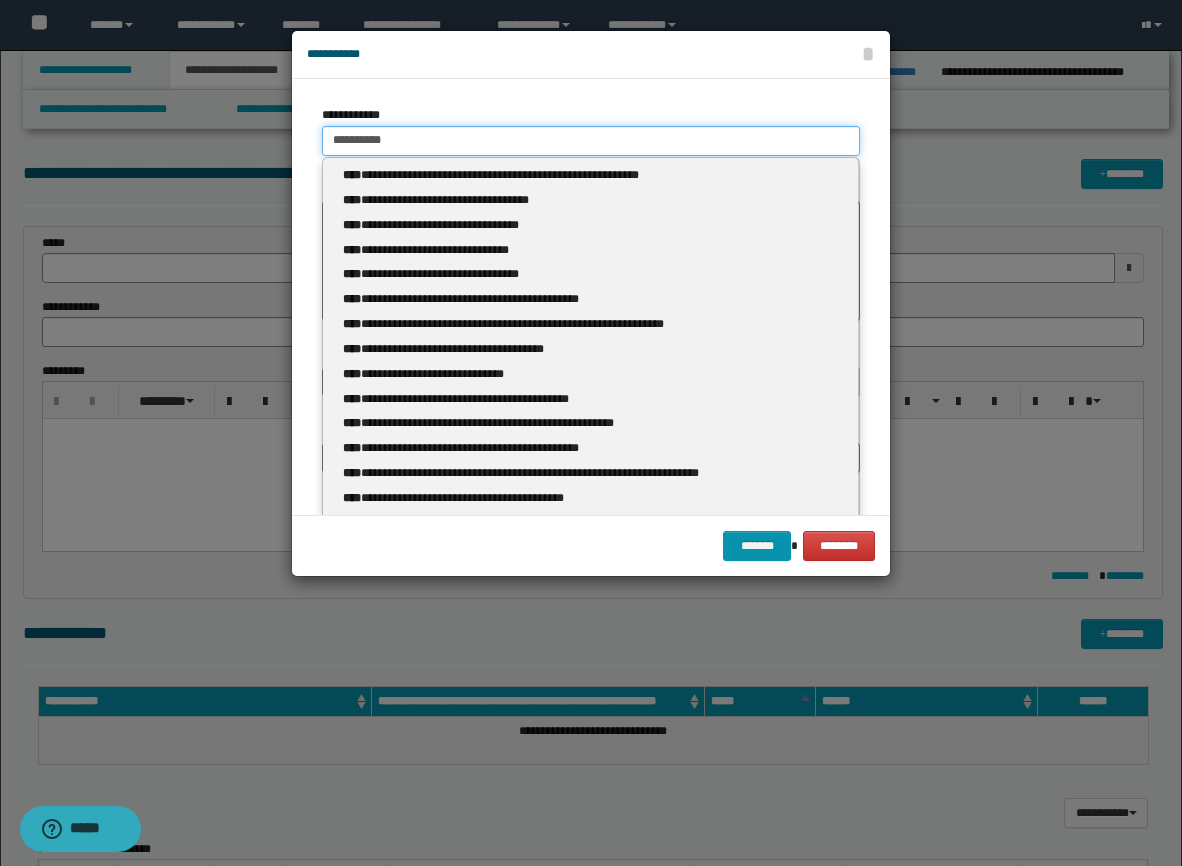 type 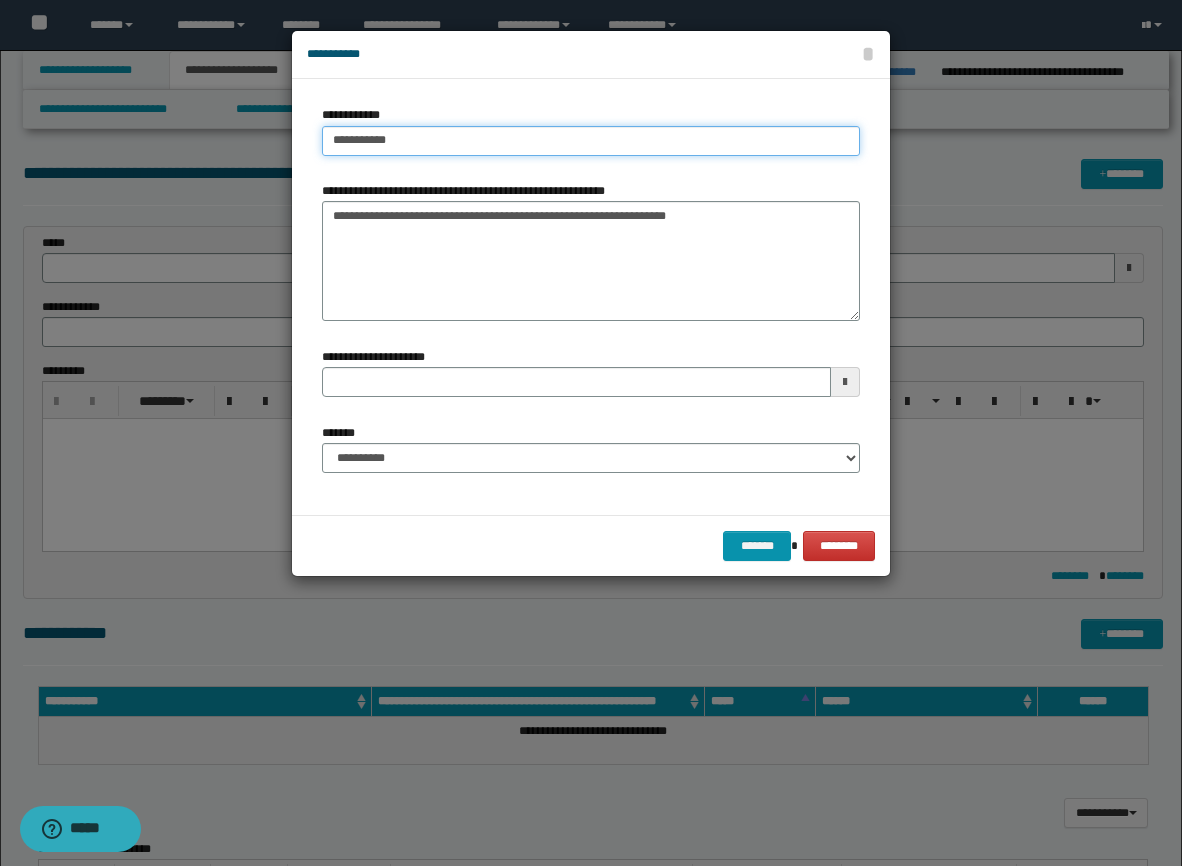 type on "**********" 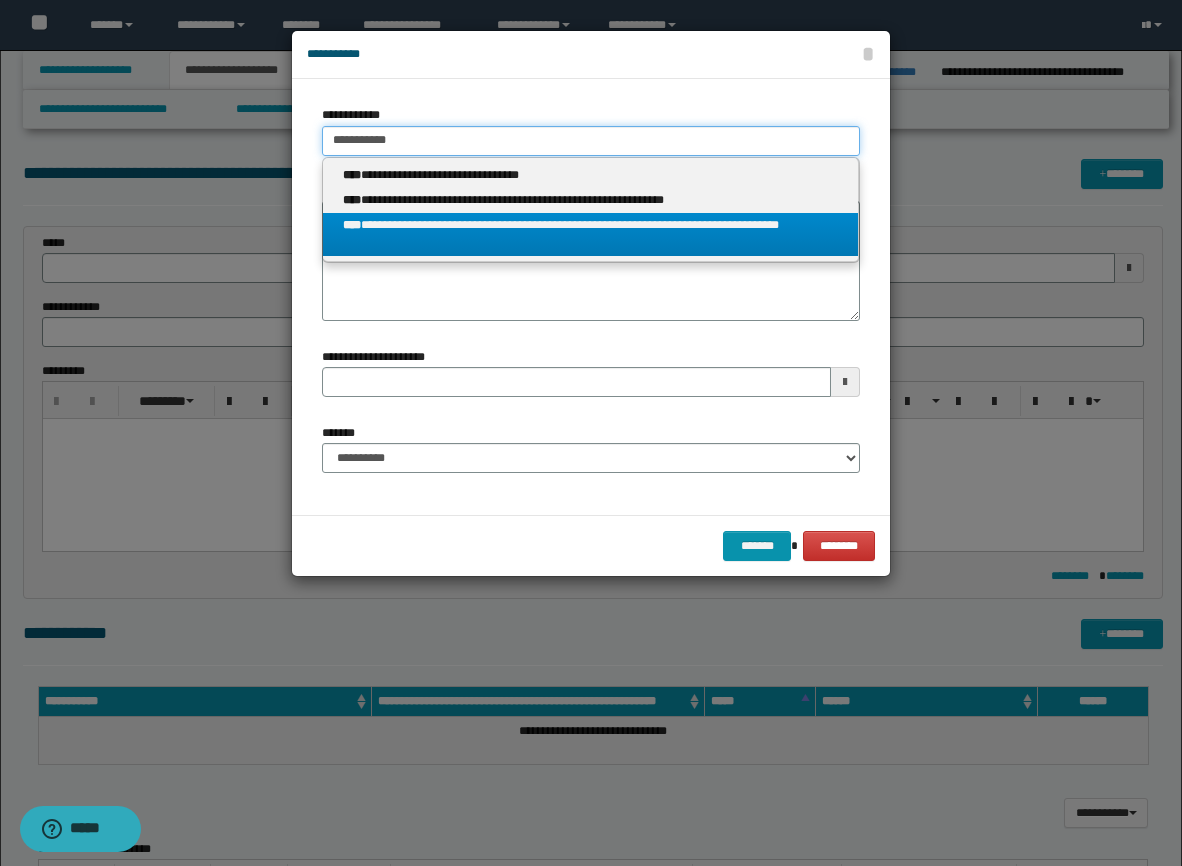 type on "**********" 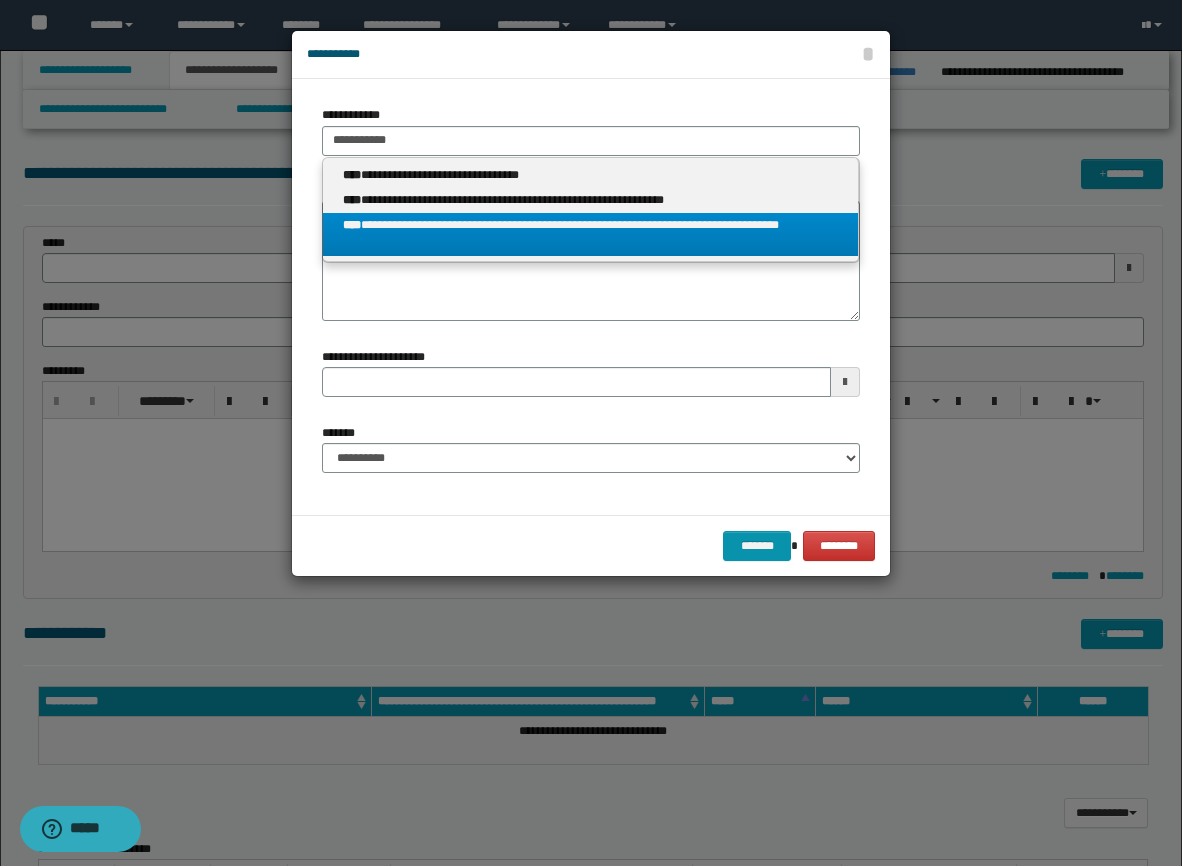 click on "**********" at bounding box center [590, 235] 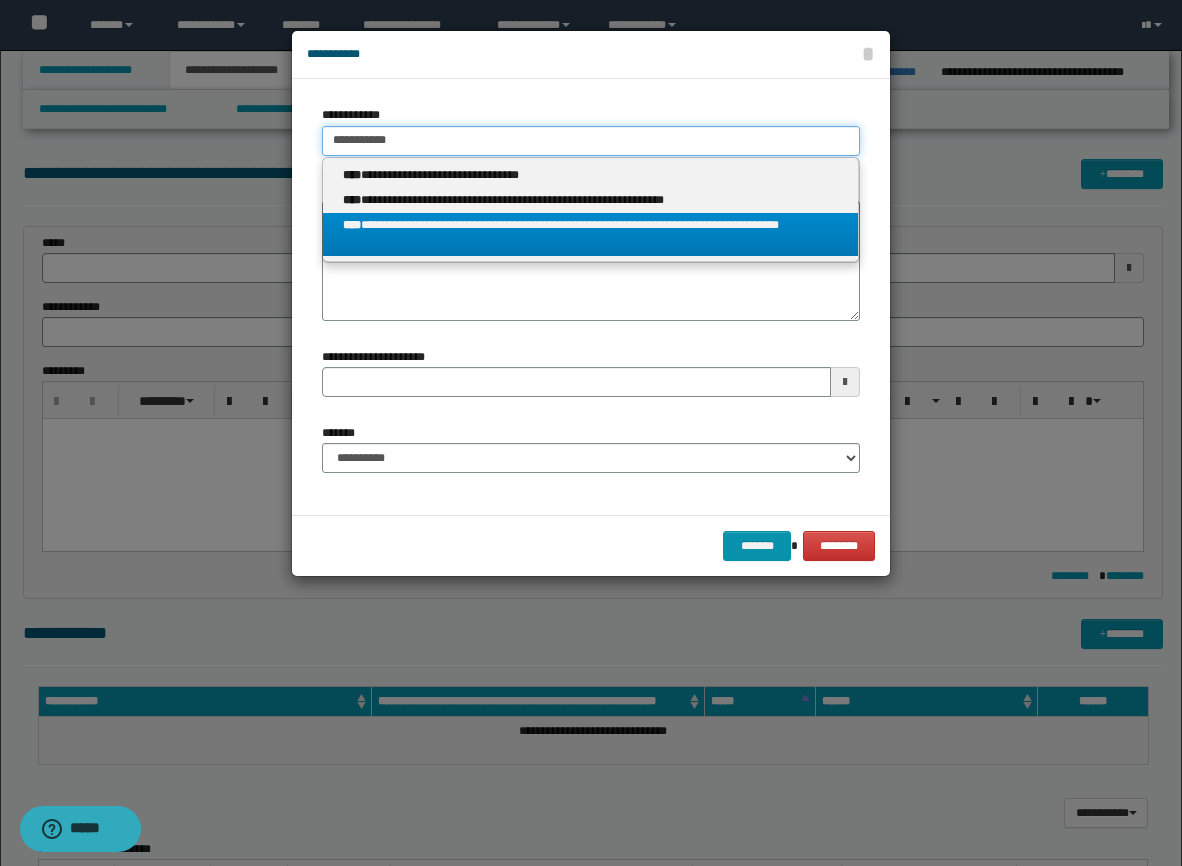 type 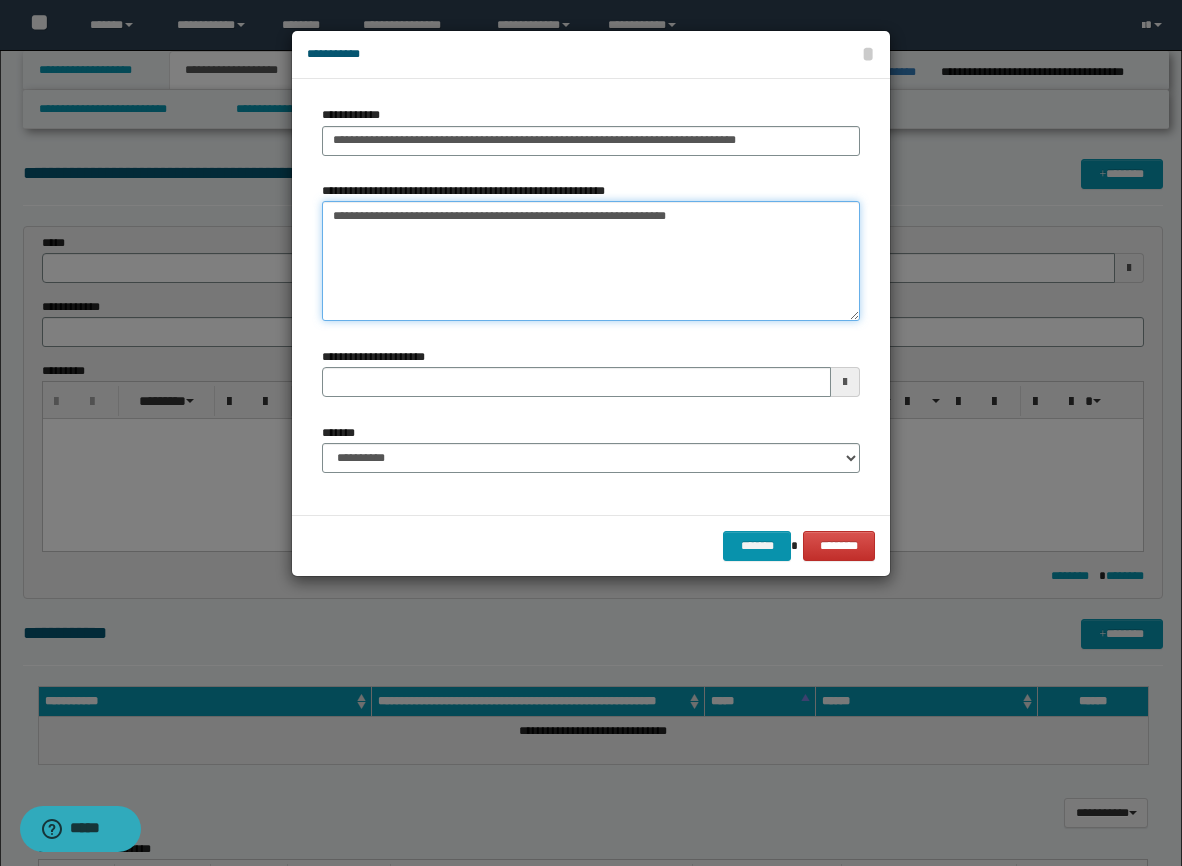 click on "**********" at bounding box center (591, 261) 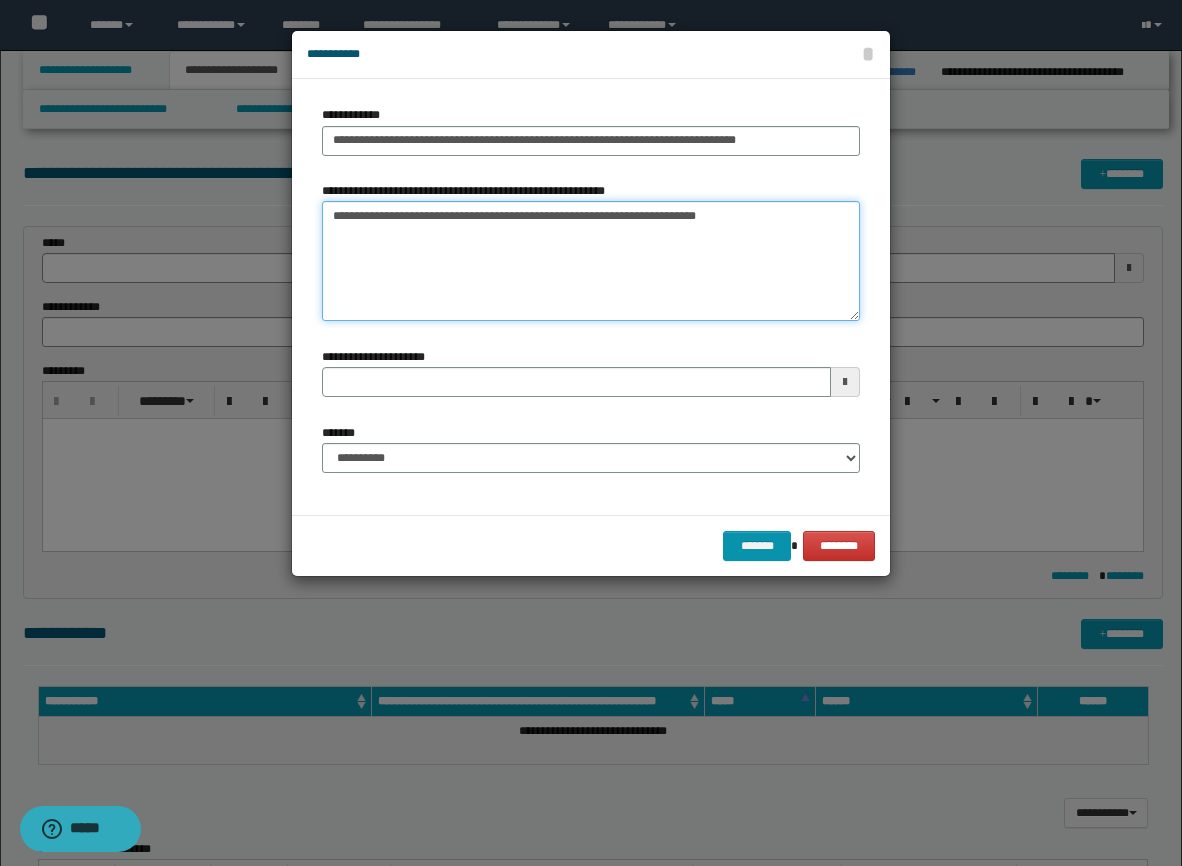 click on "**********" at bounding box center (591, 261) 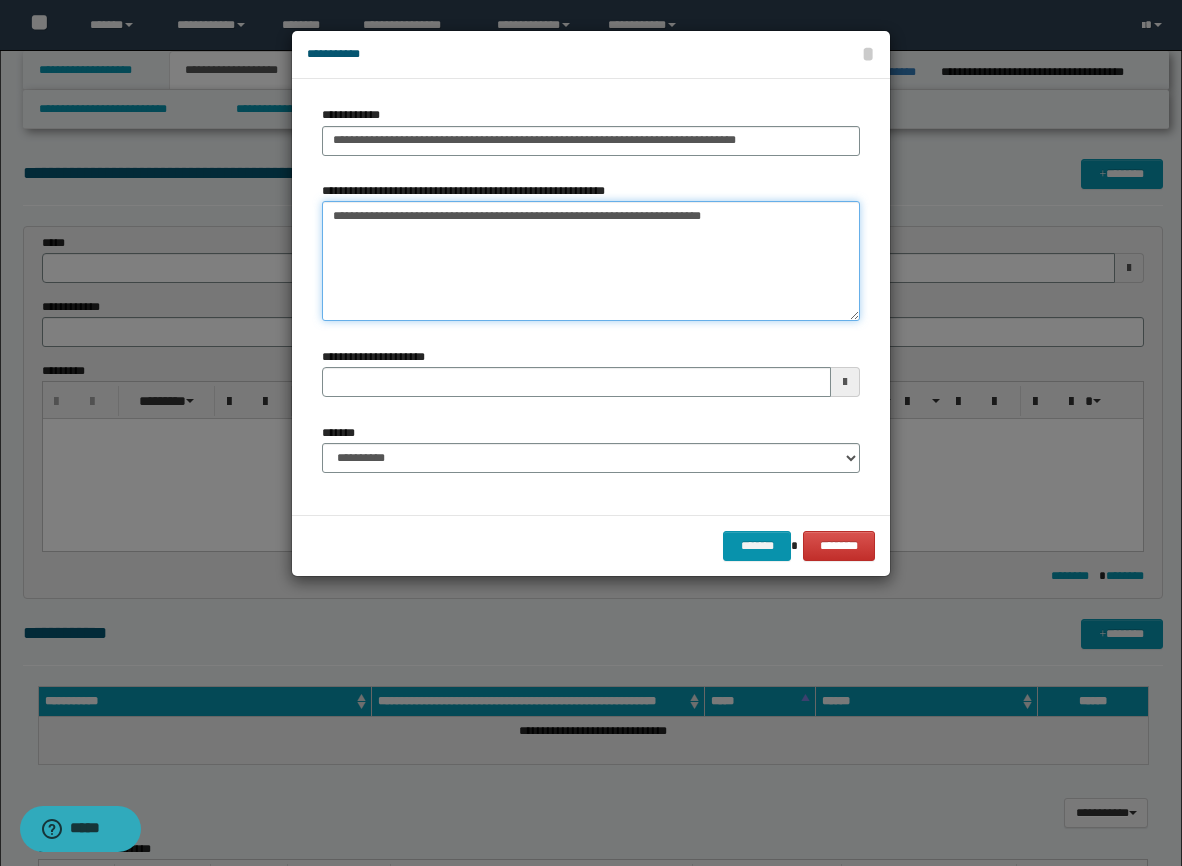 type 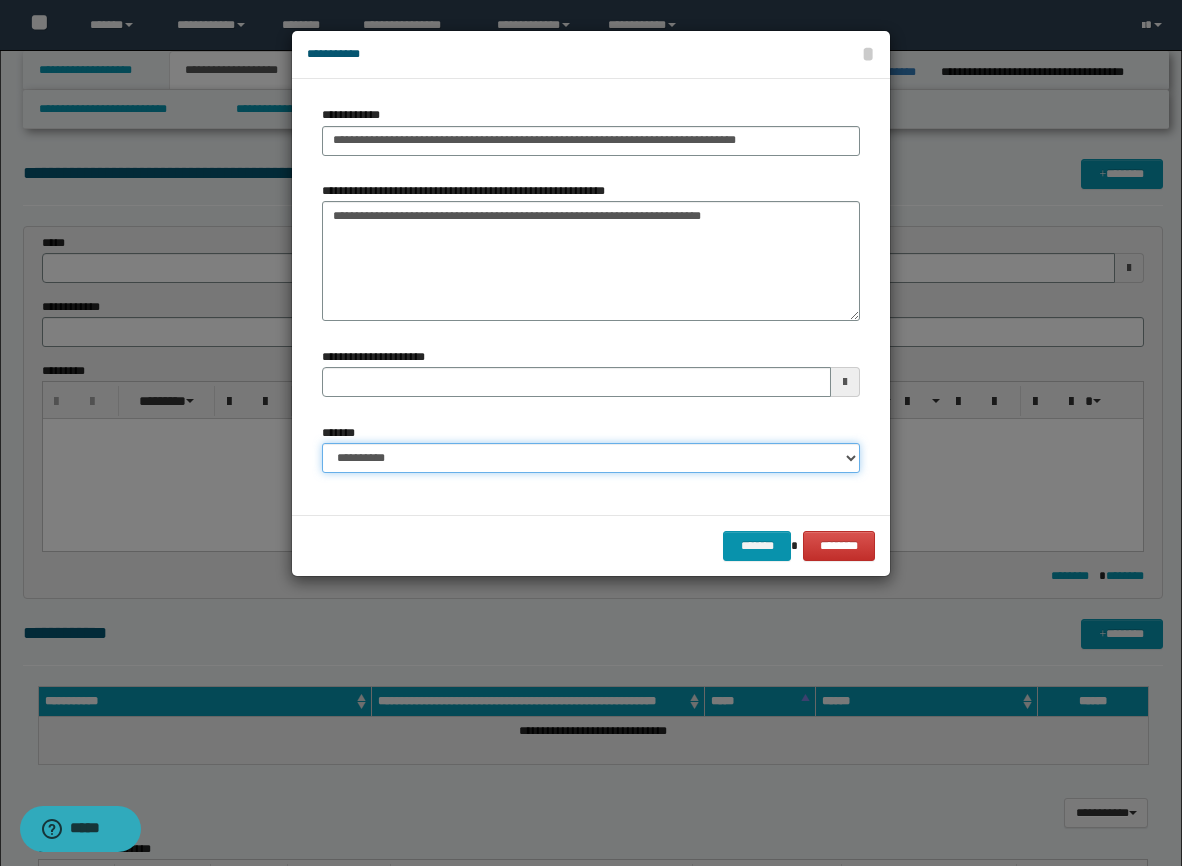 click on "**********" at bounding box center (591, 458) 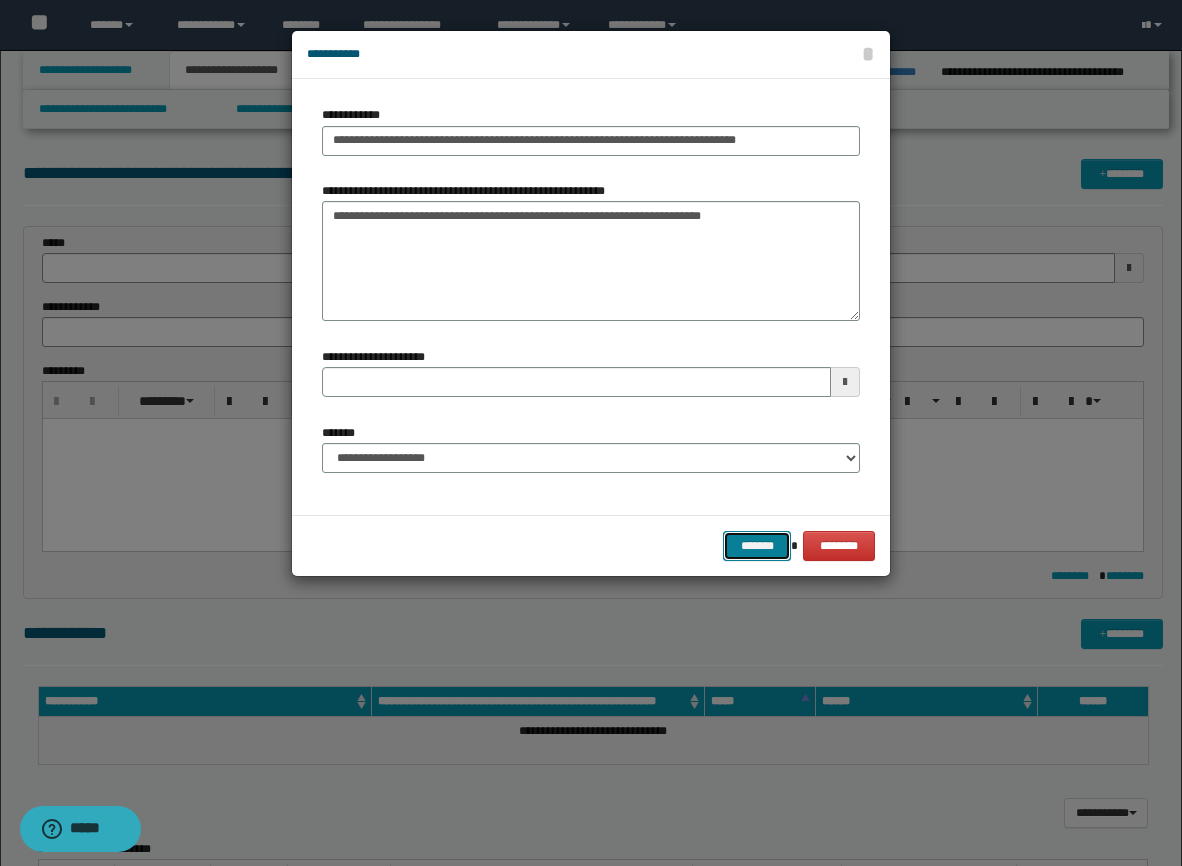 click on "*******" at bounding box center [757, 546] 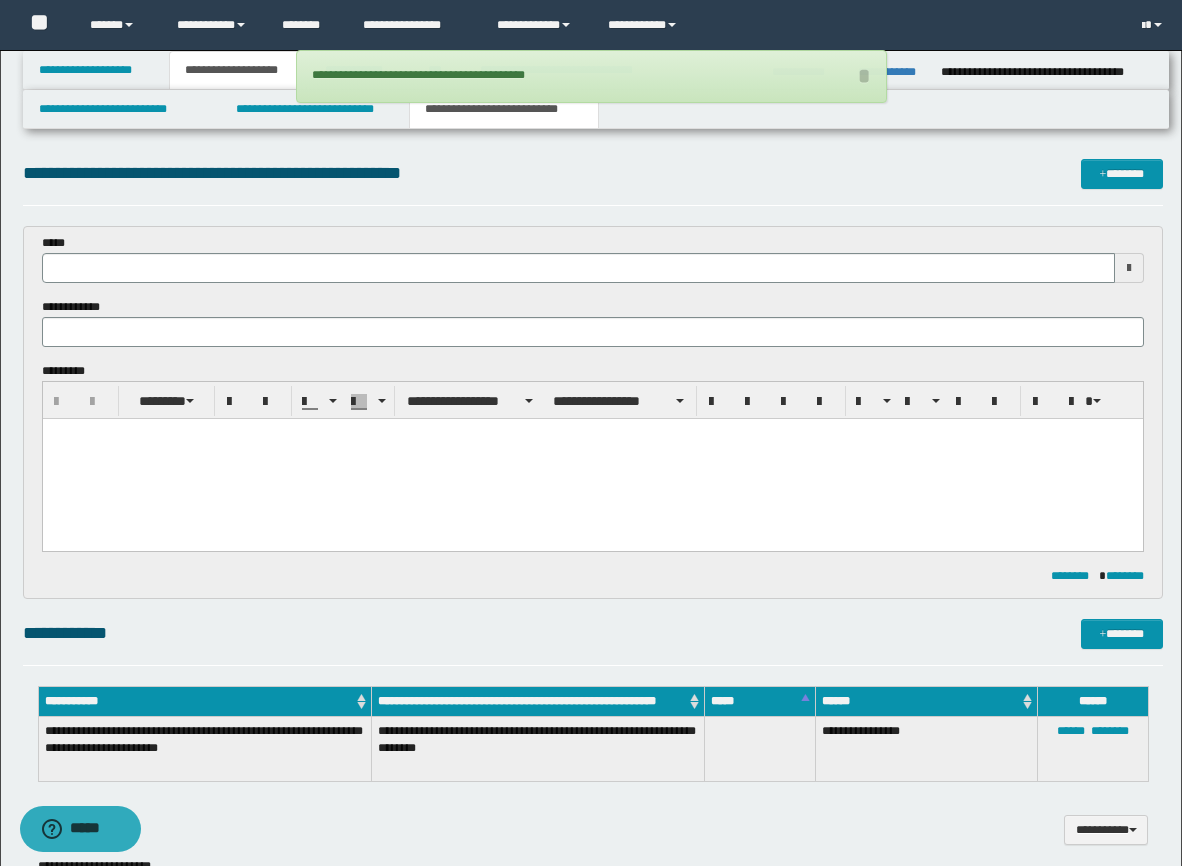 click on "**********" at bounding box center [593, 827] 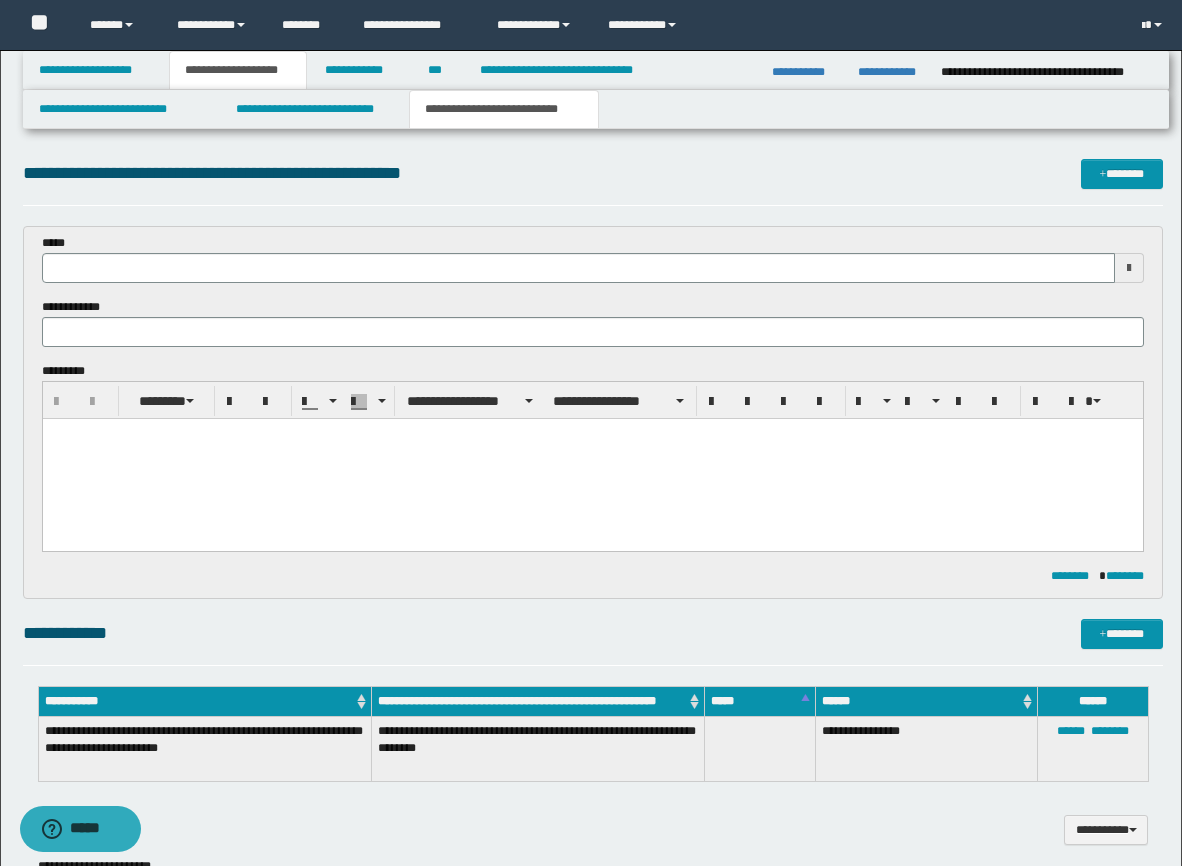 click on "**********" at bounding box center (593, 827) 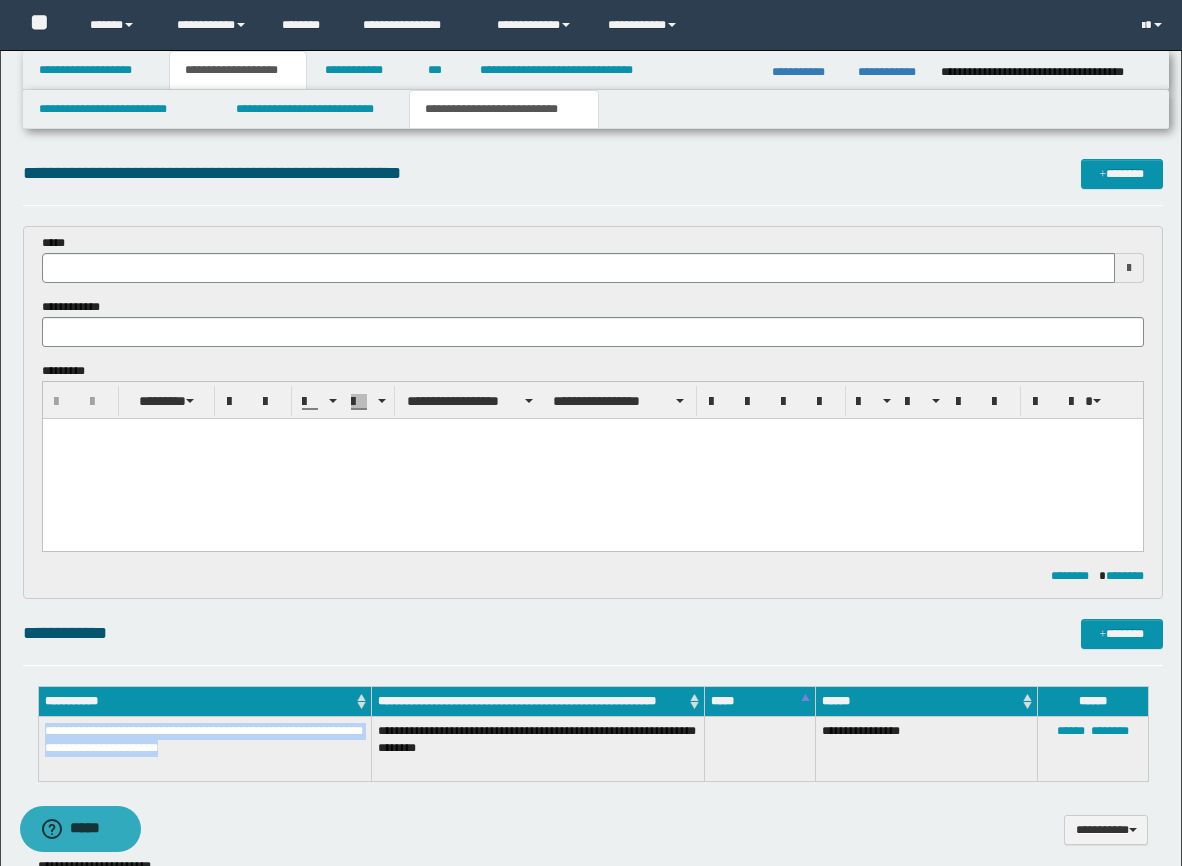 drag, startPoint x: 307, startPoint y: 766, endPoint x: 100, endPoint y: 735, distance: 209.30838 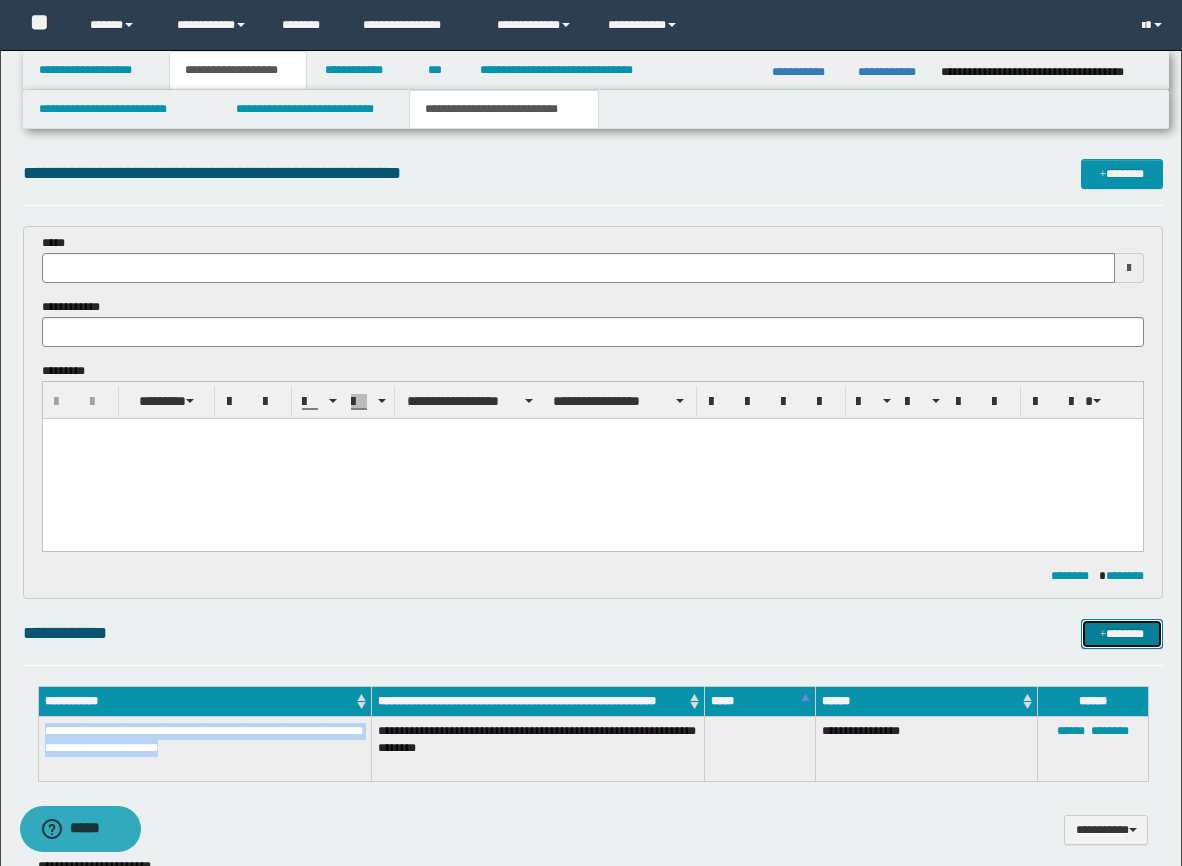 click on "*******" at bounding box center [1122, 634] 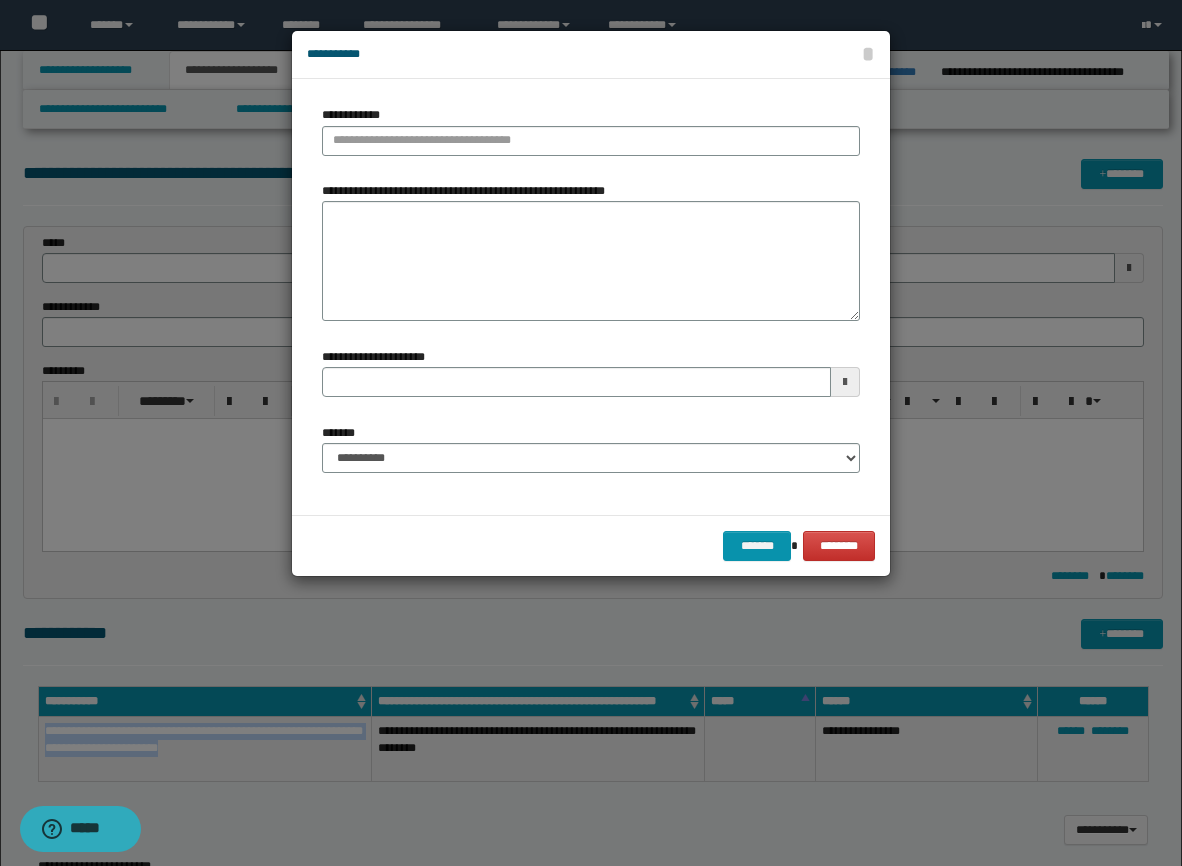 type 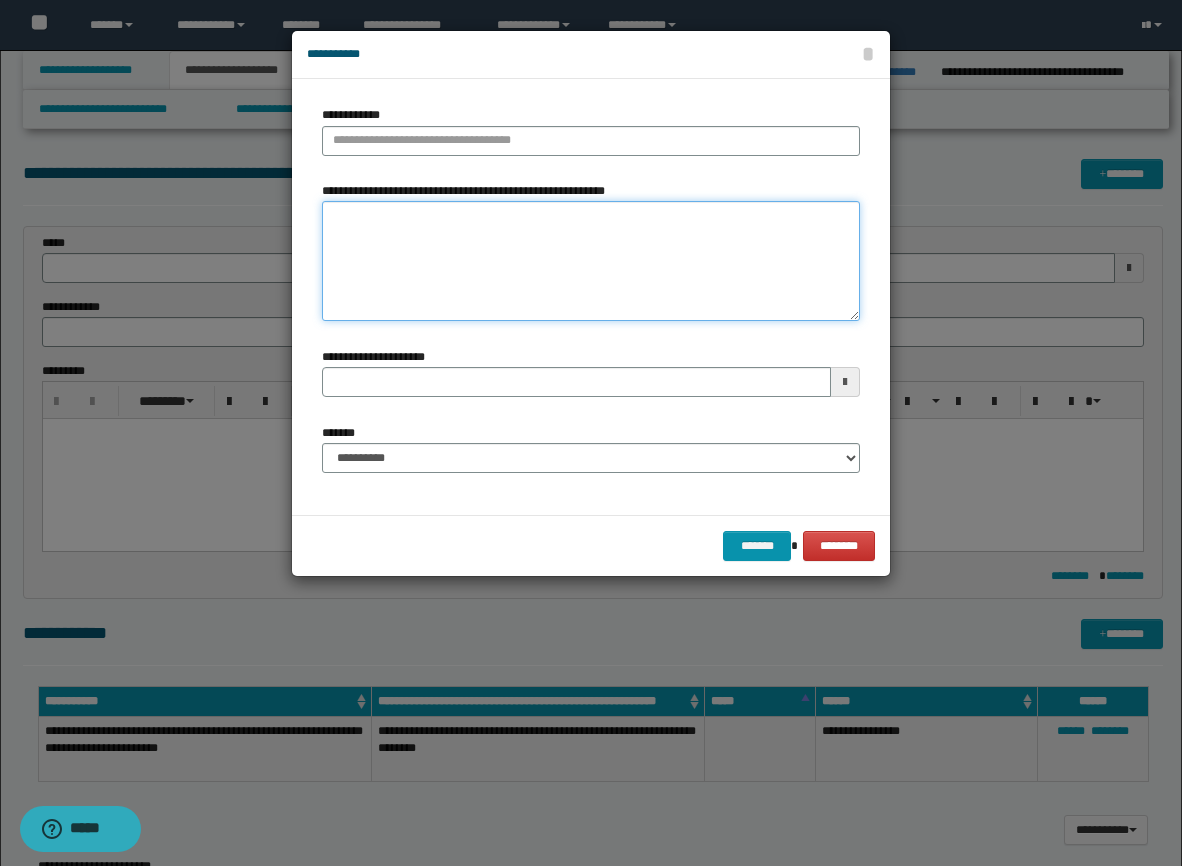 click on "**********" at bounding box center [591, 261] 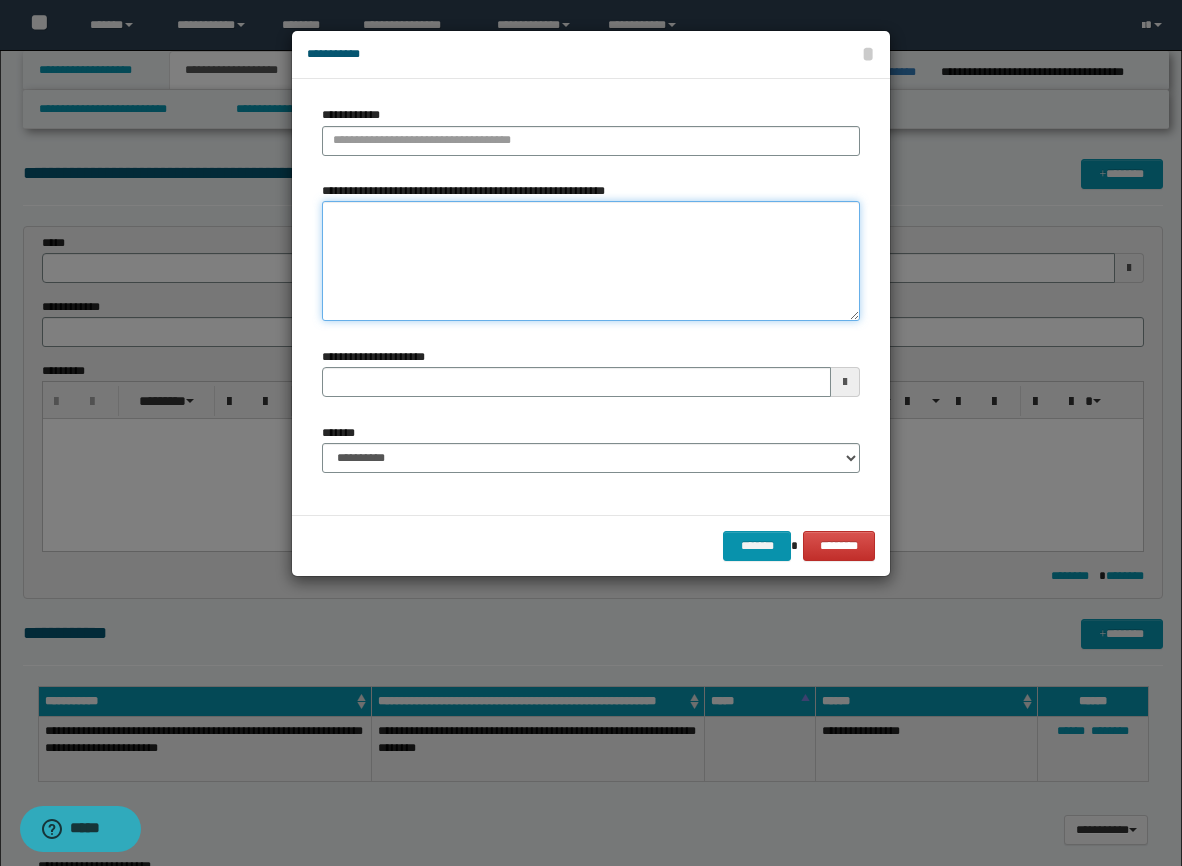 paste on "**********" 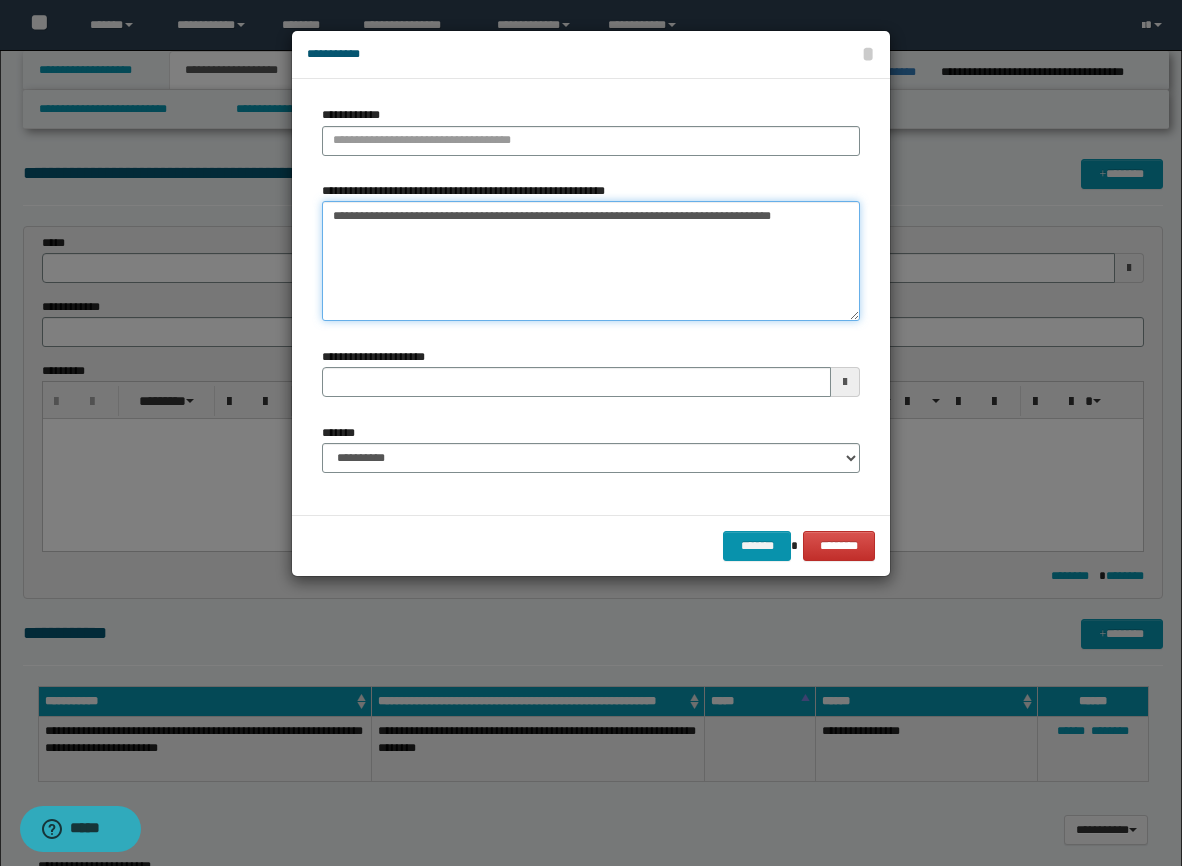 type on "**********" 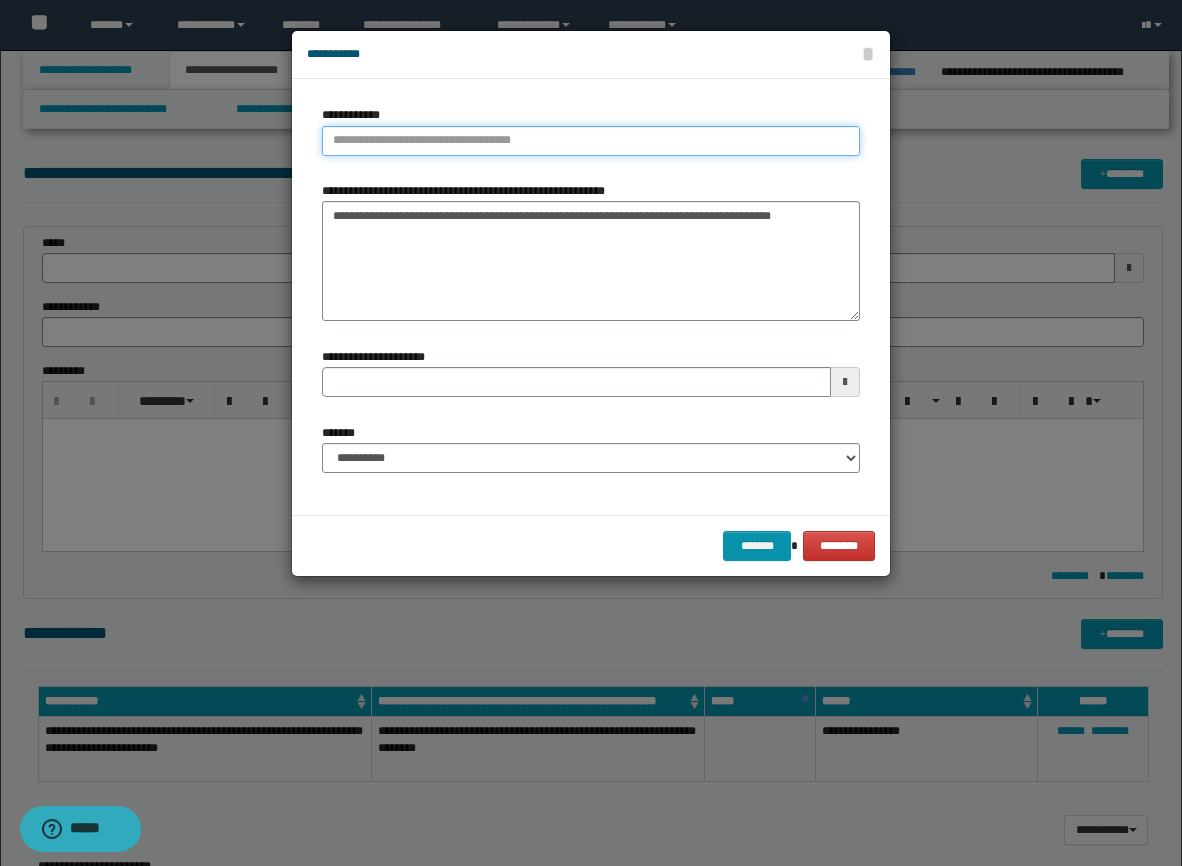 type on "**********" 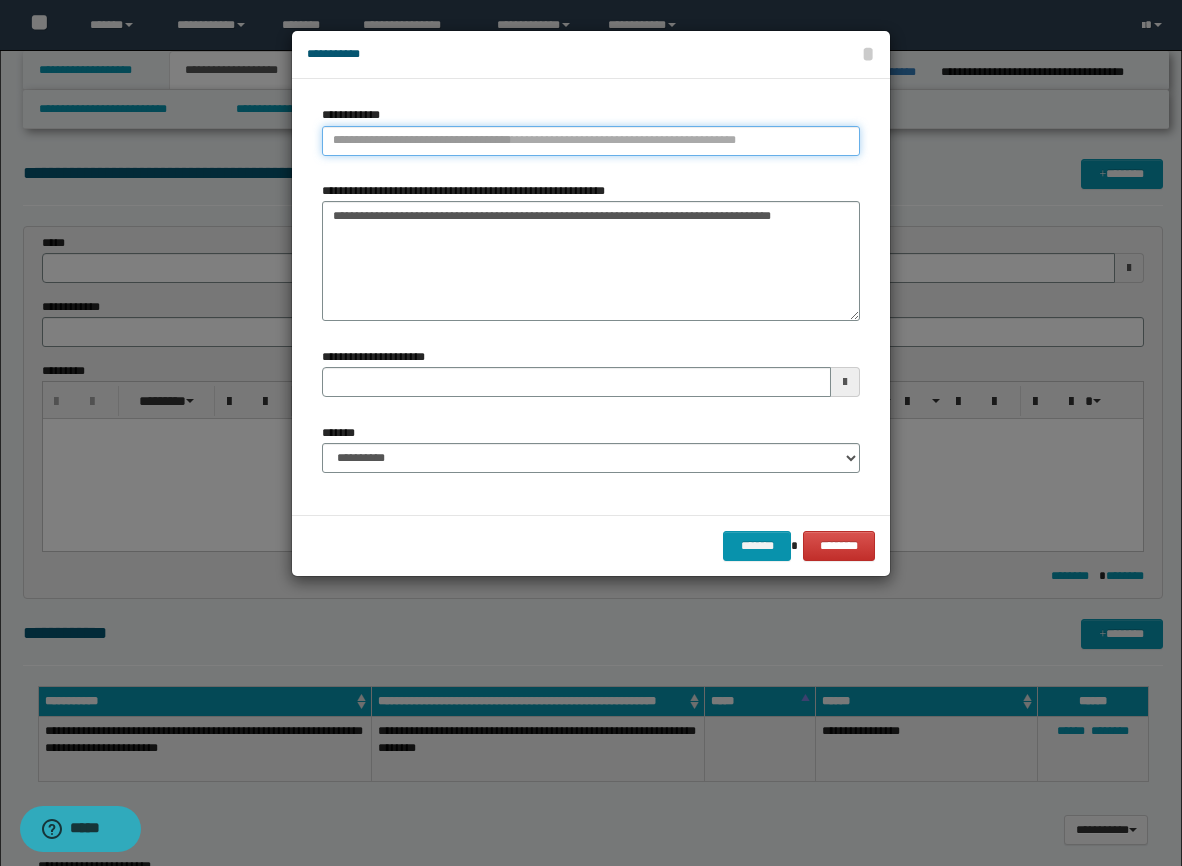 click on "**********" at bounding box center (591, 141) 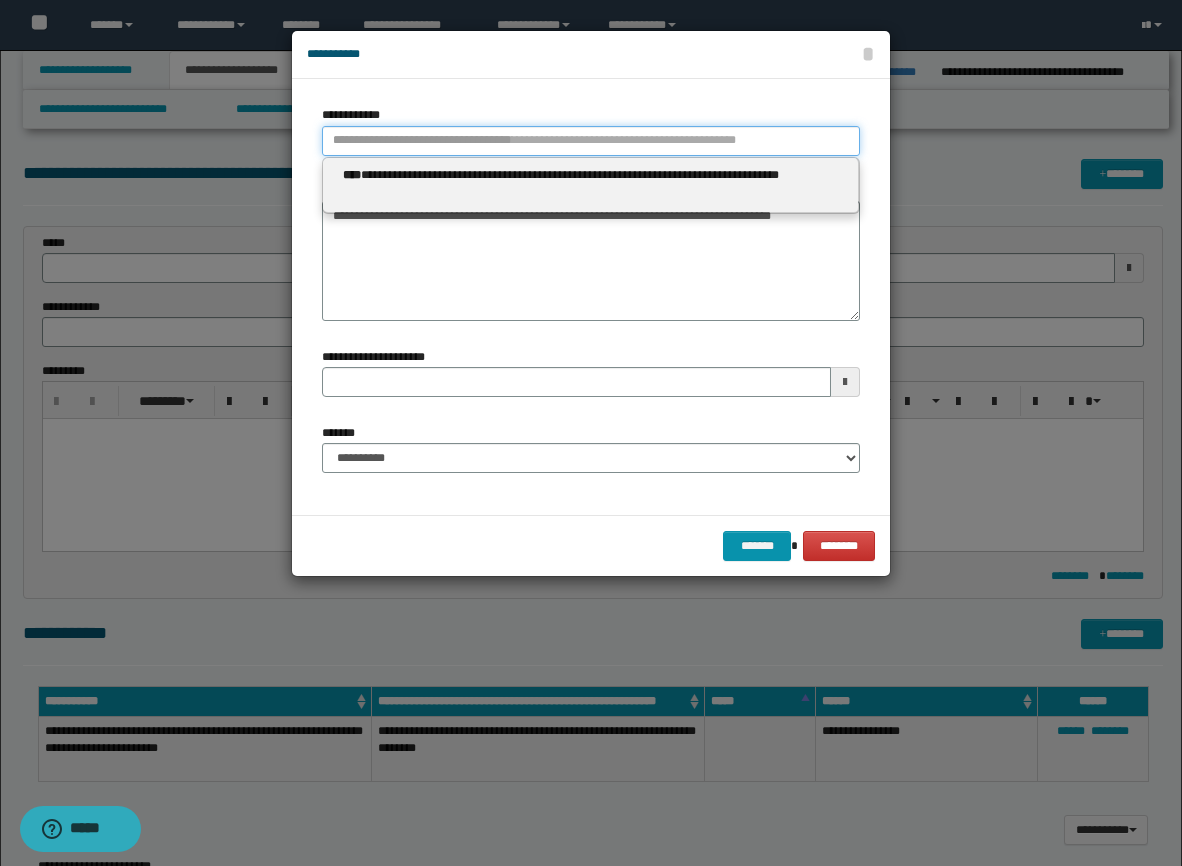 type 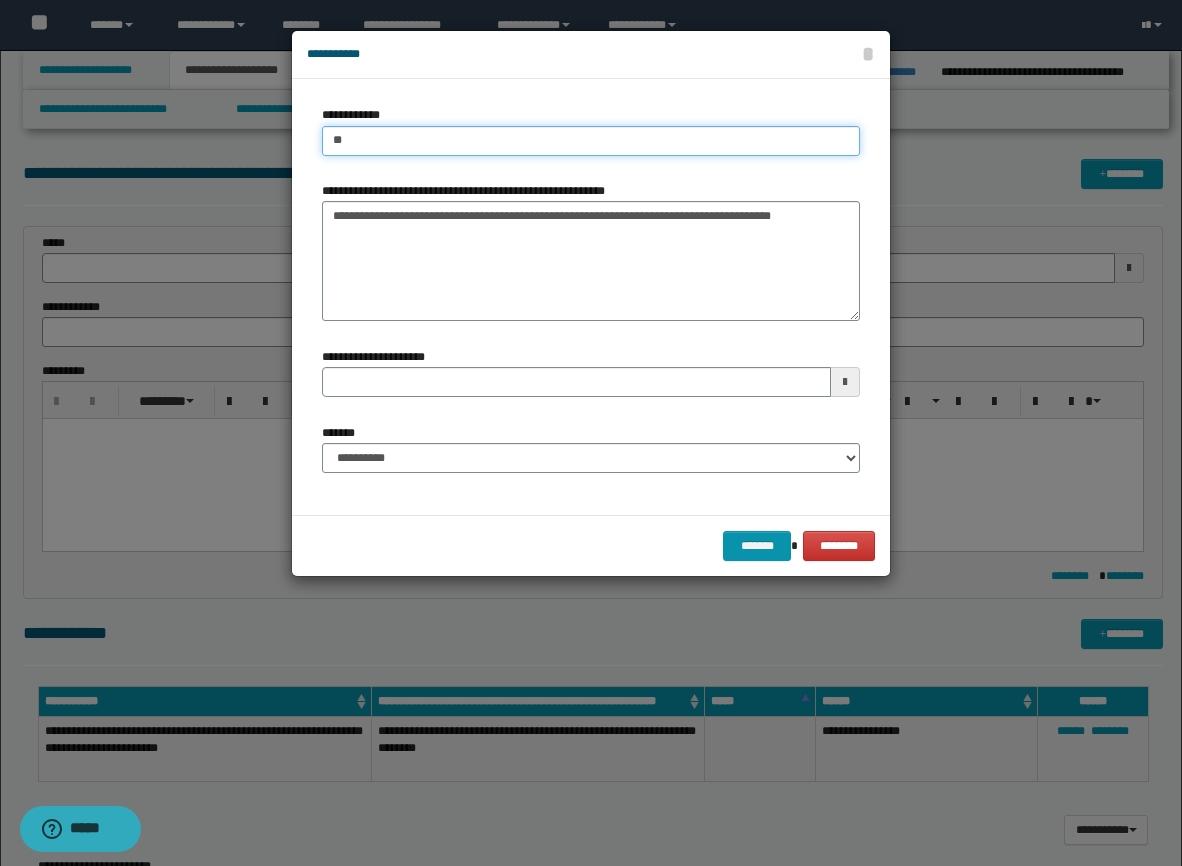 type on "***" 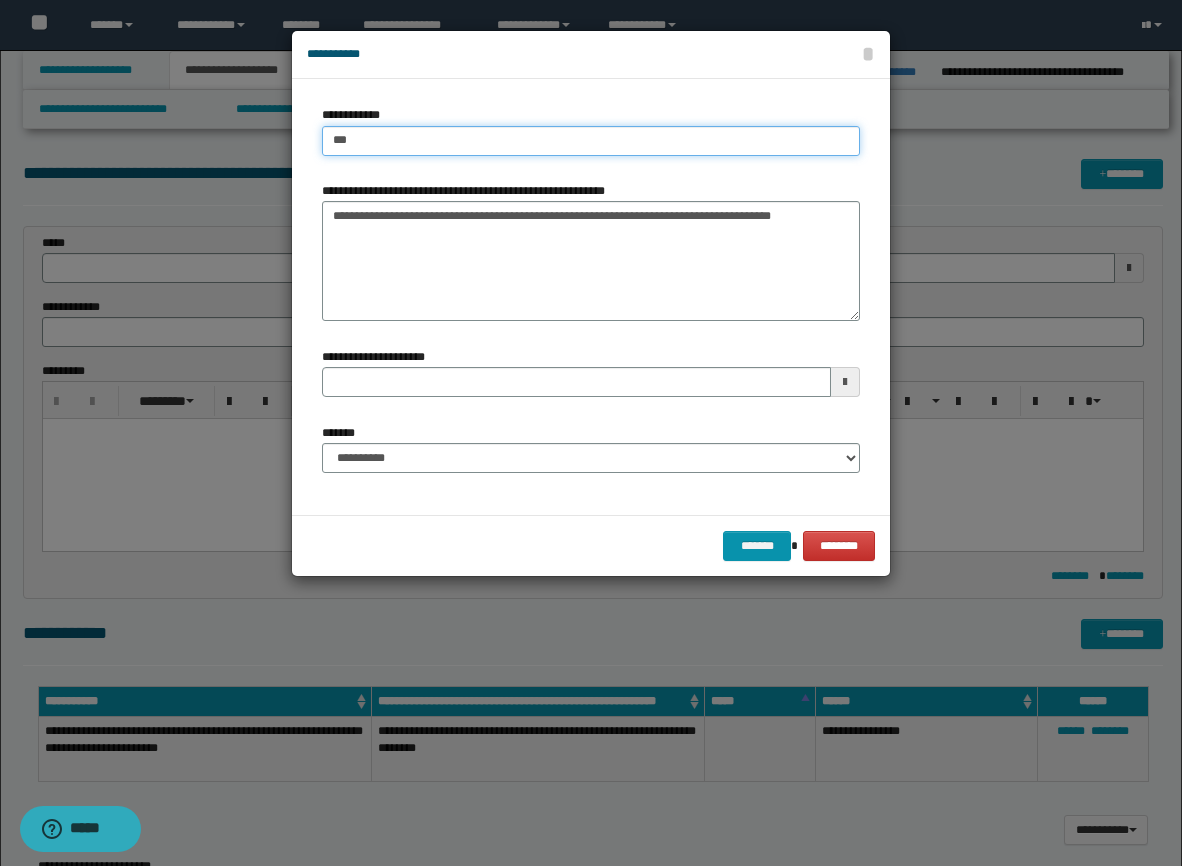 type on "***" 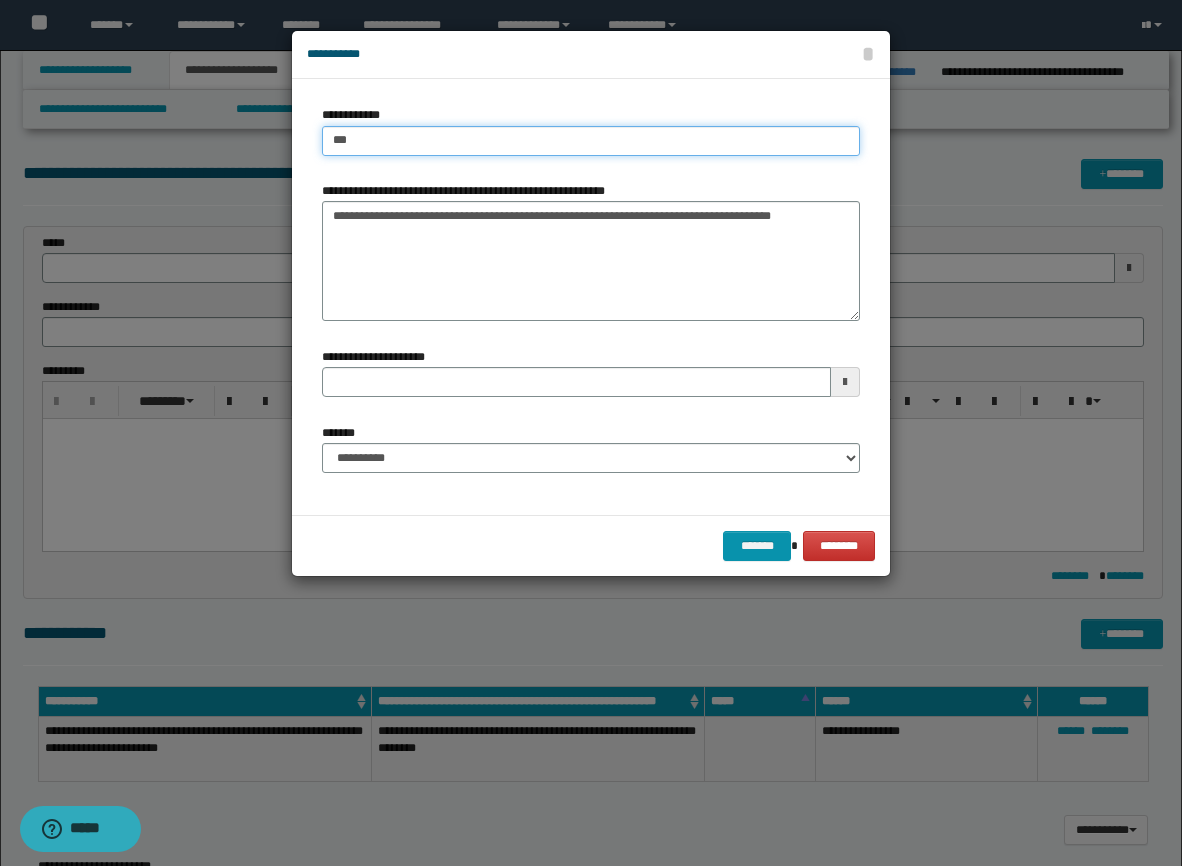 type 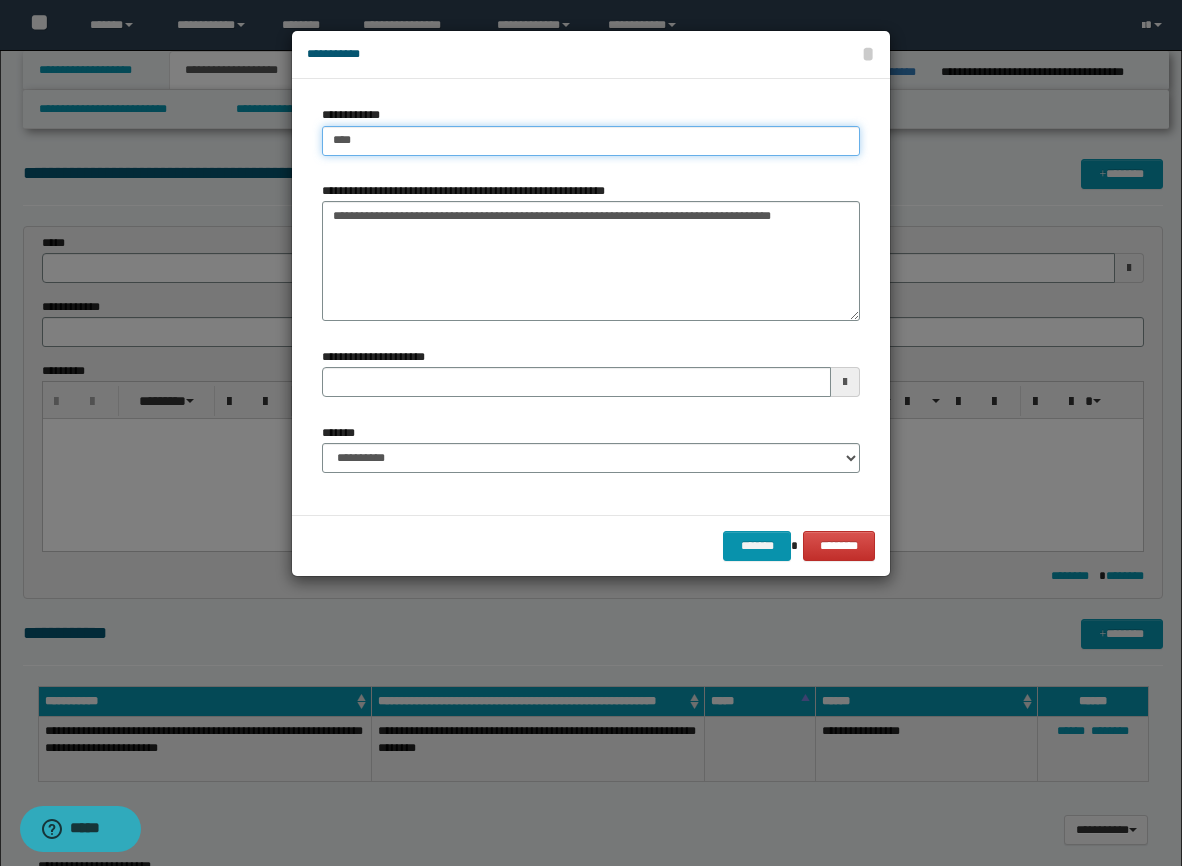 type on "****" 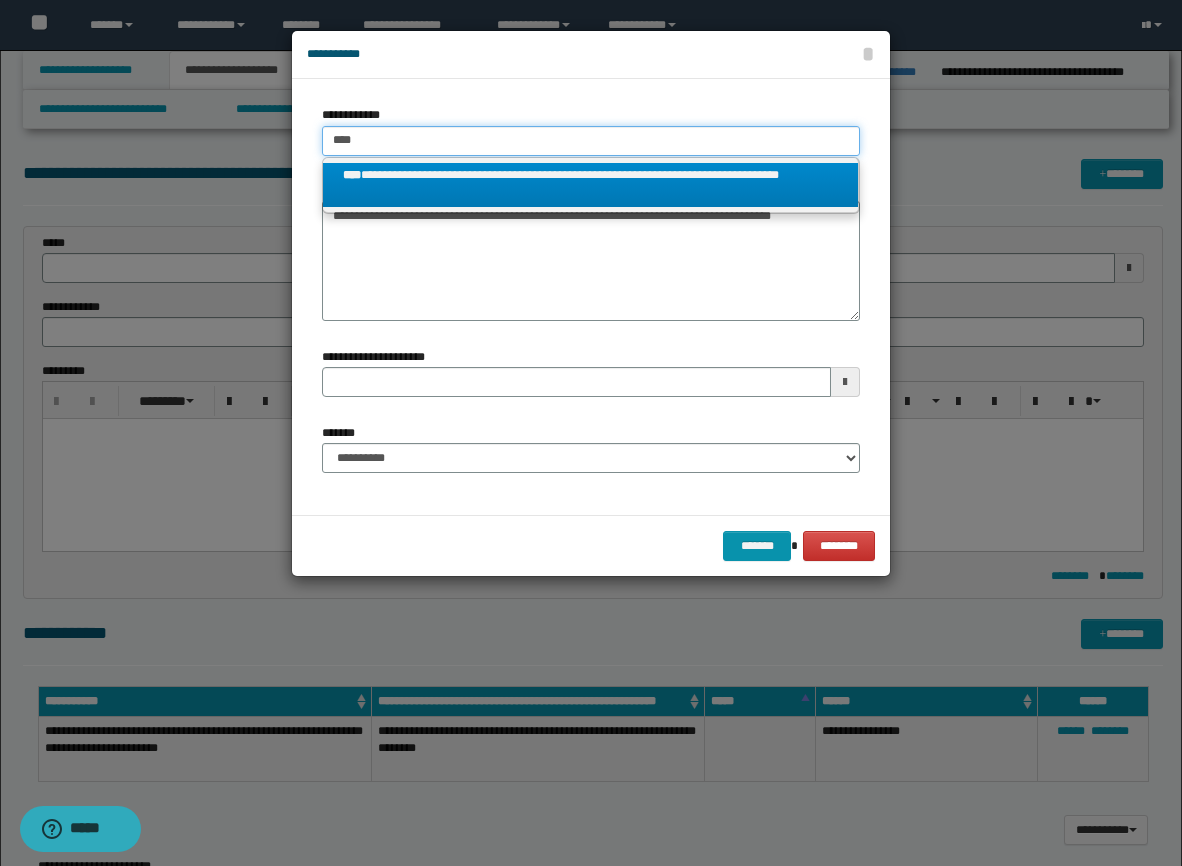 type on "****" 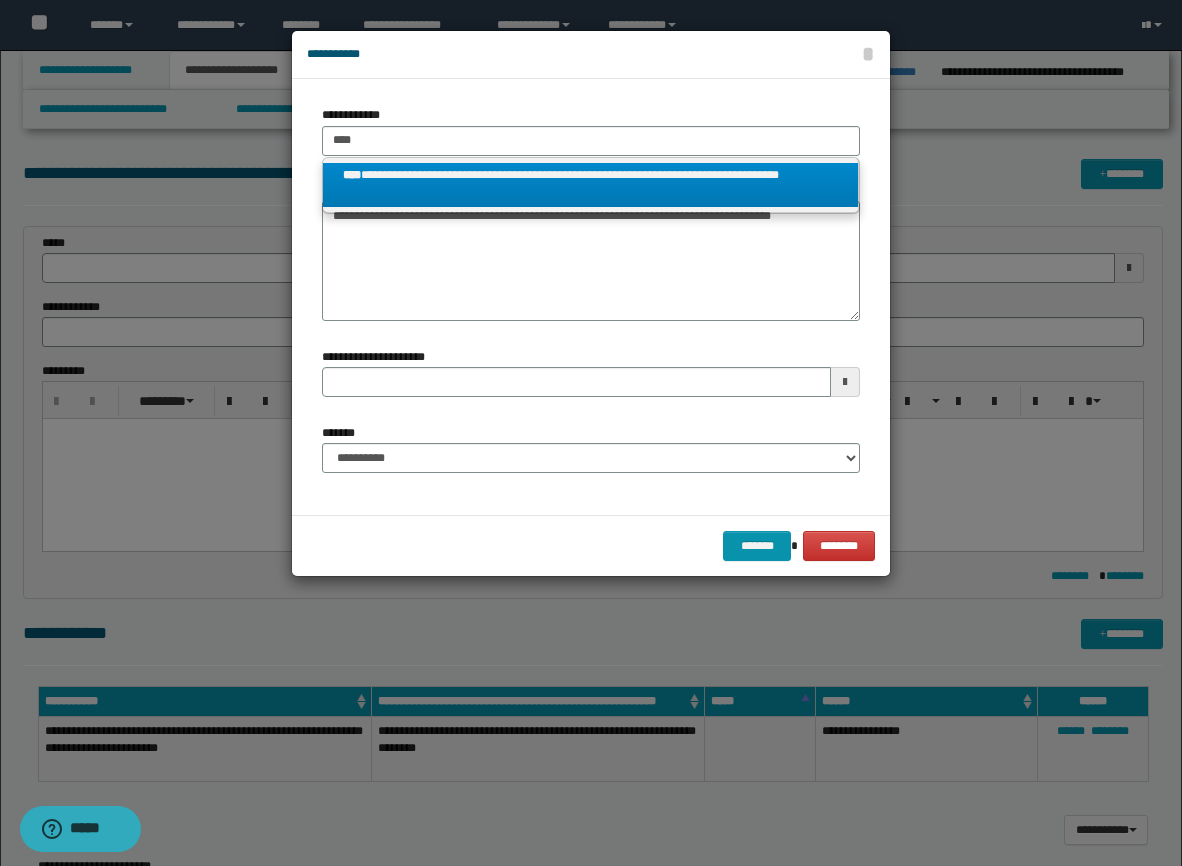 click on "**********" at bounding box center (590, 185) 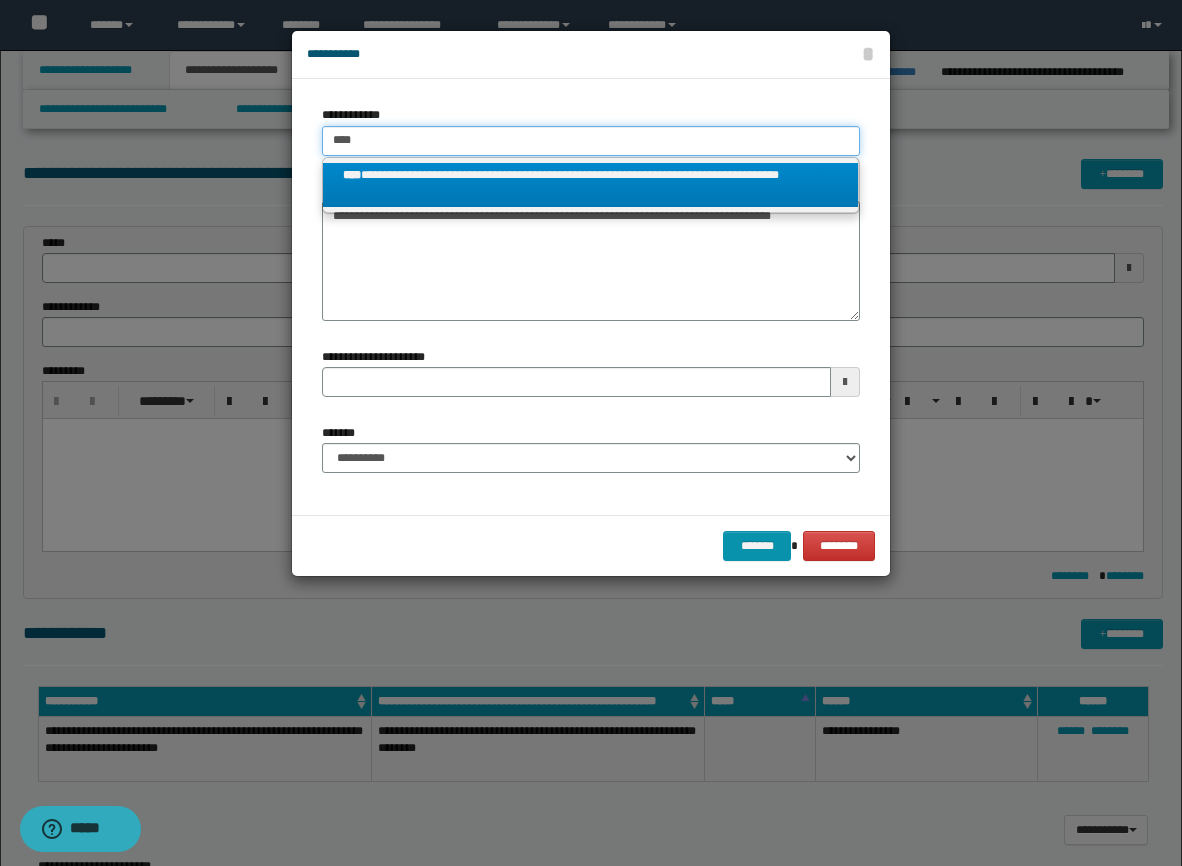 type 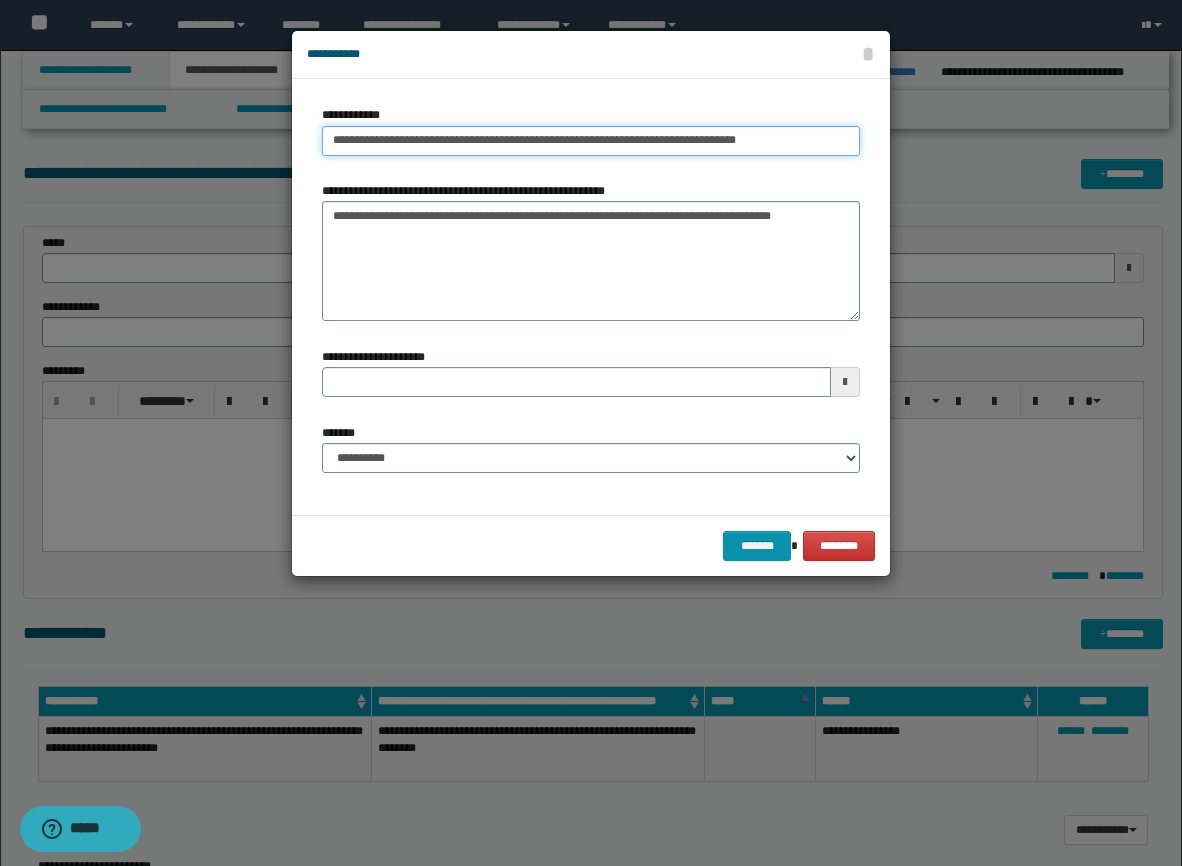 type 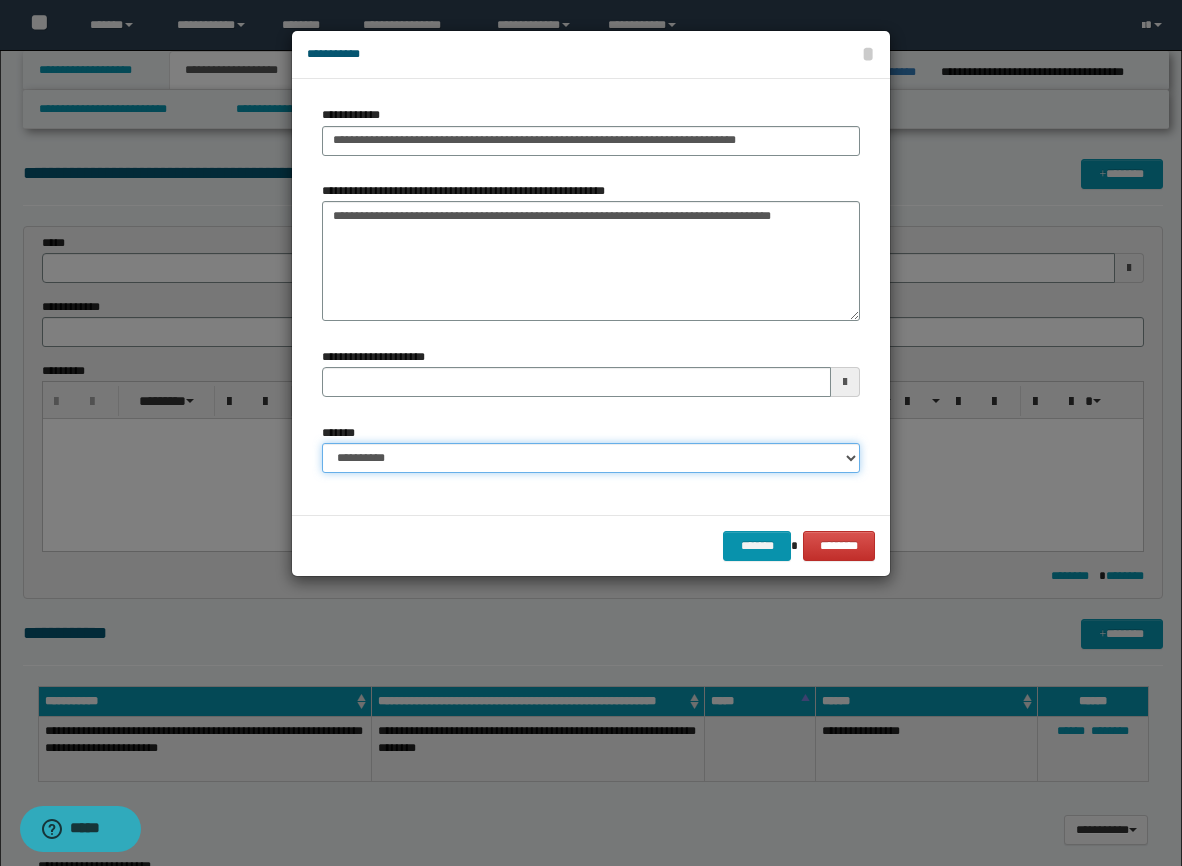 click on "**********" at bounding box center [591, 458] 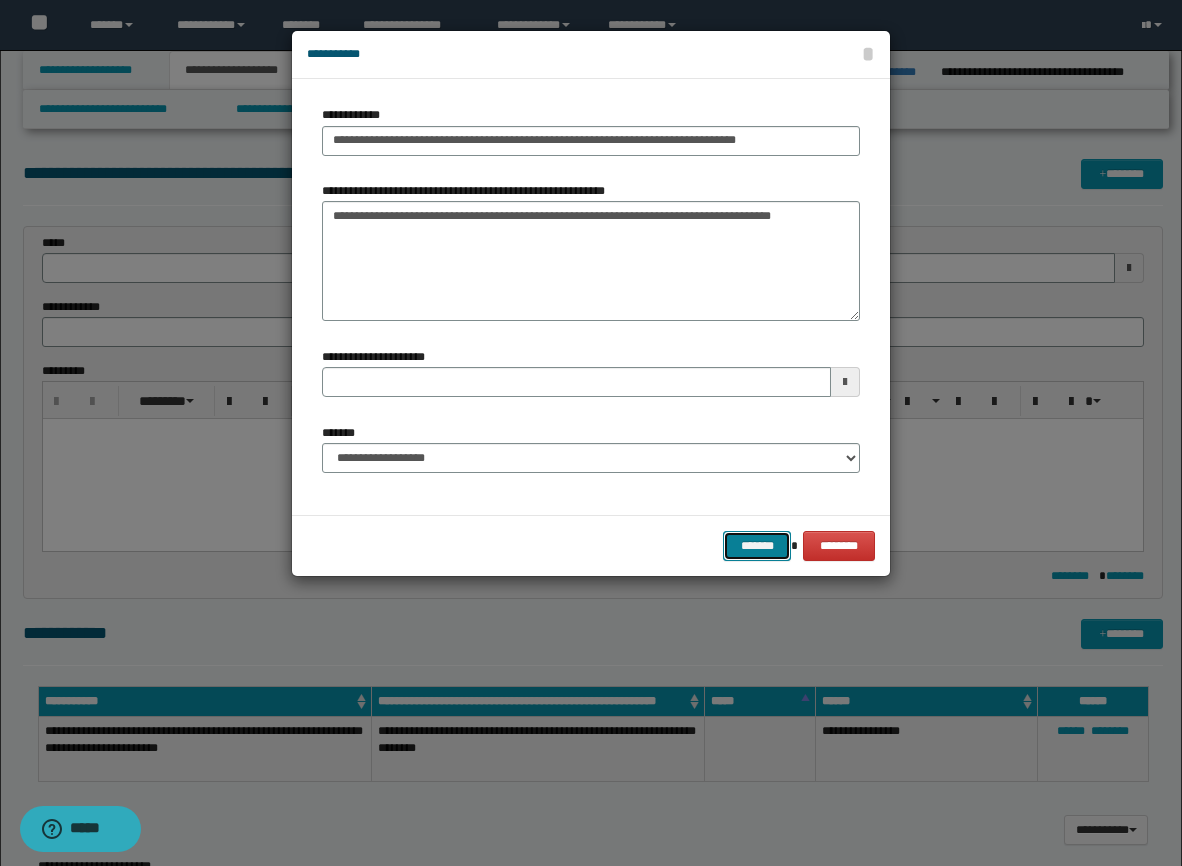click on "*******" at bounding box center (757, 546) 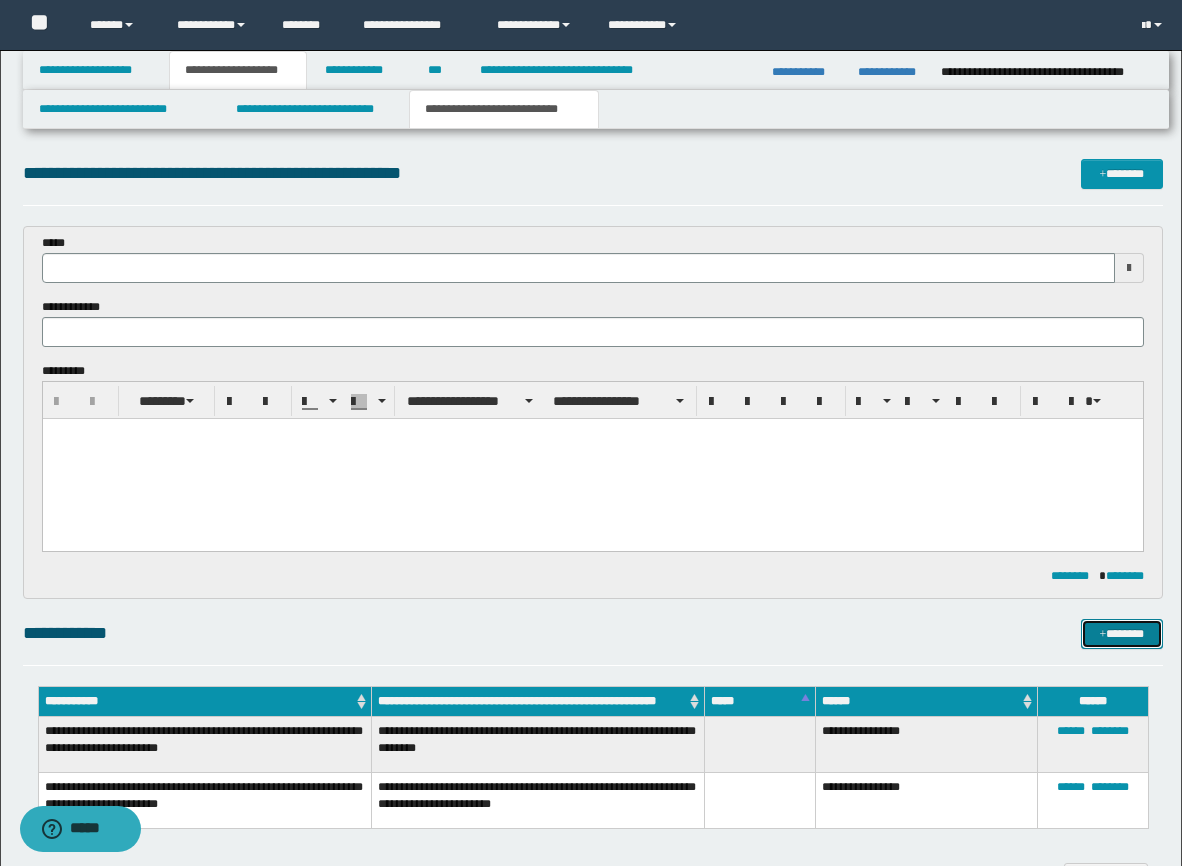 click on "*******" at bounding box center (1122, 634) 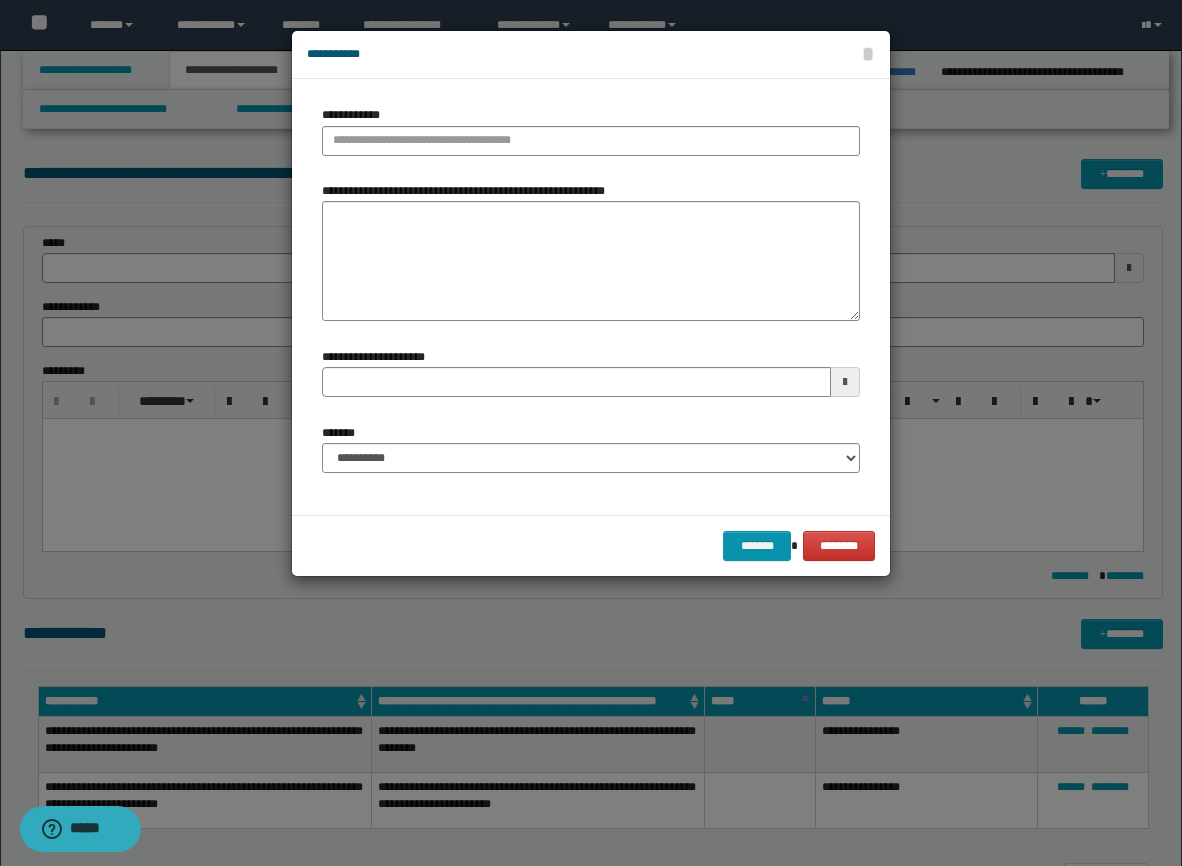 type 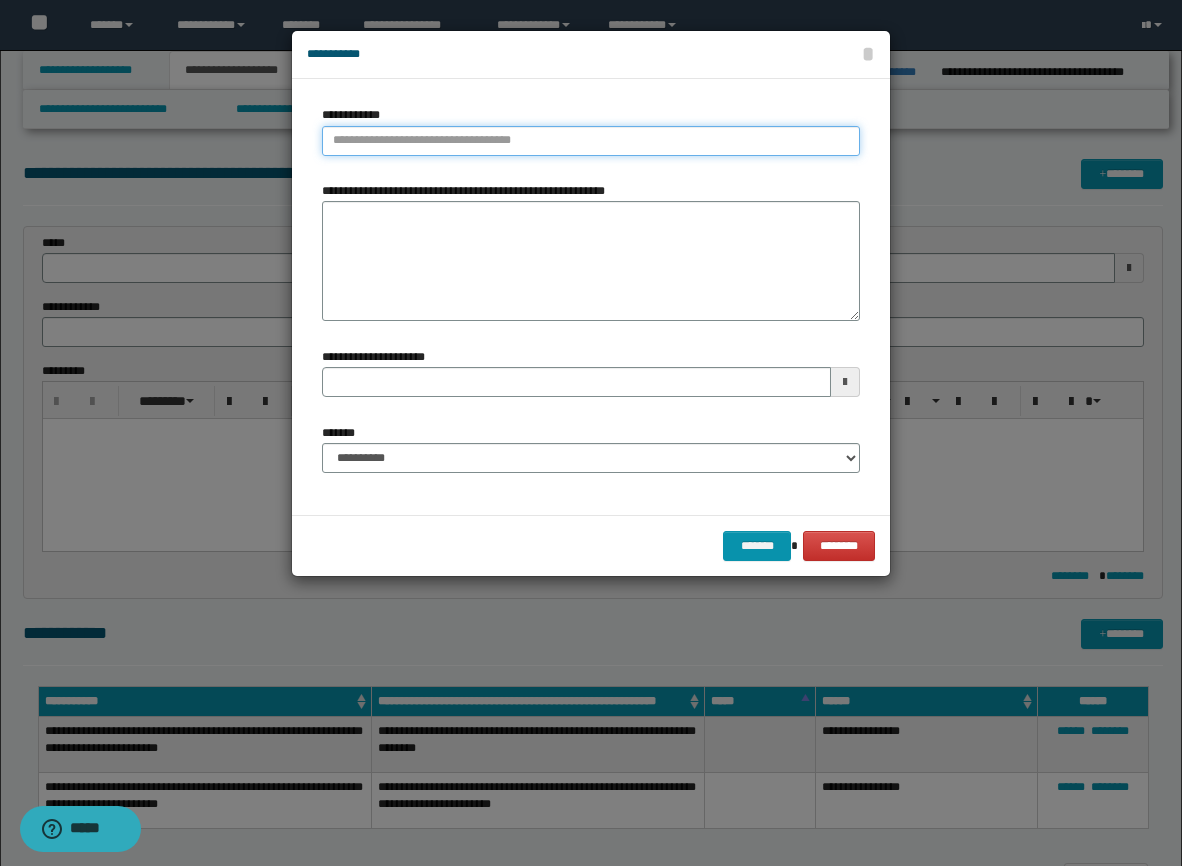 type on "**********" 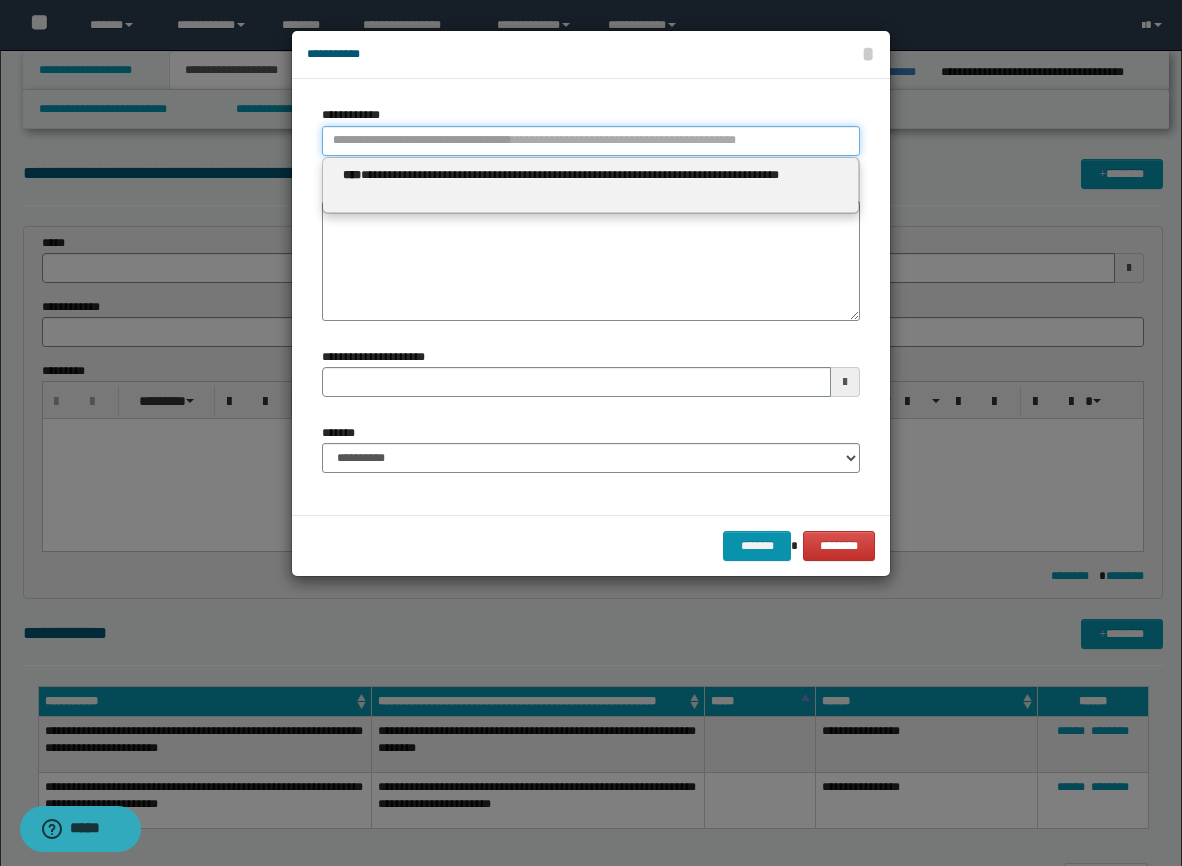 click on "**********" at bounding box center (591, 141) 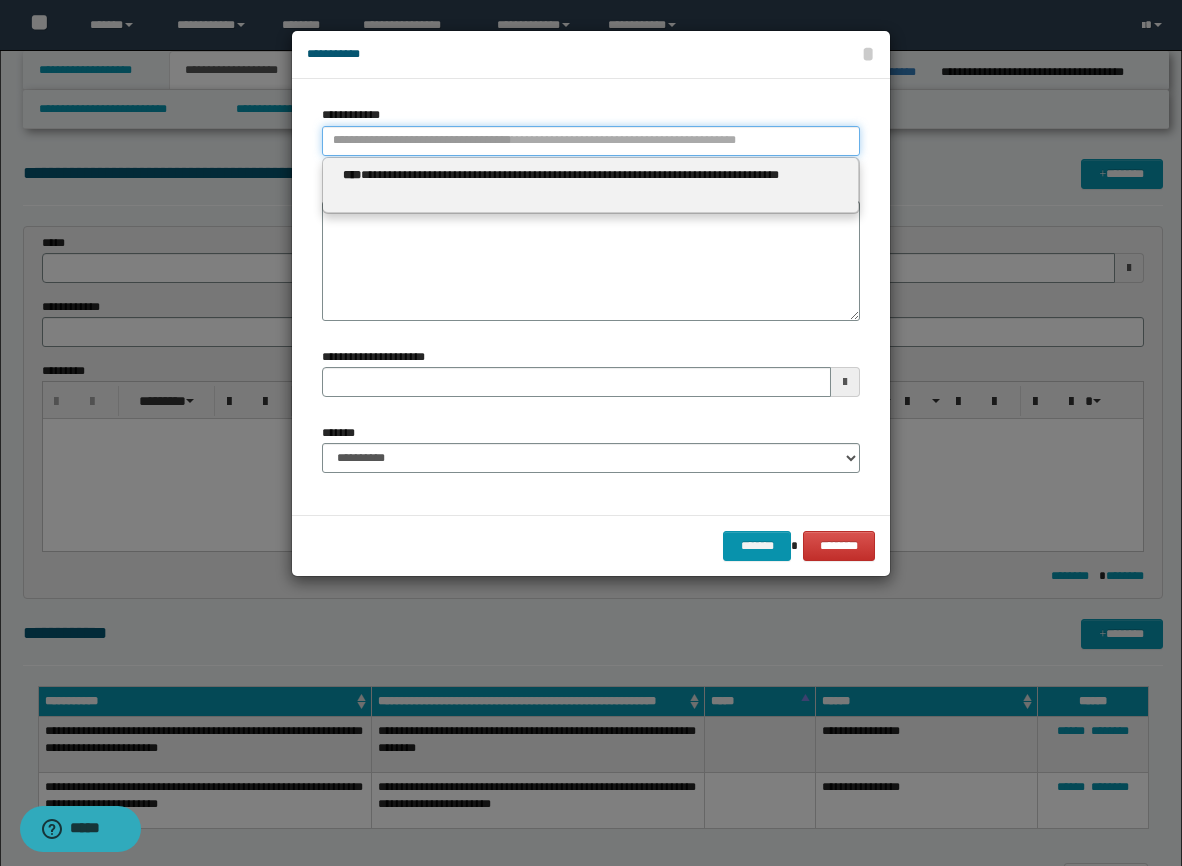 paste on "**********" 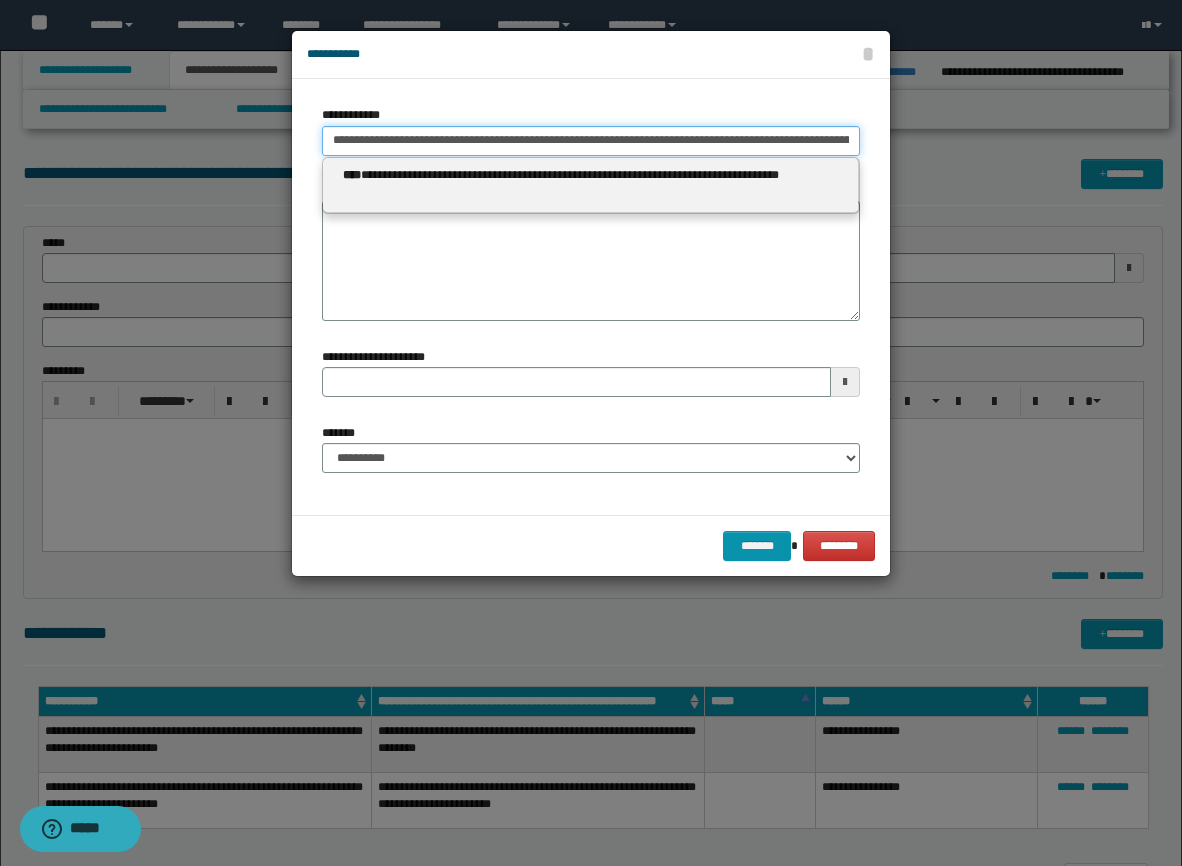 scroll, scrollTop: 0, scrollLeft: 117, axis: horizontal 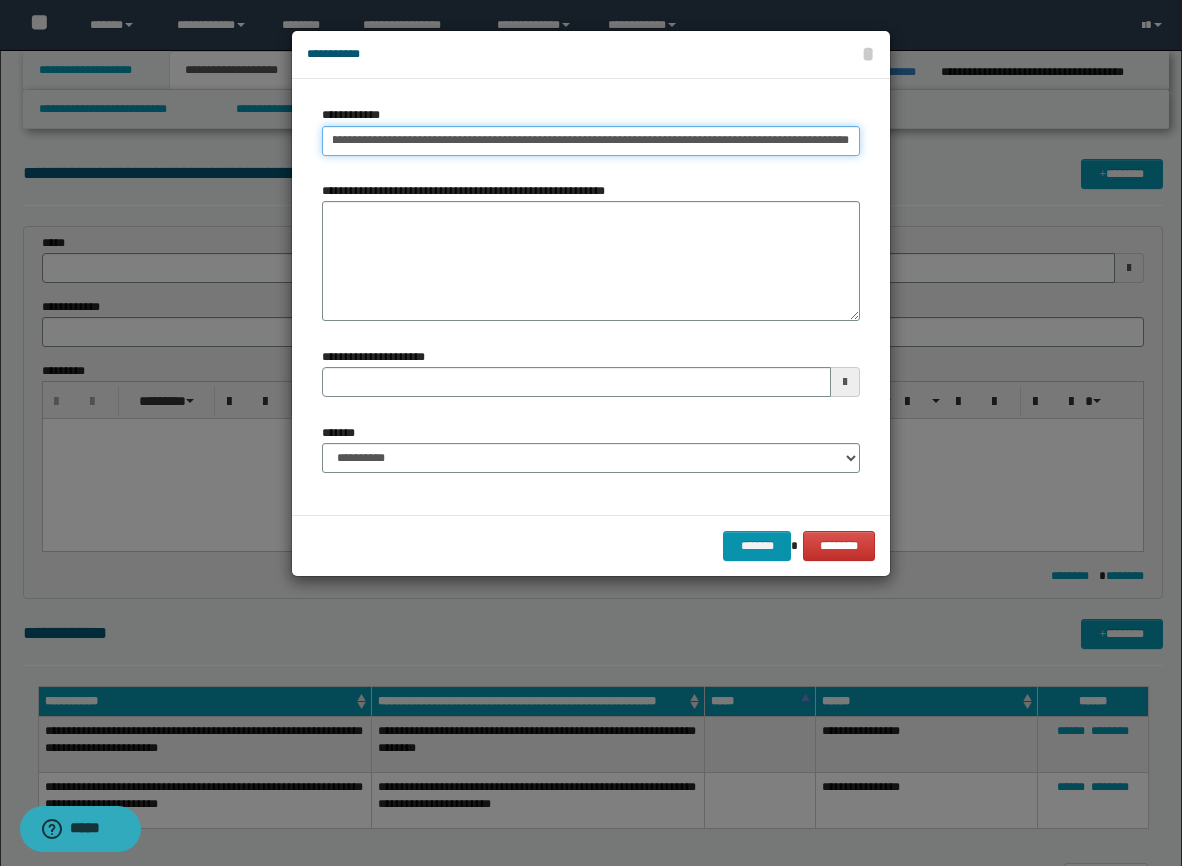 click on "**********" at bounding box center [591, 141] 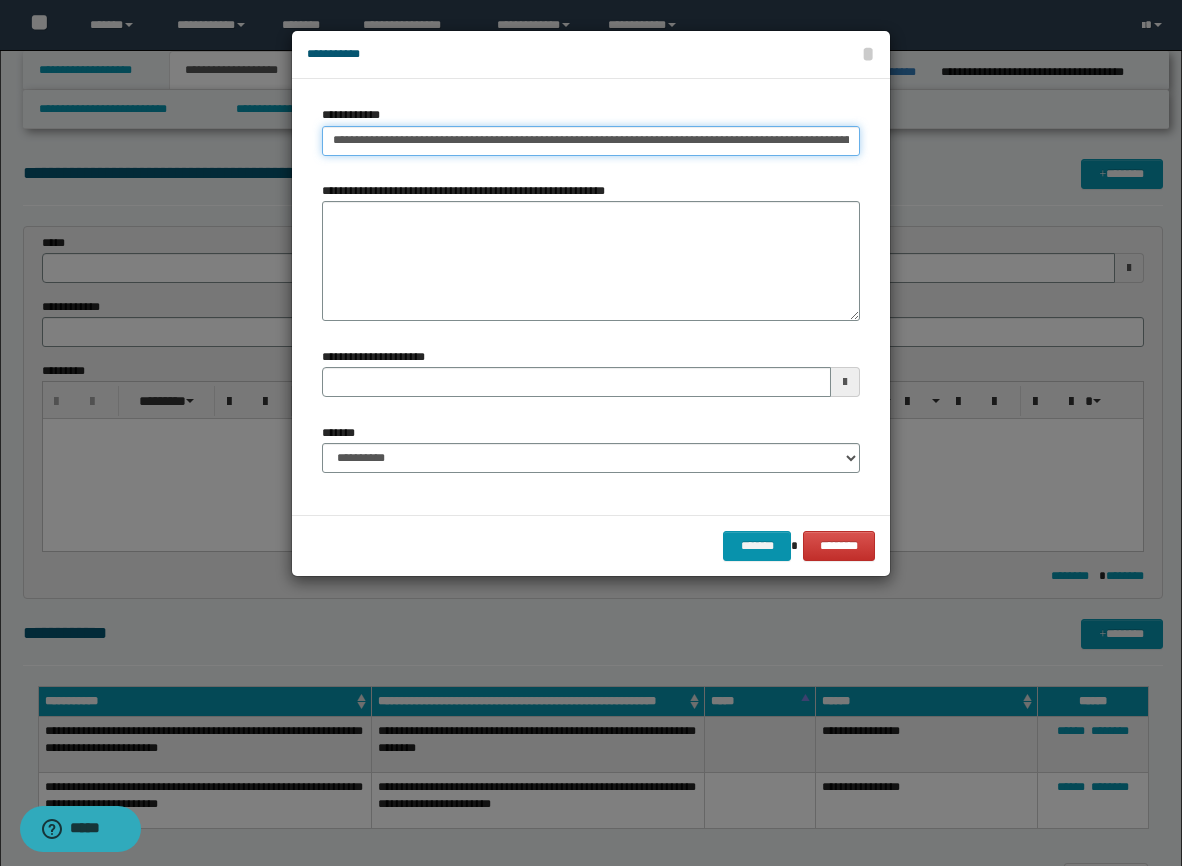 click on "**********" at bounding box center (591, 141) 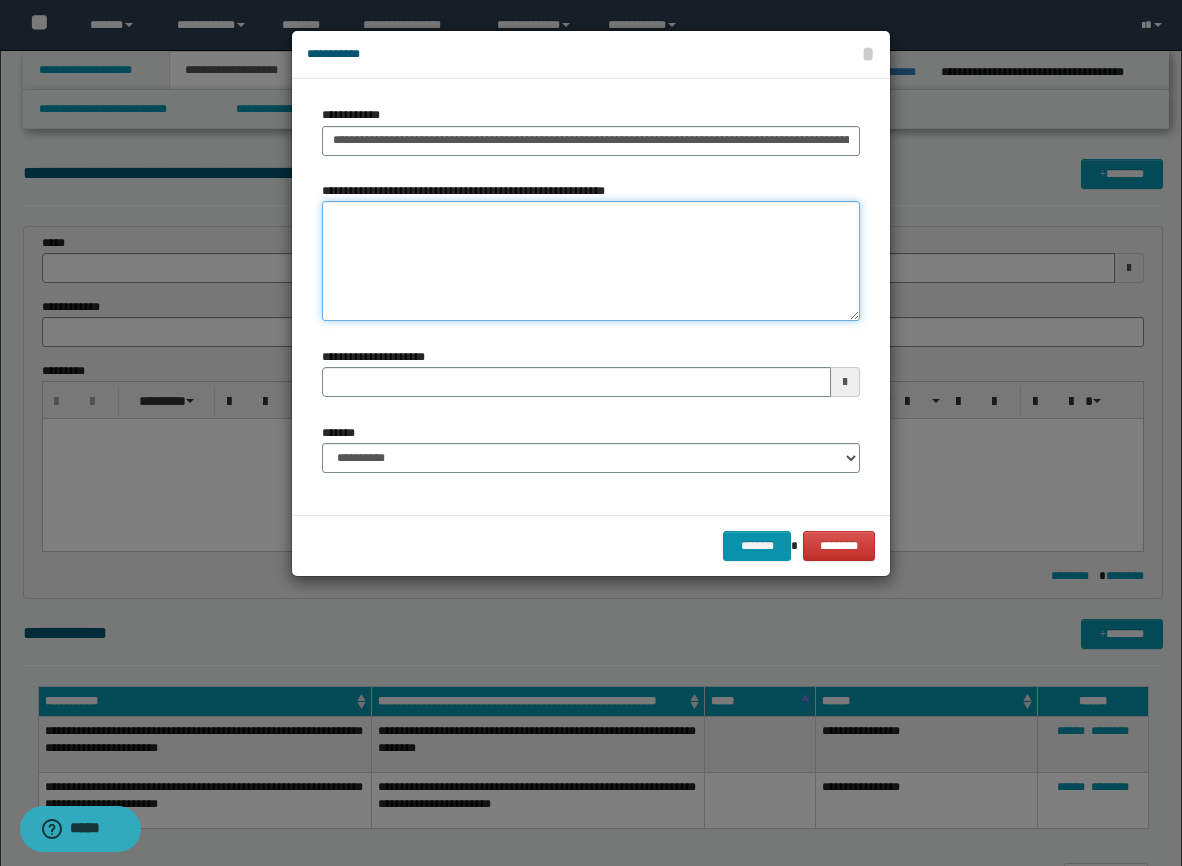 click on "**********" at bounding box center (591, 261) 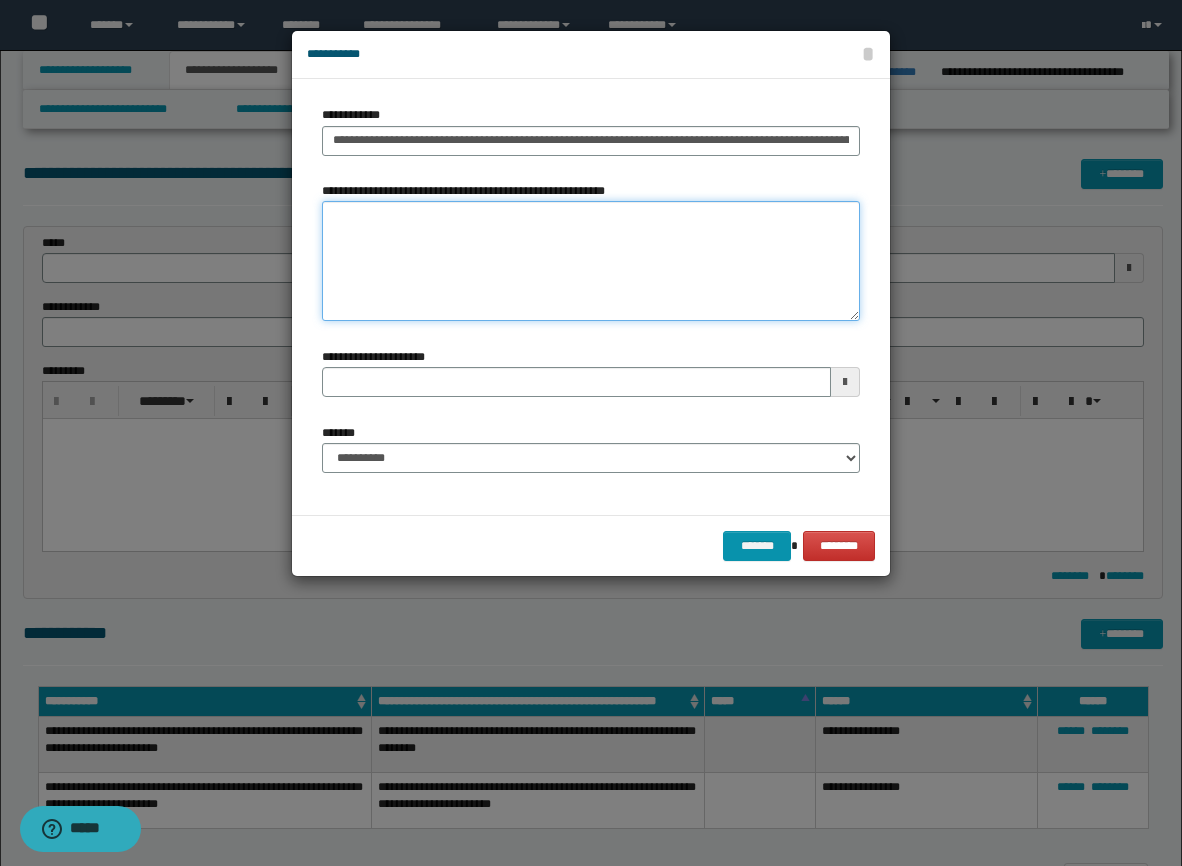 paste on "**********" 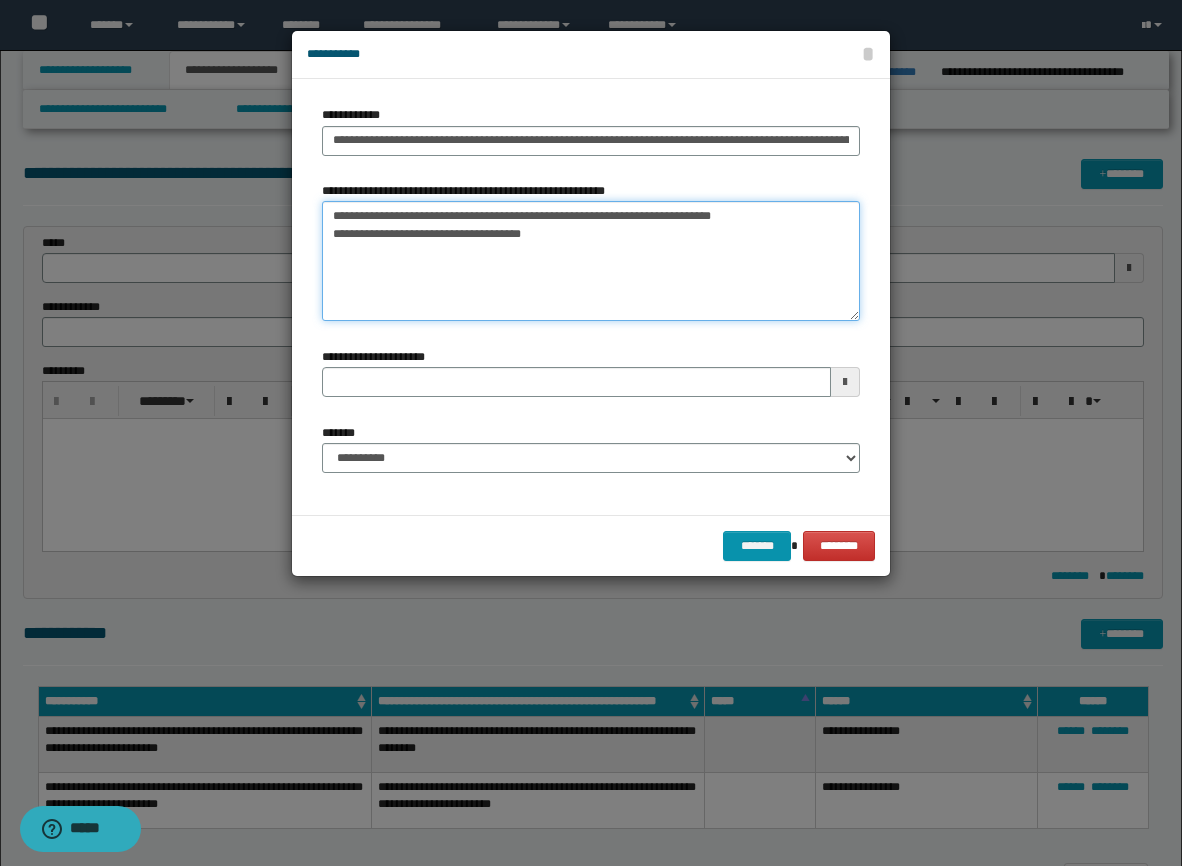 click on "**********" at bounding box center [591, 261] 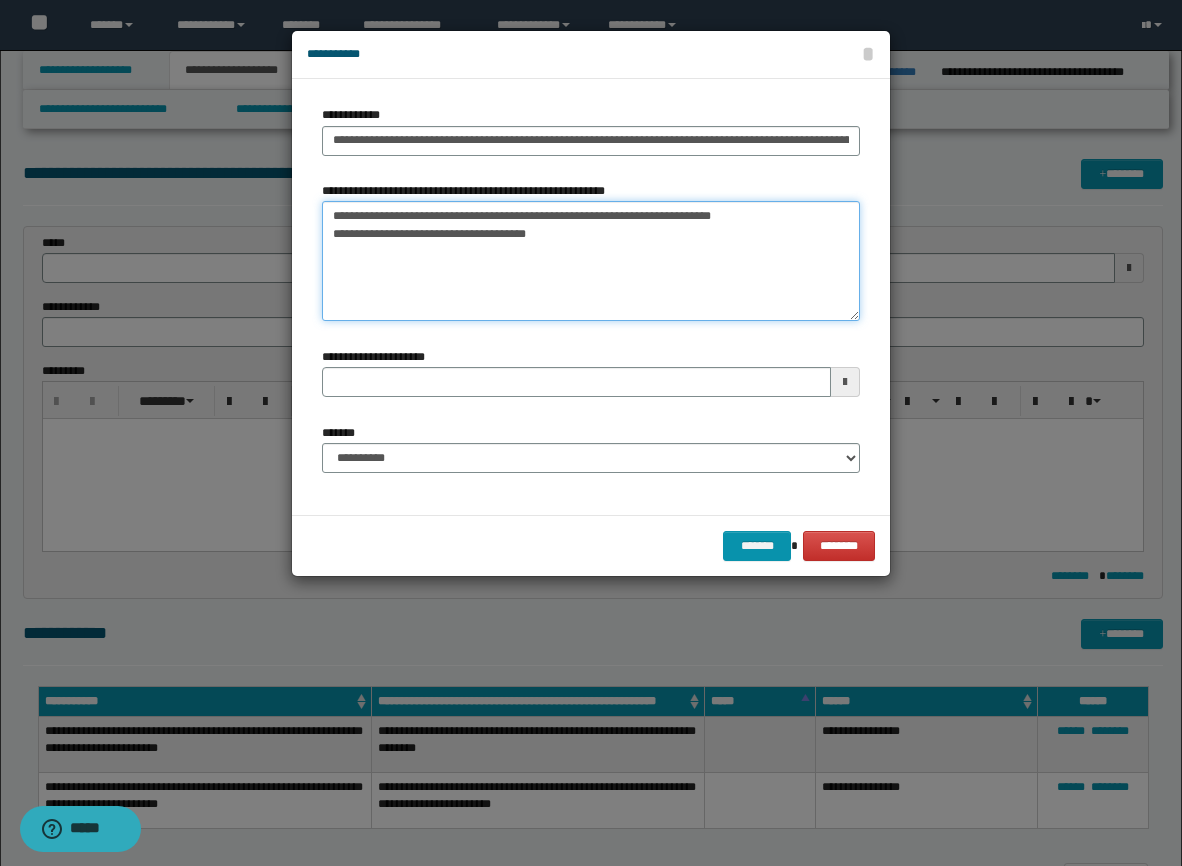 type on "**********" 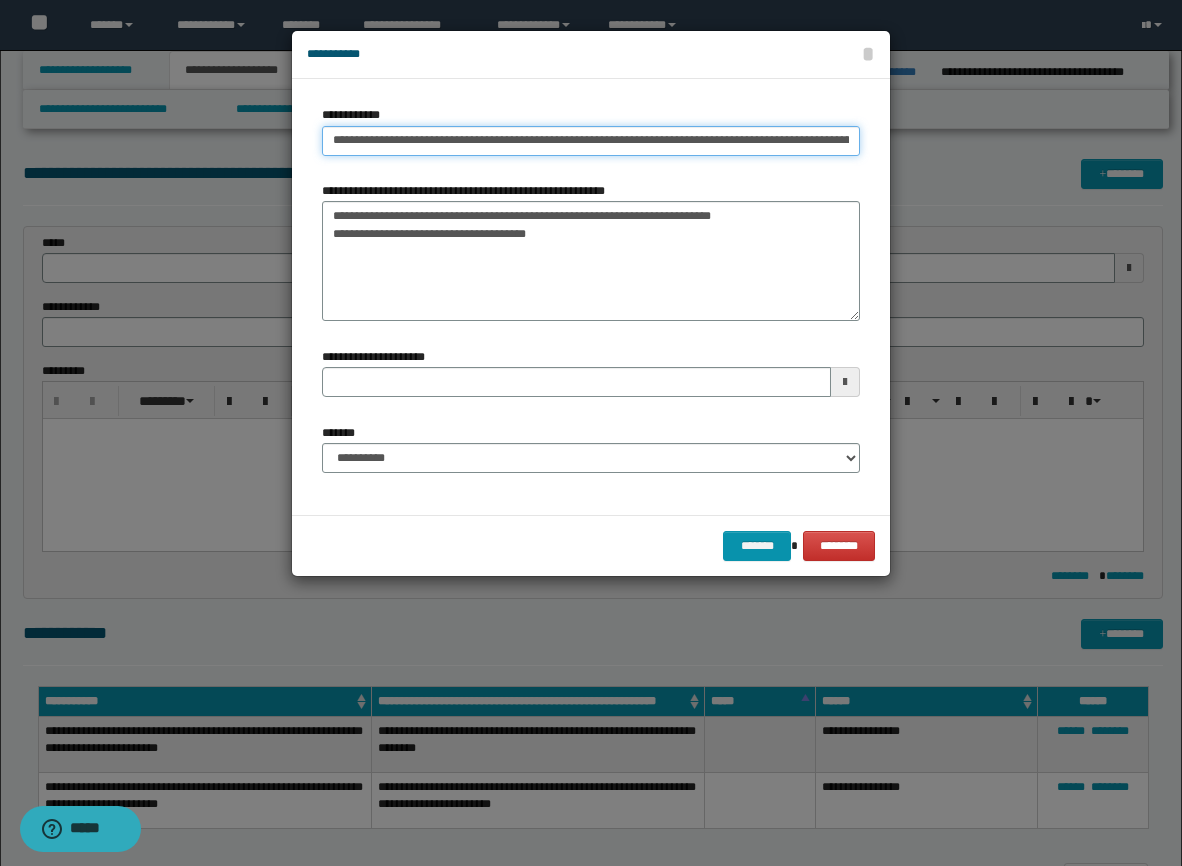 click on "**********" at bounding box center (591, 141) 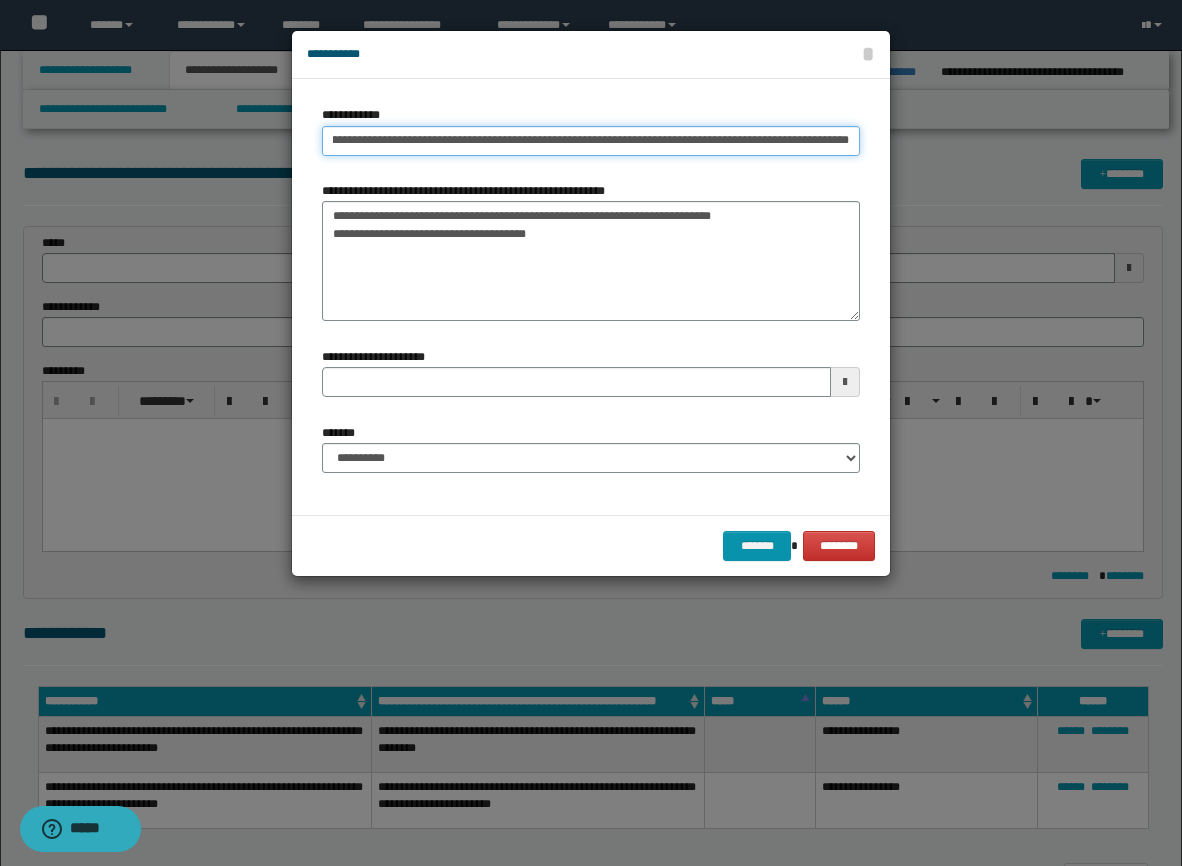 scroll, scrollTop: 0, scrollLeft: 118, axis: horizontal 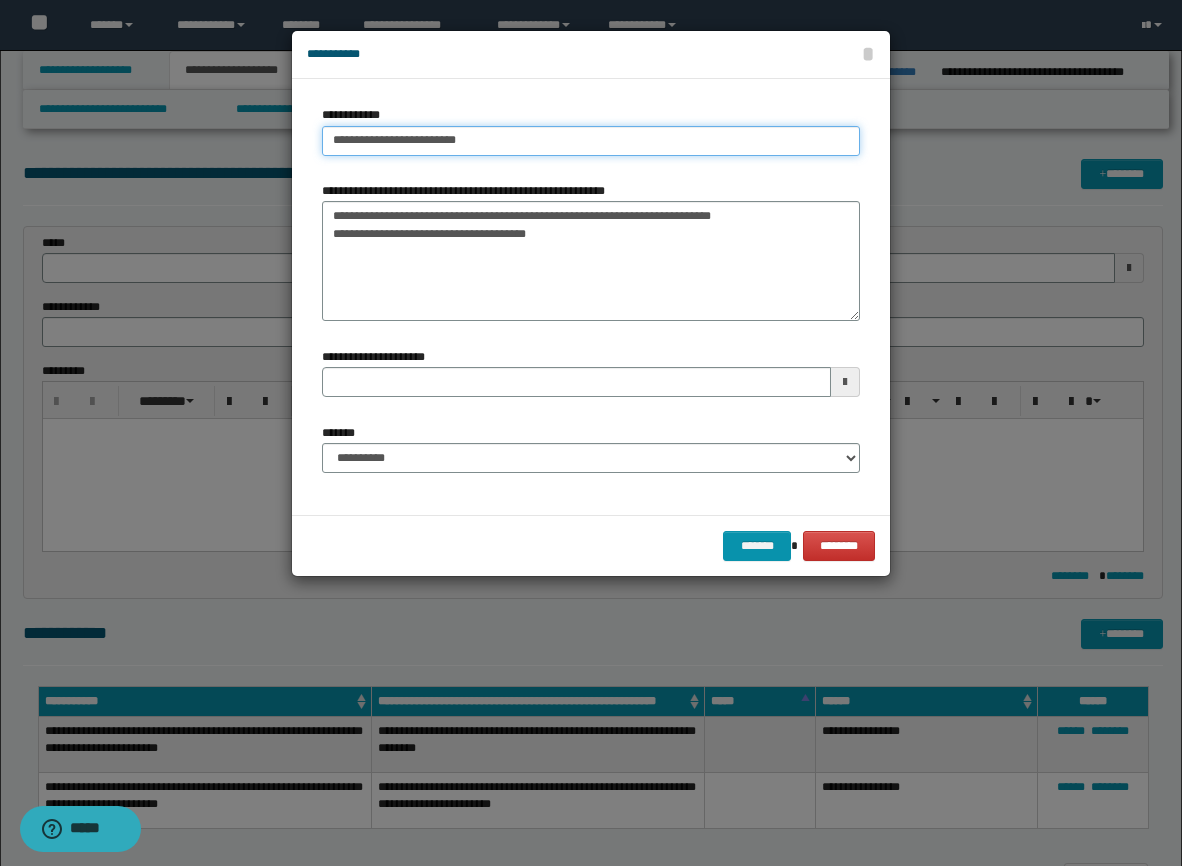 type on "**********" 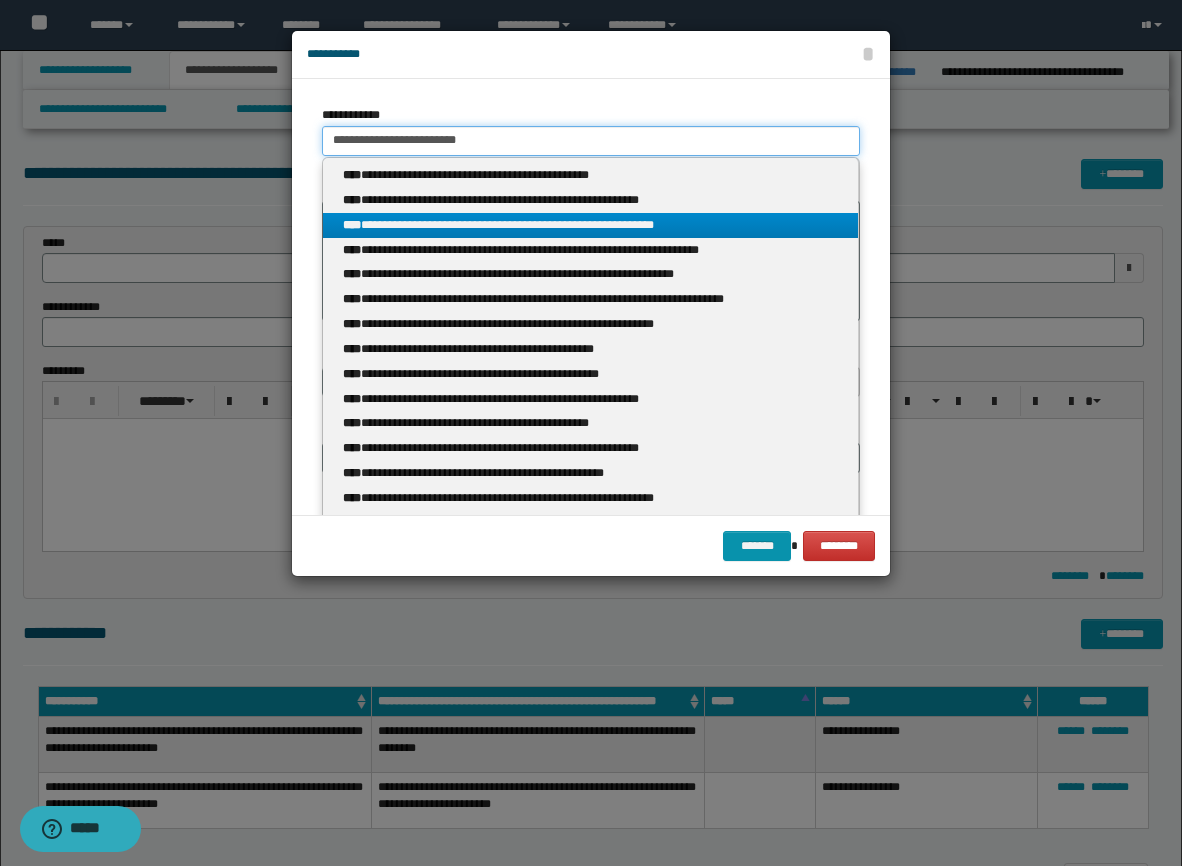 type on "**********" 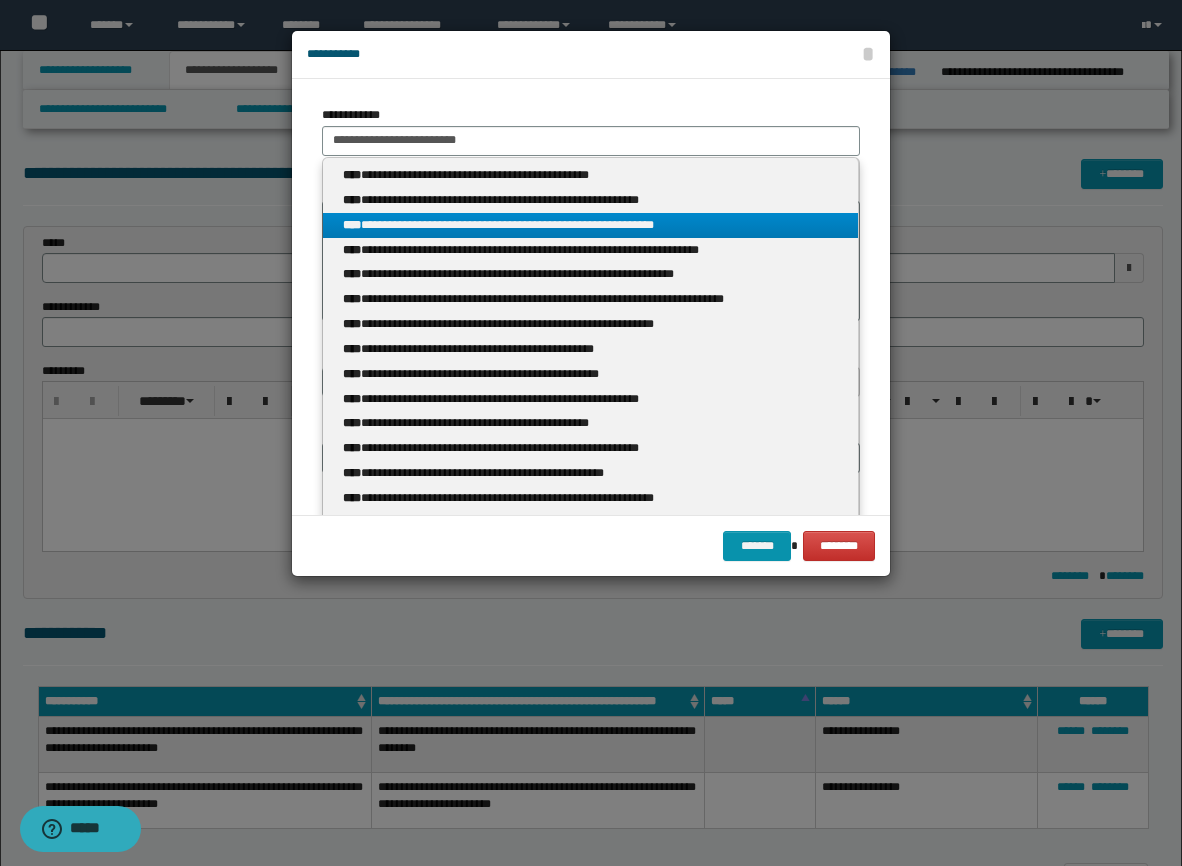 click on "**********" at bounding box center [590, 225] 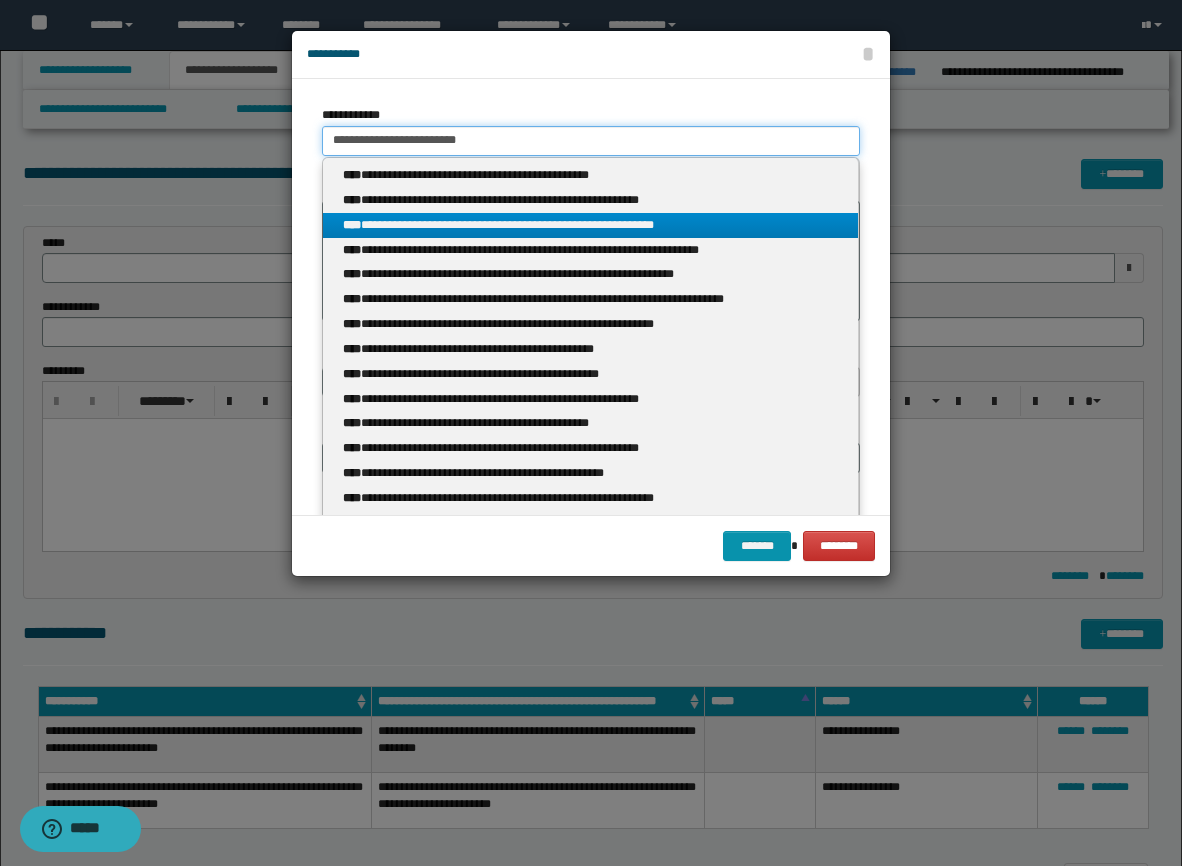 type 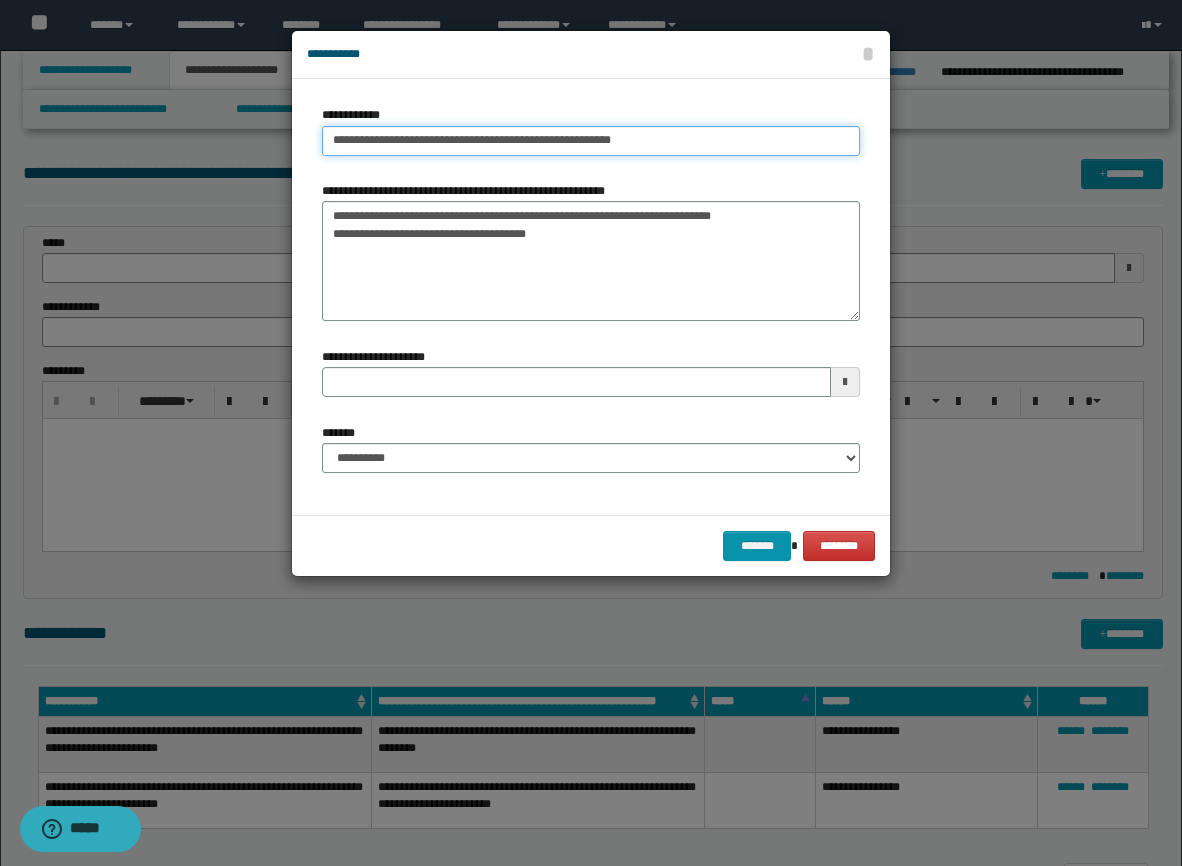 type 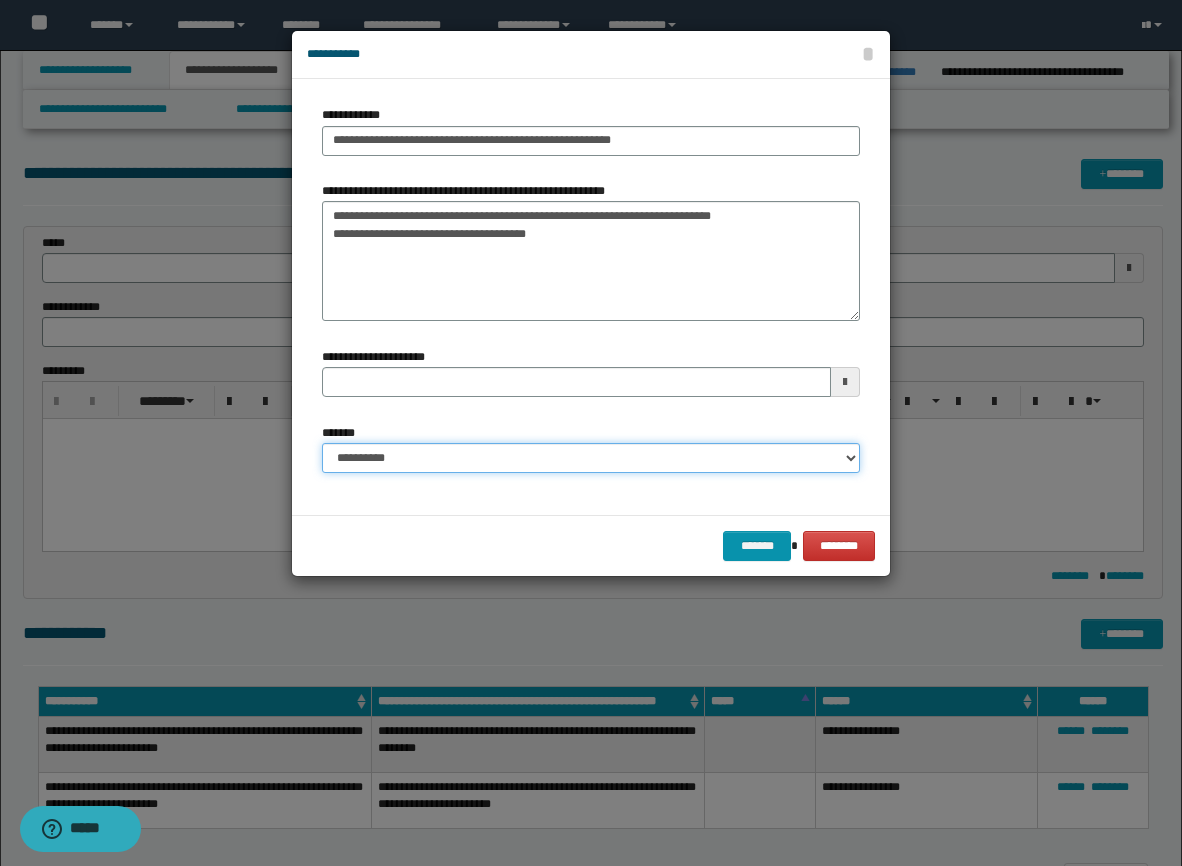 click on "**********" at bounding box center [591, 458] 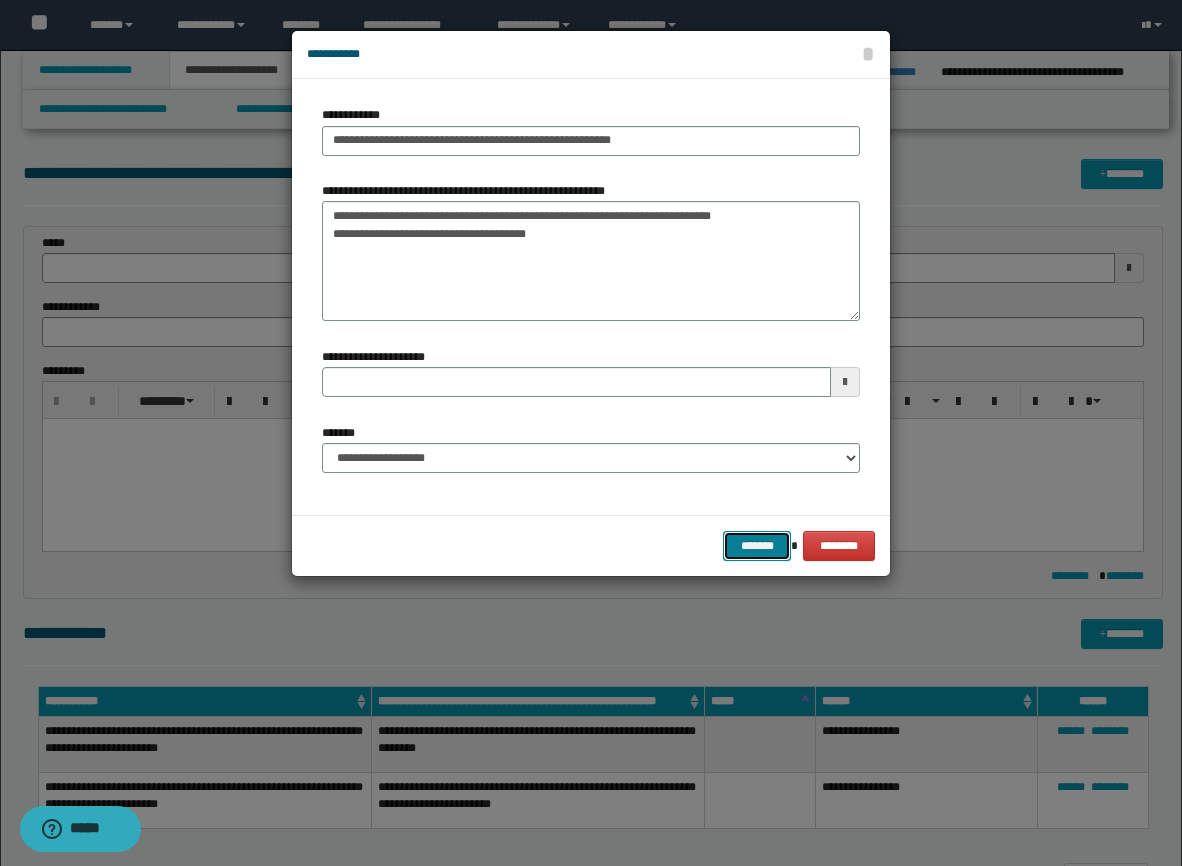 click on "*******" at bounding box center (757, 546) 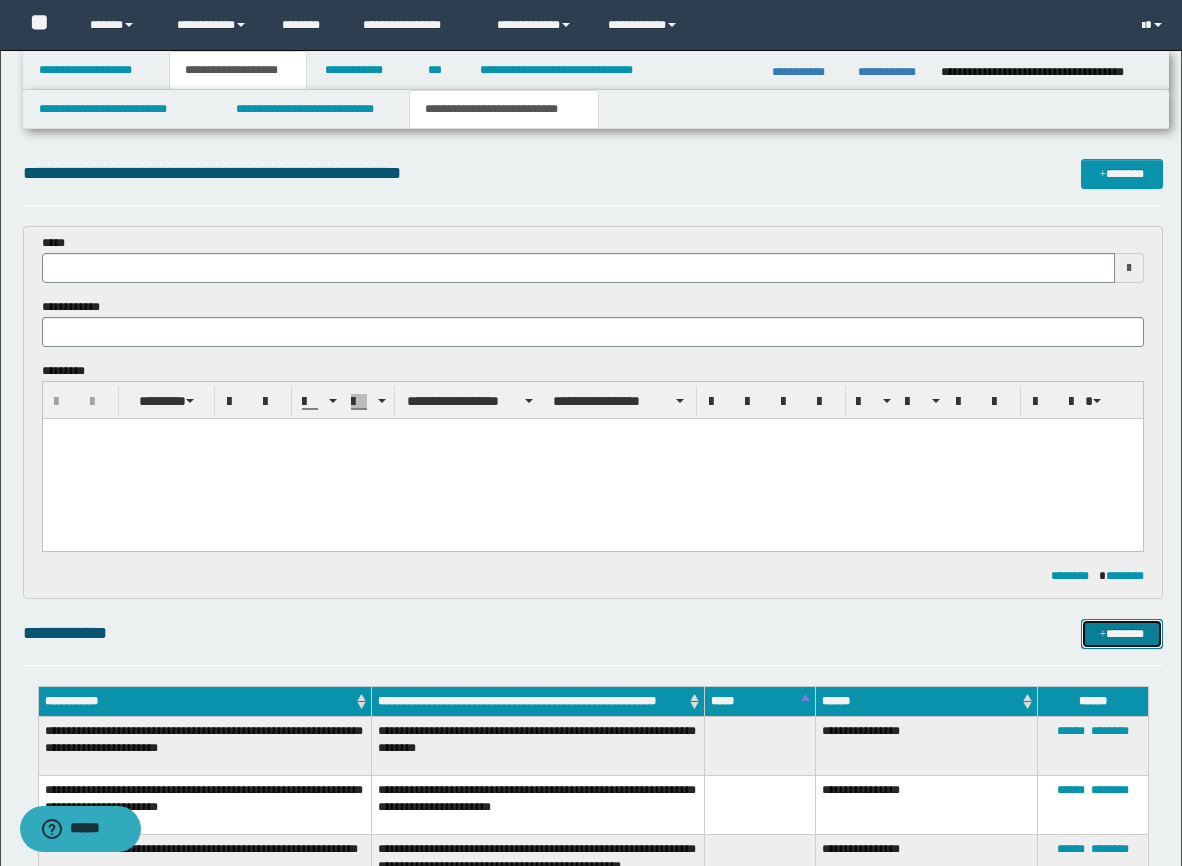 type 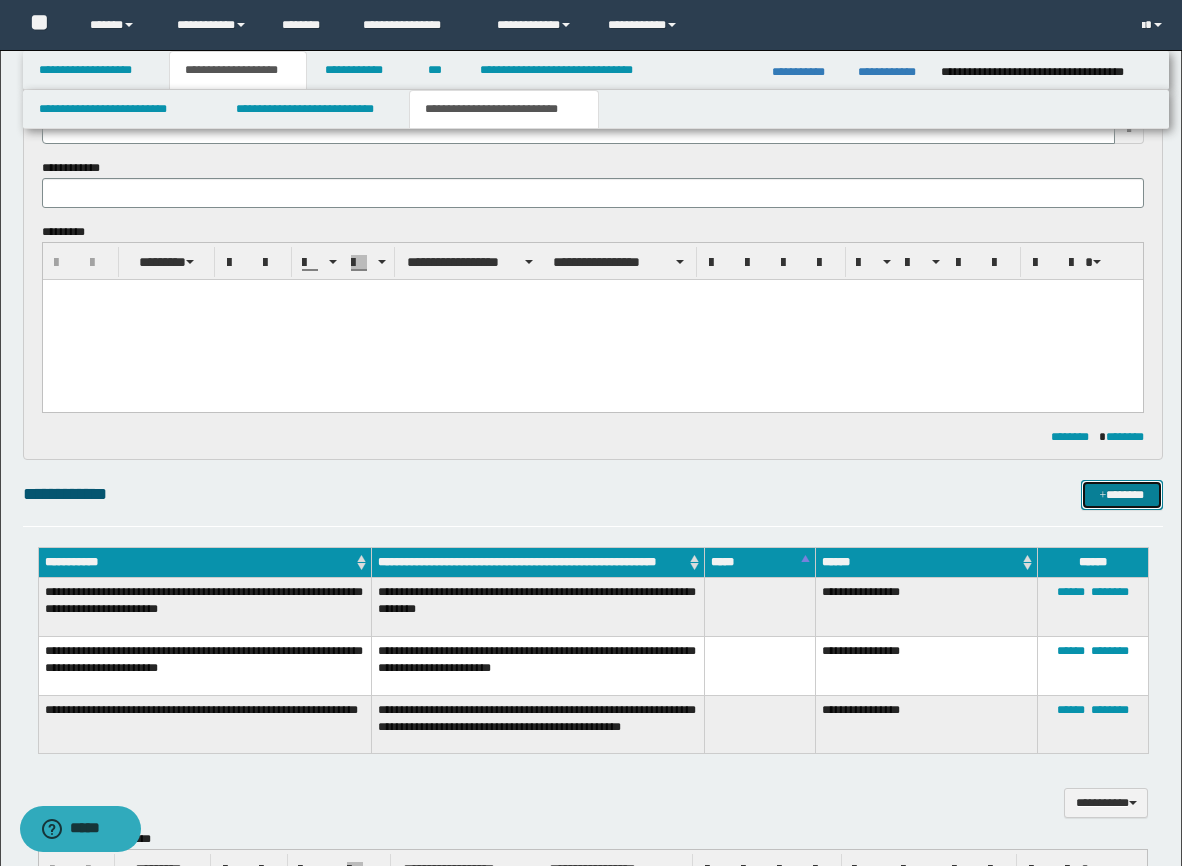 scroll, scrollTop: 200, scrollLeft: 0, axis: vertical 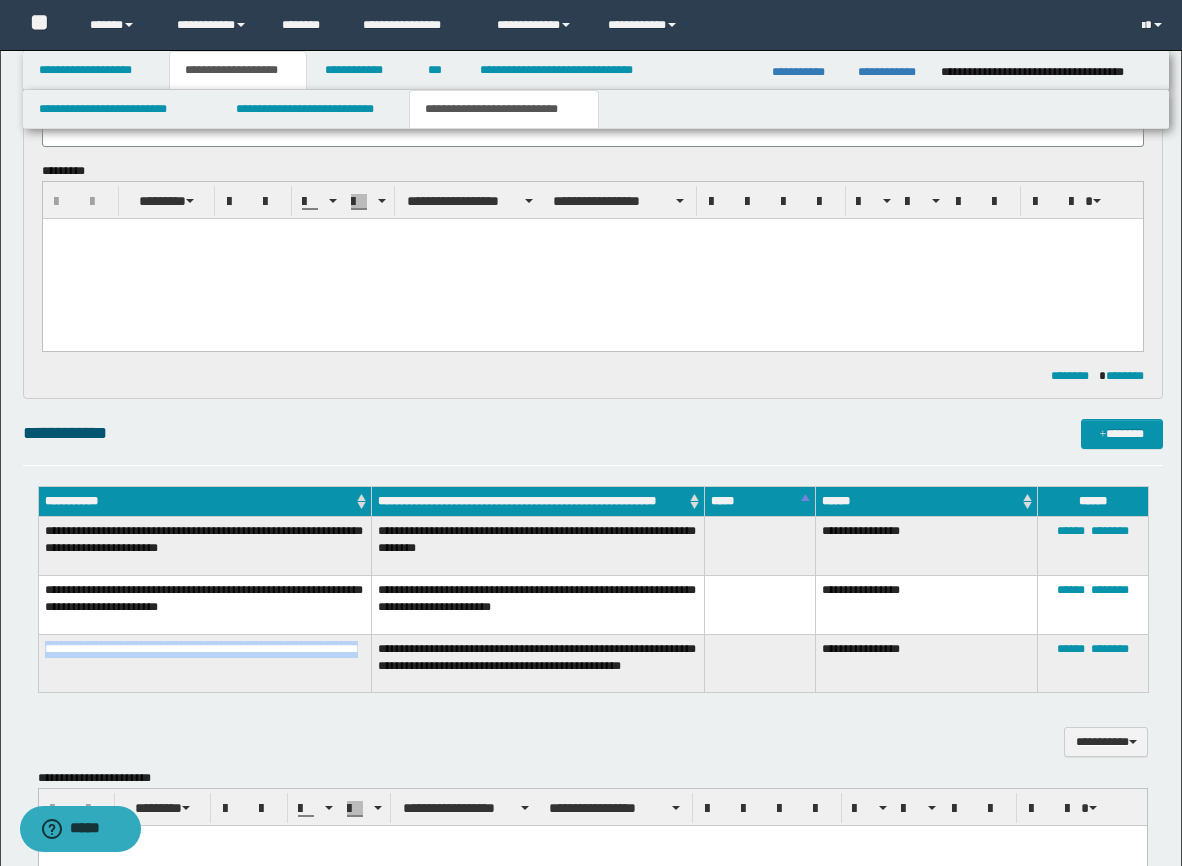 drag, startPoint x: 46, startPoint y: 641, endPoint x: 105, endPoint y: 673, distance: 67.11929 